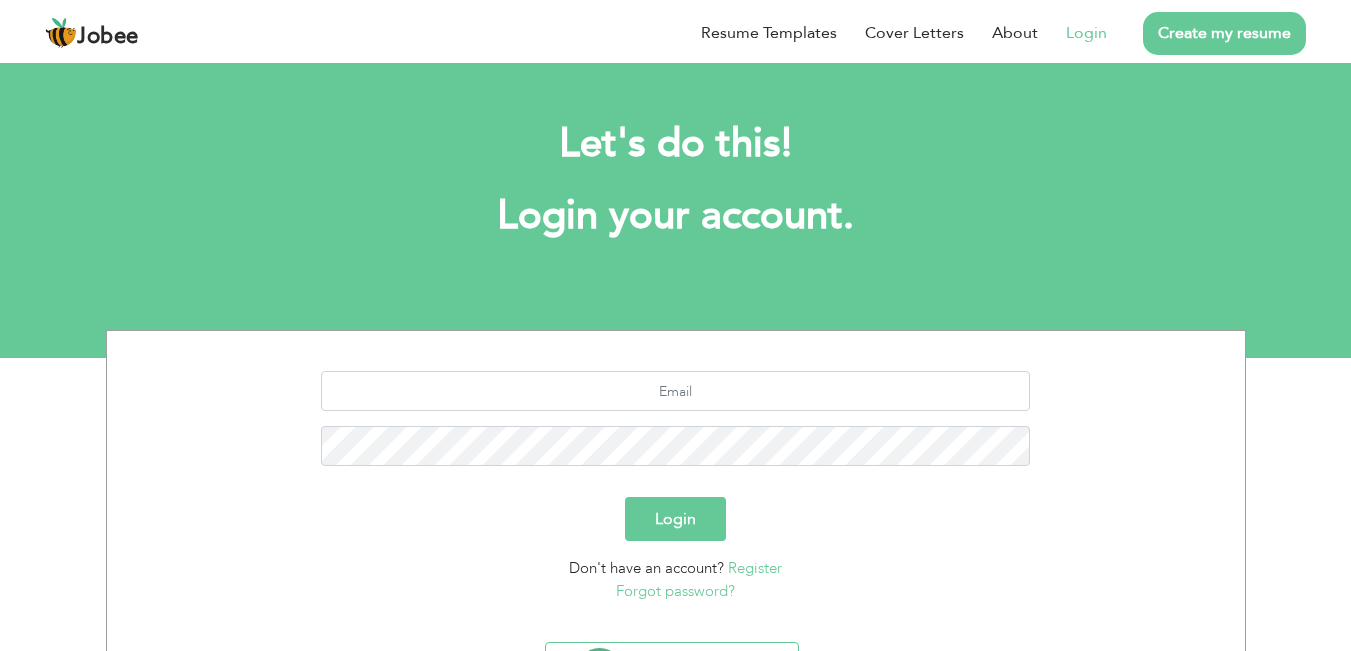 scroll, scrollTop: 0, scrollLeft: 0, axis: both 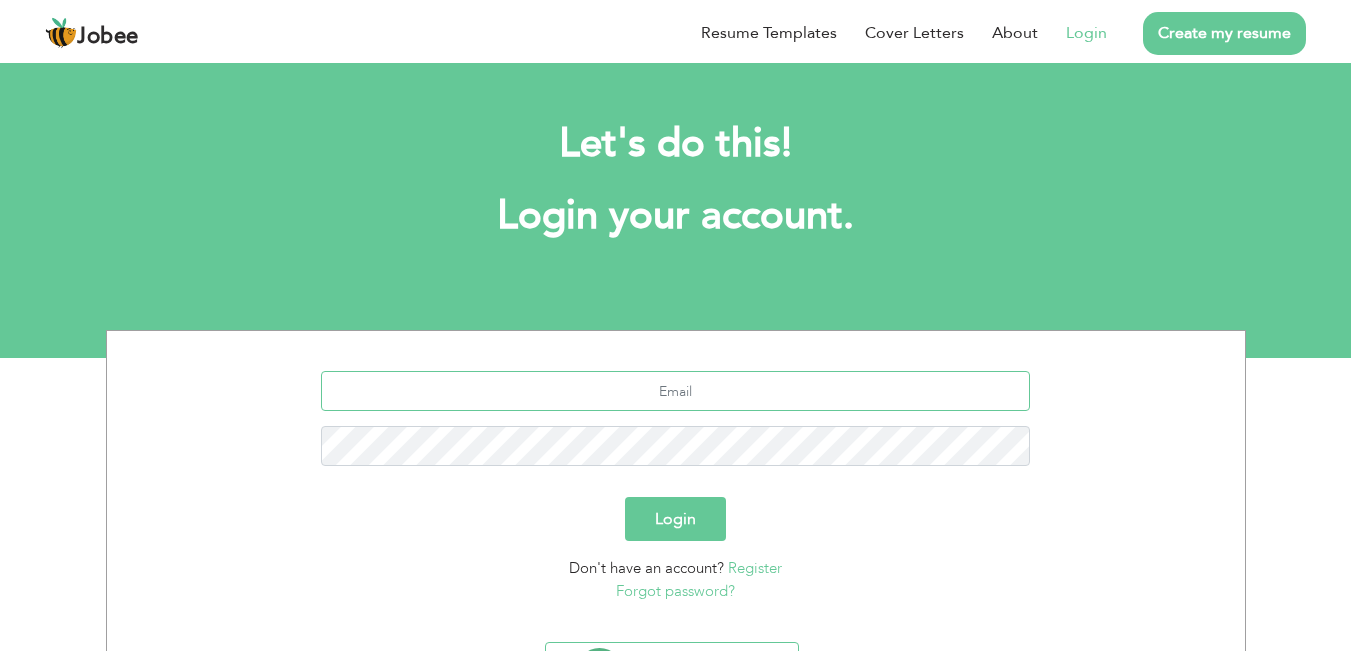 type on "[EMAIL_ADDRESS][DOMAIN_NAME]" 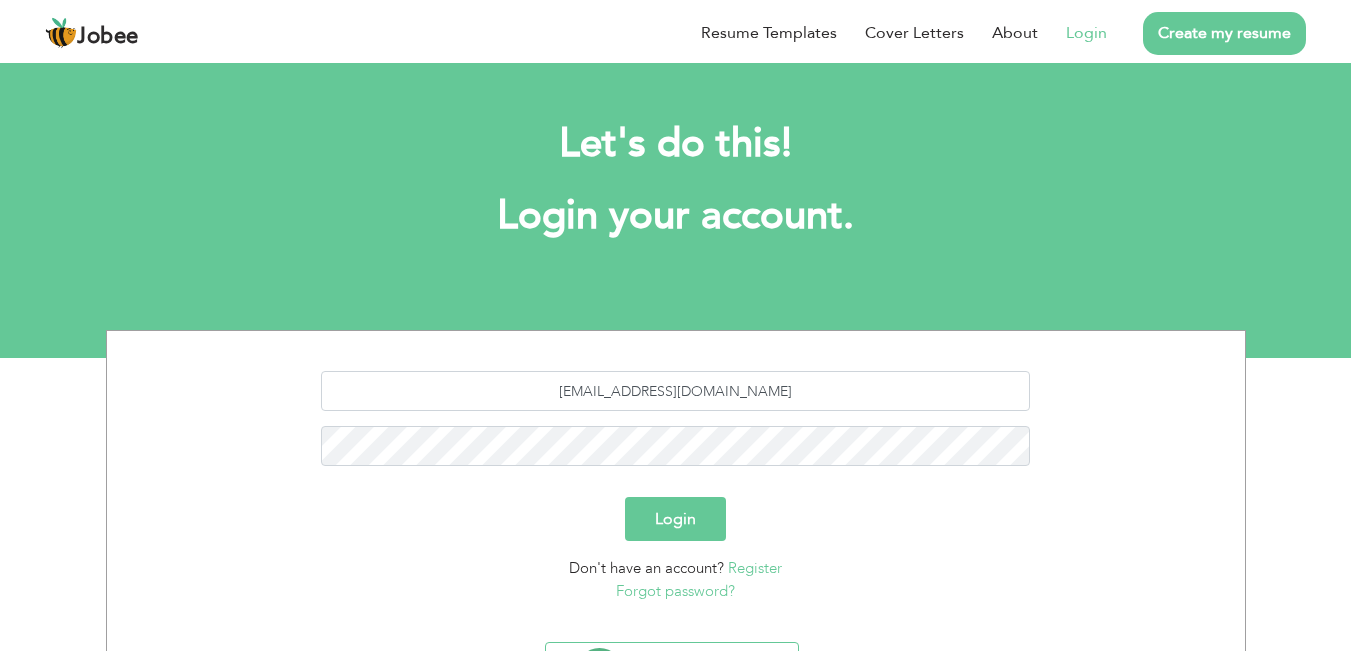 scroll, scrollTop: 0, scrollLeft: 0, axis: both 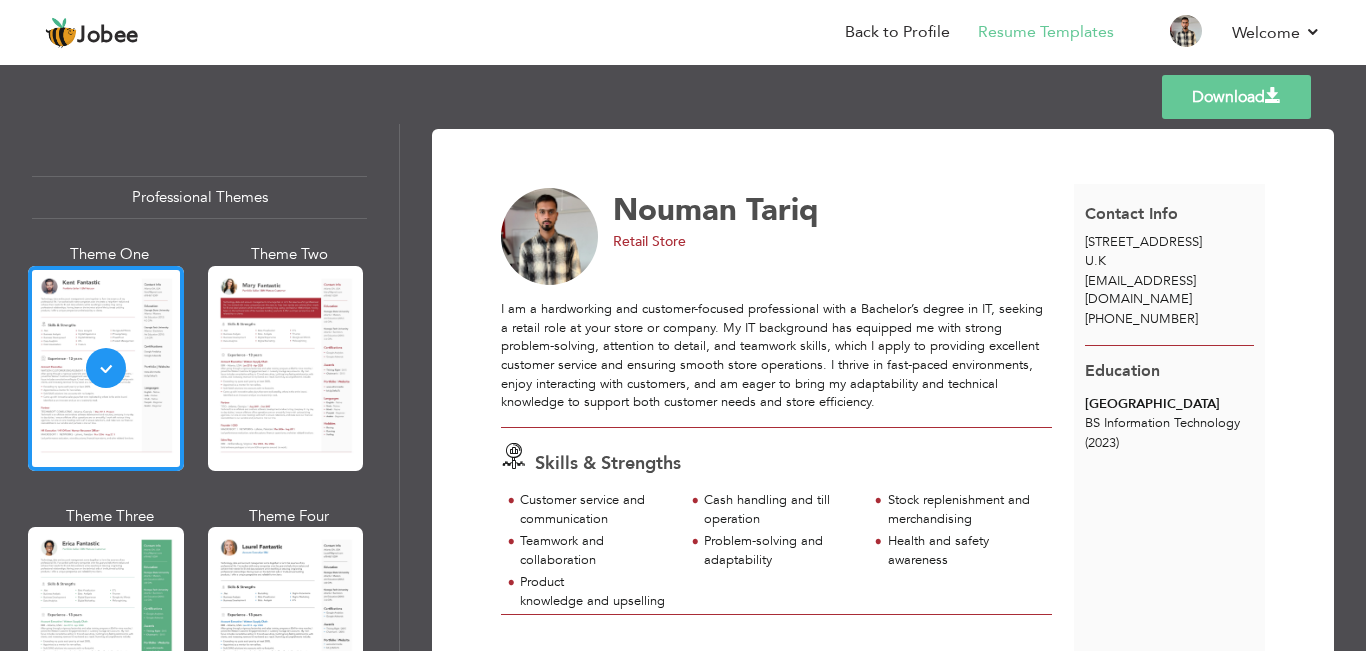 click on "I am a hardworking and customer-focused professional with a Bachelor’s degree in IT, seeking a retail role at your store or company. My IT background has equipped me with strong problem-solving, attention to detail, and teamwork skills, which I apply to providing excellent customer service and ensuring smooth store operations. I thrive in fast-paced environments, enjoy interacting with customers, and am eager to bring my adaptability and technical knowledge to support both customer needs and store efficiency." at bounding box center [776, 355] 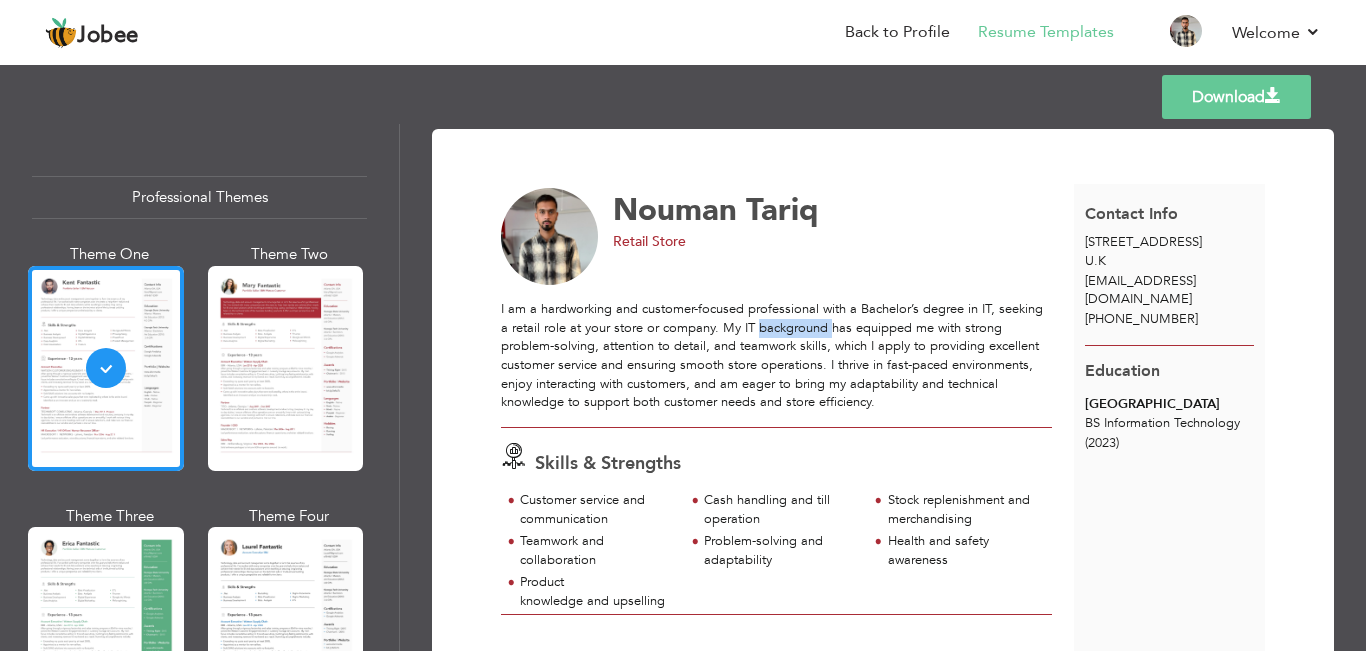 click on "I am a hardworking and customer-focused professional with a Bachelor’s degree in IT, seeking a retail role at your store or company. My IT background has equipped me with strong problem-solving, attention to detail, and teamwork skills, which I apply to providing excellent customer service and ensuring smooth store operations. I thrive in fast-paced environments, enjoy interacting with customers, and am eager to bring my adaptability and technical knowledge to support both customer needs and store efficiency." at bounding box center [776, 355] 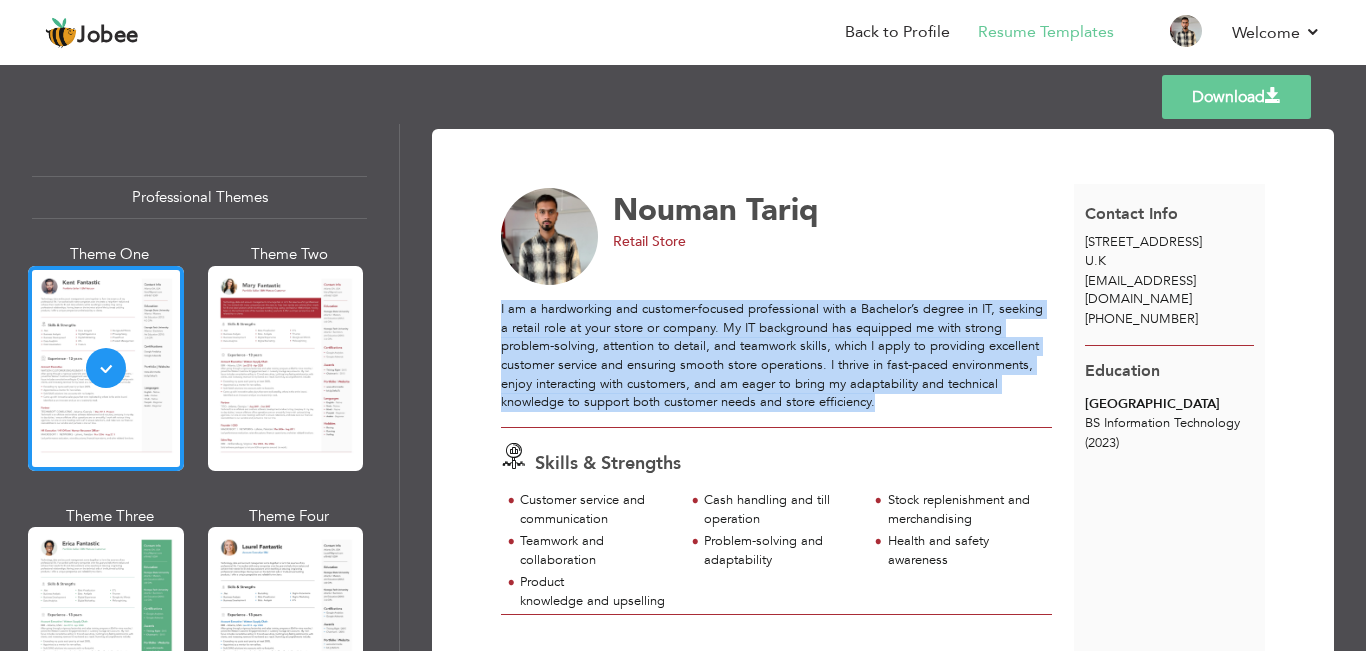click on "I am a hardworking and customer-focused professional with a Bachelor’s degree in IT, seeking a retail role at your store or company. My IT background has equipped me with strong problem-solving, attention to detail, and teamwork skills, which I apply to providing excellent customer service and ensuring smooth store operations. I thrive in fast-paced environments, enjoy interacting with customers, and am eager to bring my adaptability and technical knowledge to support both customer needs and store efficiency." at bounding box center (776, 355) 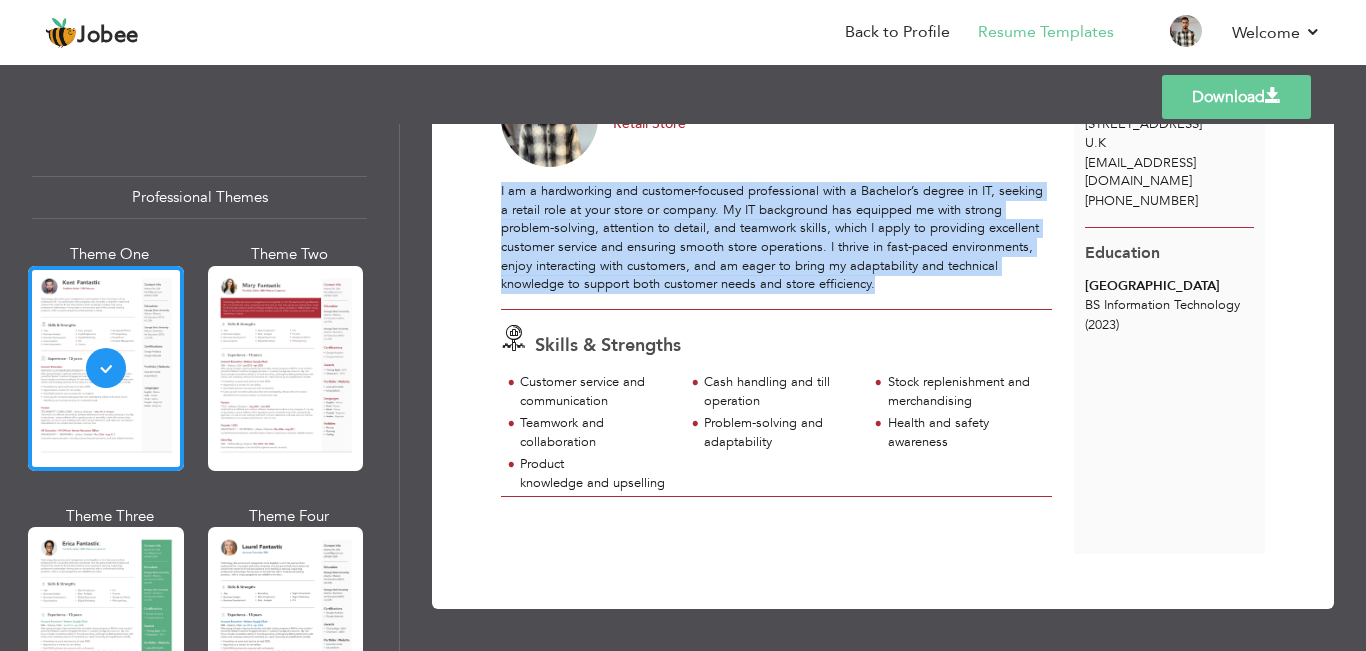 scroll, scrollTop: 0, scrollLeft: 0, axis: both 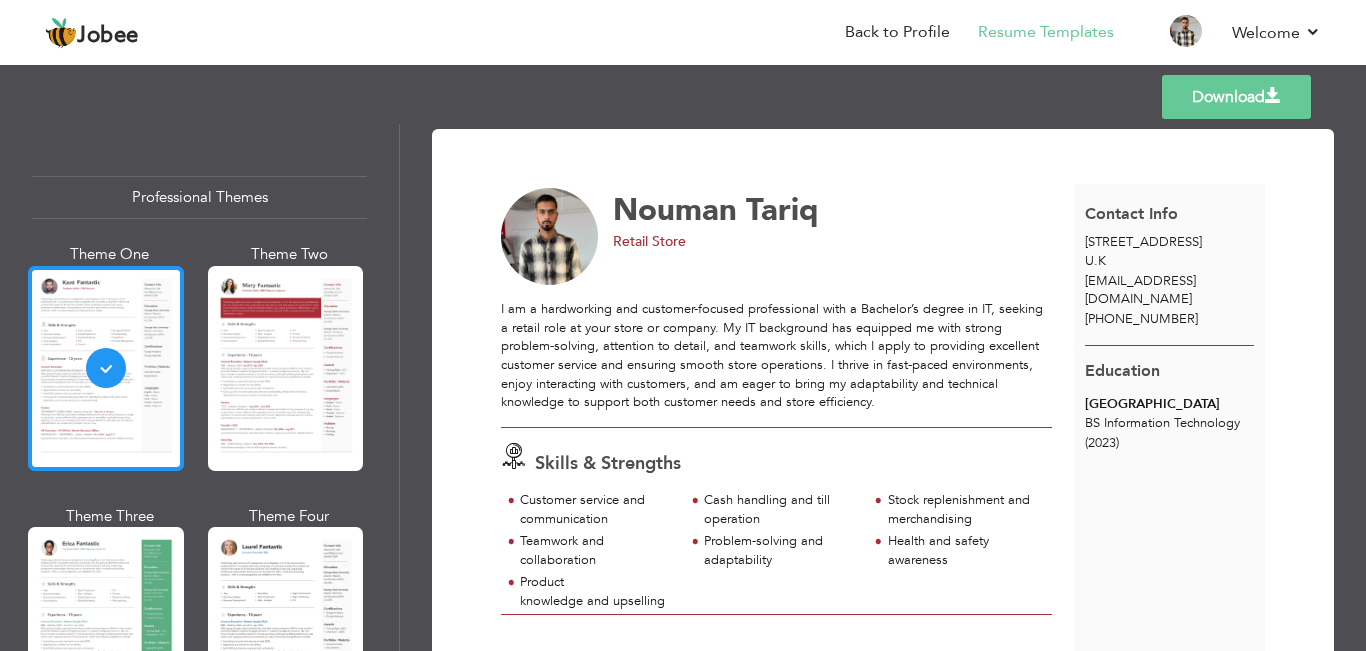 click at bounding box center [106, 368] 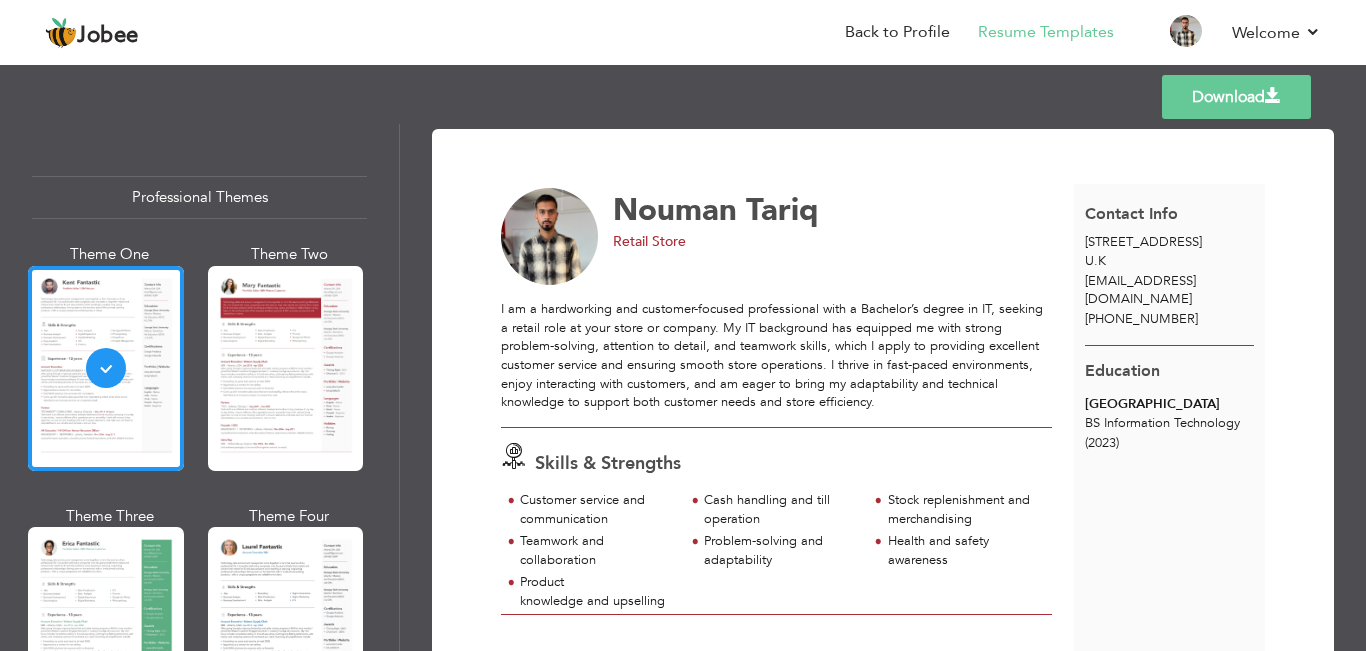 scroll, scrollTop: 118, scrollLeft: 0, axis: vertical 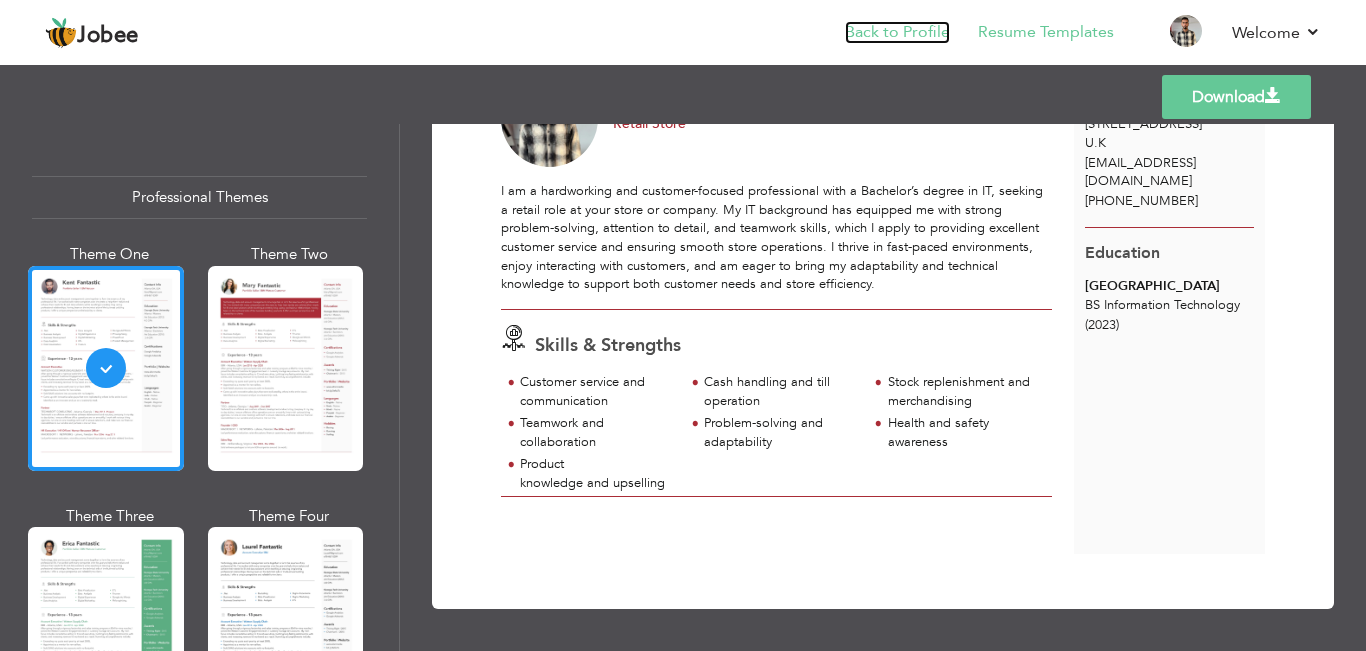click on "Back to Profile" at bounding box center [897, 32] 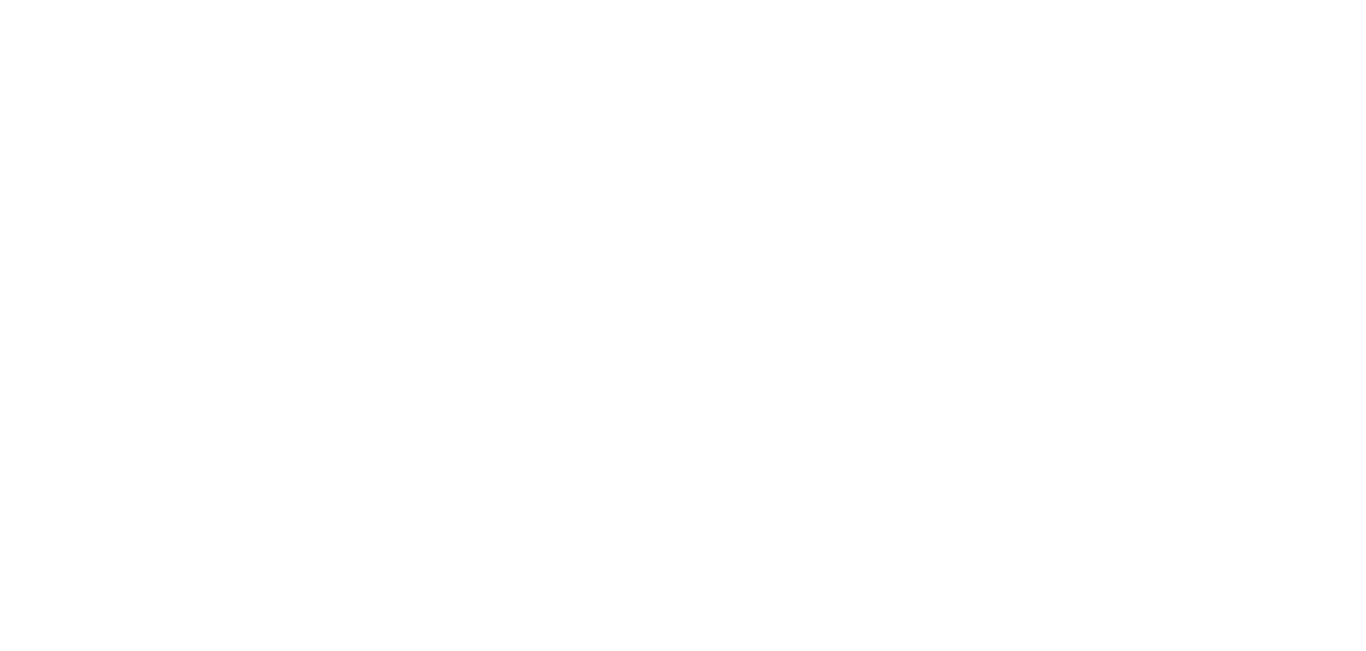 scroll, scrollTop: 0, scrollLeft: 0, axis: both 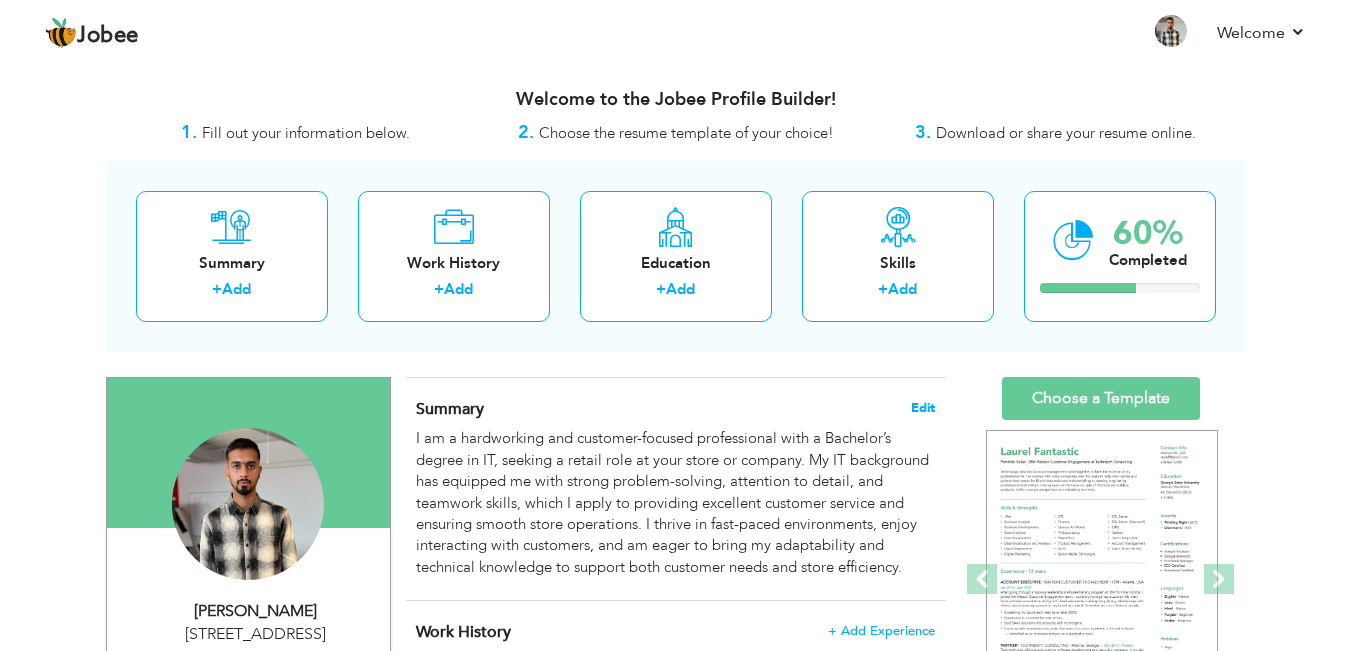click on "Edit" at bounding box center (923, 408) 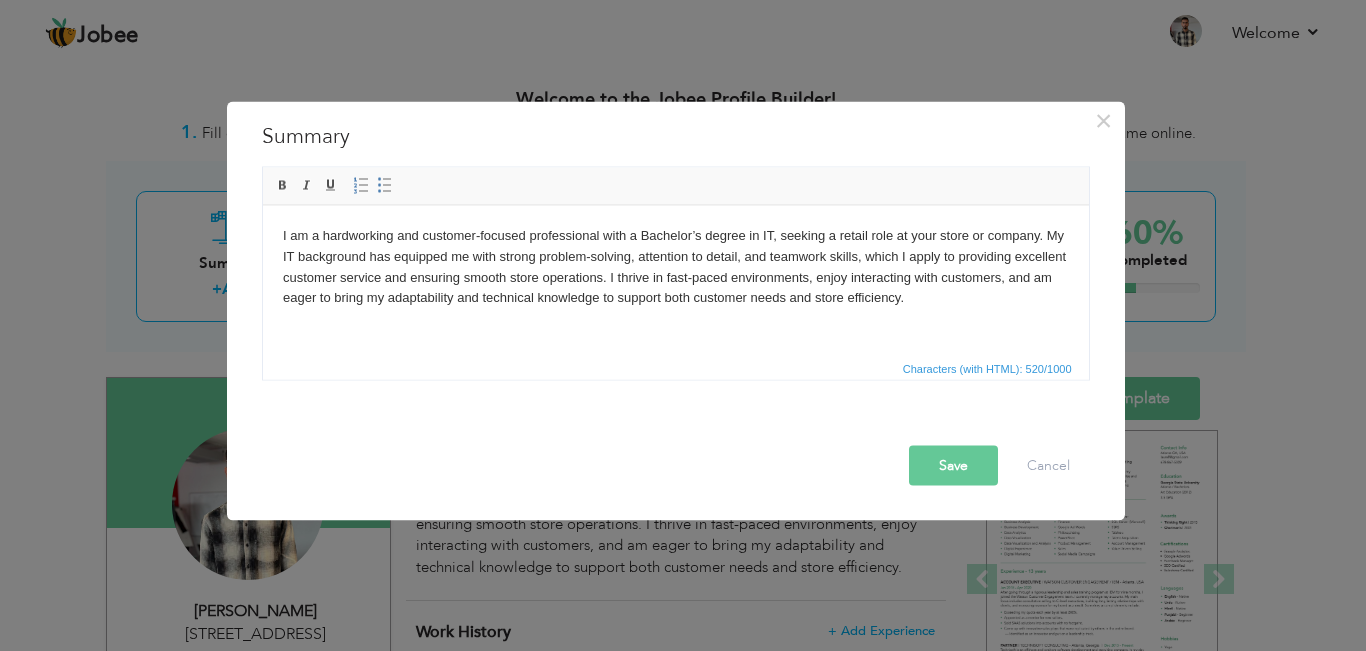 click on "Characters (with HTML): 520/1000" at bounding box center [676, 367] 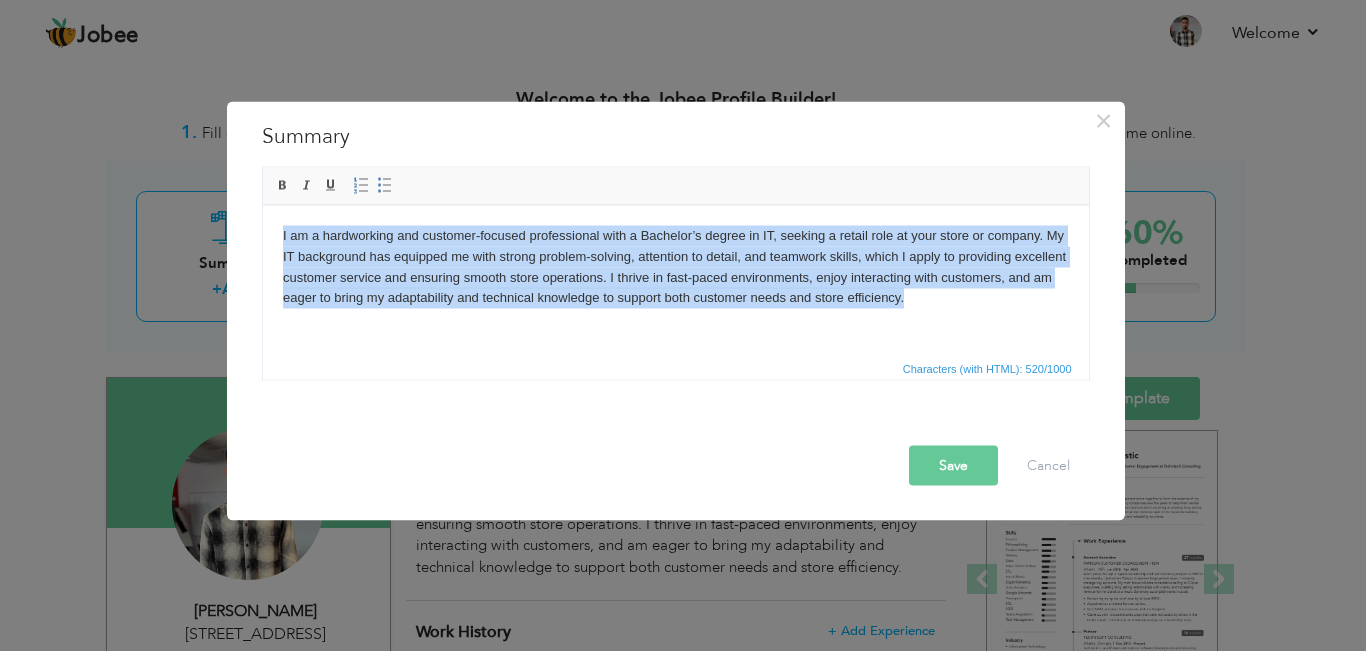 type 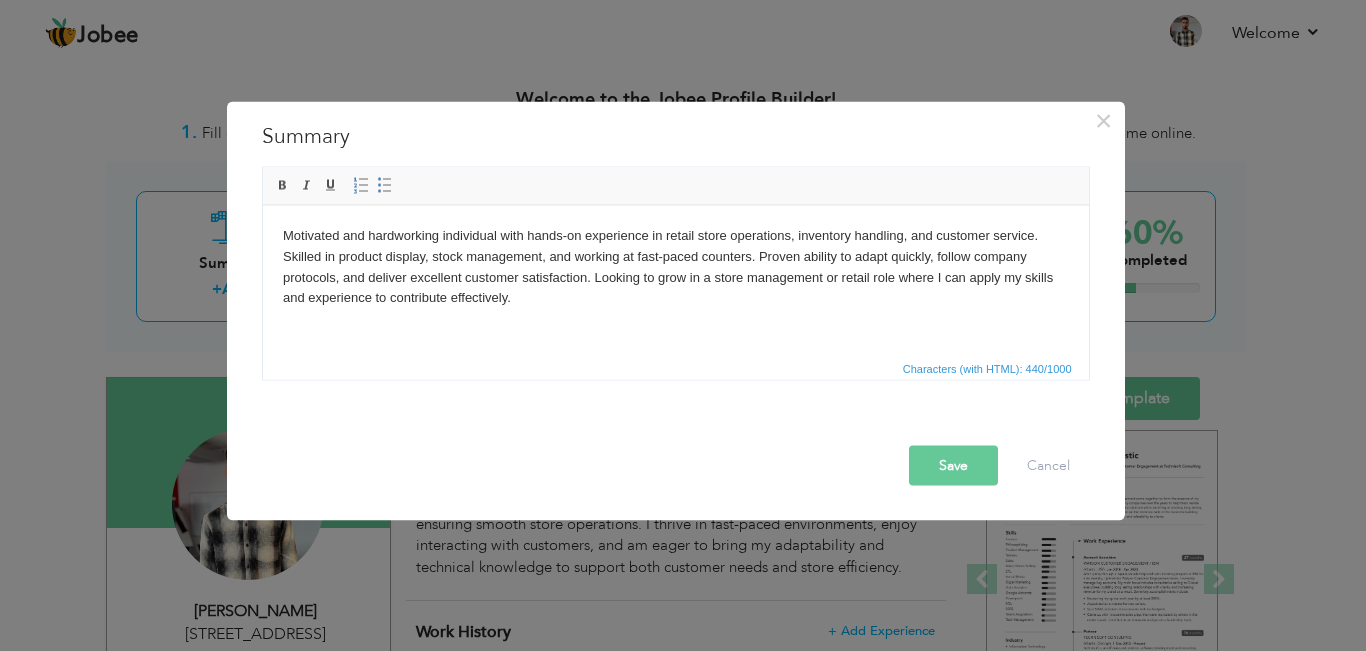 click on "Save" at bounding box center [953, 465] 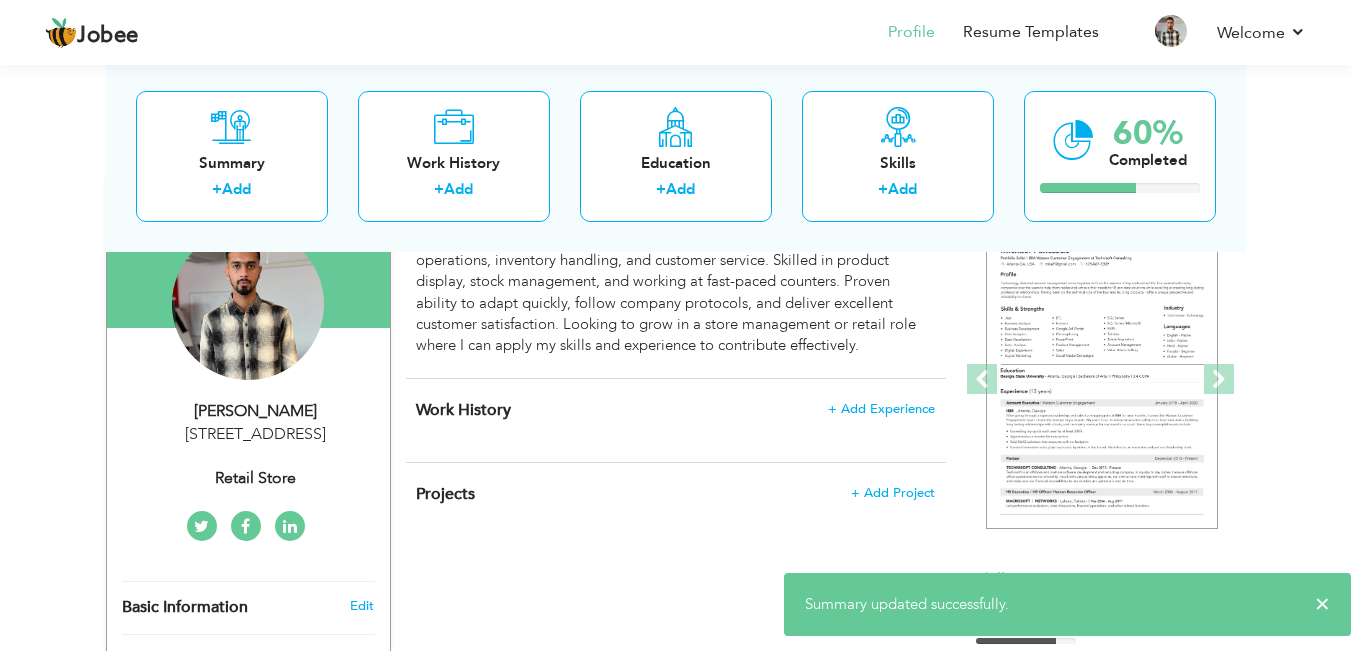 scroll, scrollTop: 252, scrollLeft: 0, axis: vertical 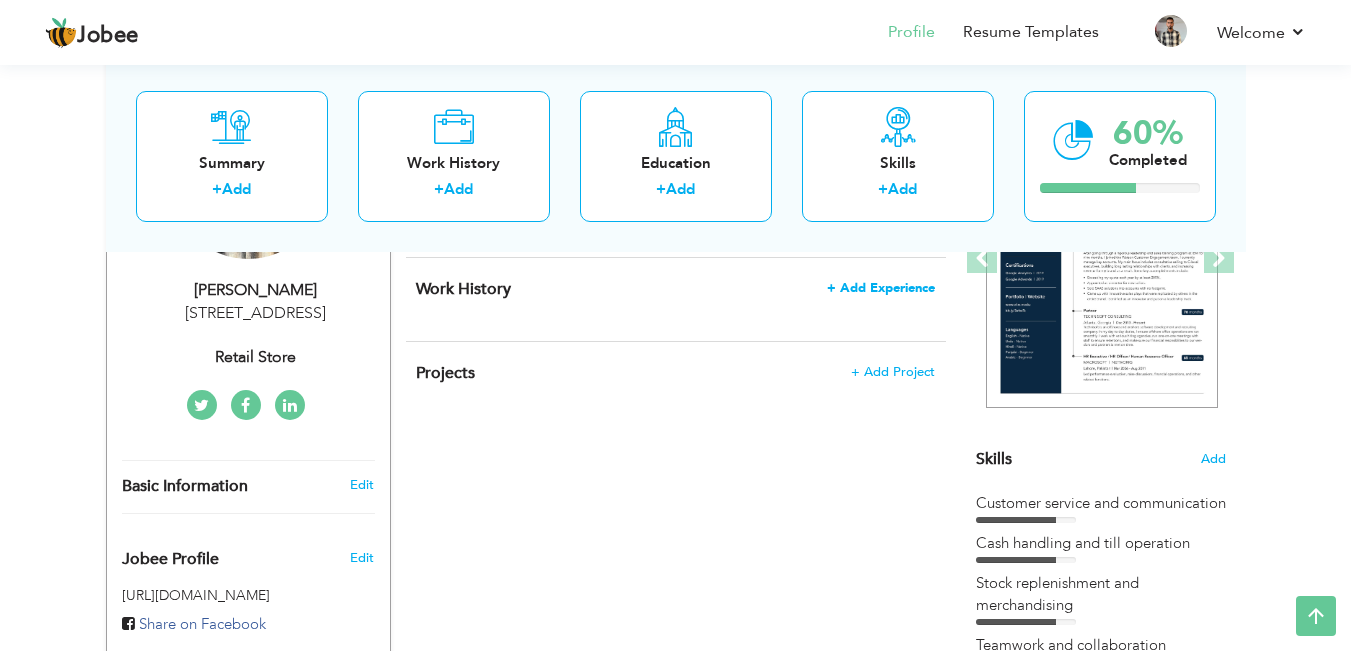 click on "+ Add Experience" at bounding box center [881, 288] 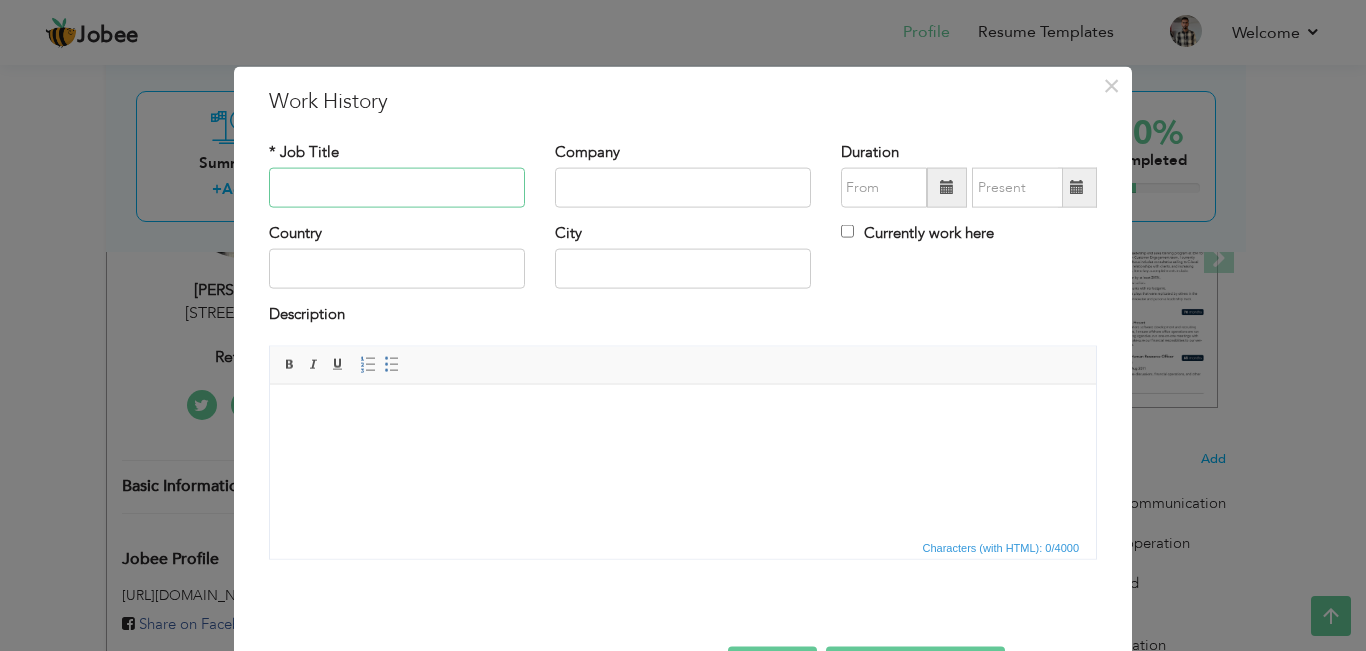 click at bounding box center (397, 188) 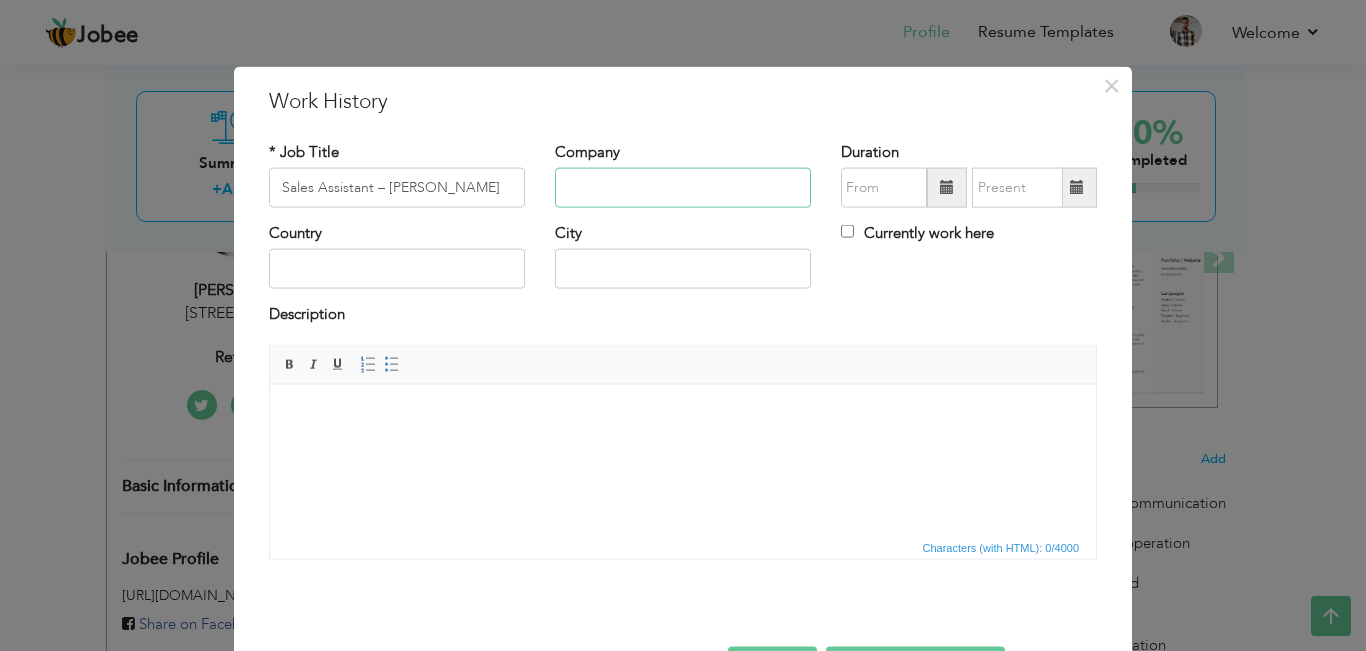 click at bounding box center [683, 188] 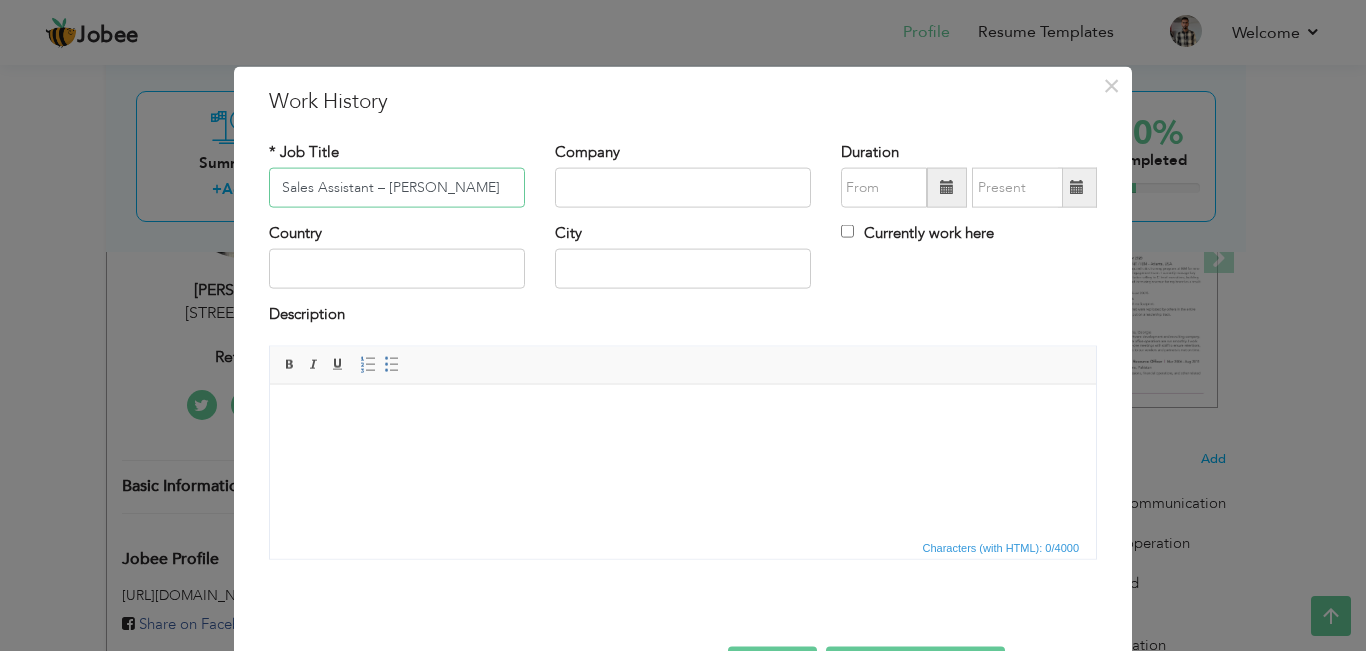 drag, startPoint x: 390, startPoint y: 183, endPoint x: 368, endPoint y: 183, distance: 22 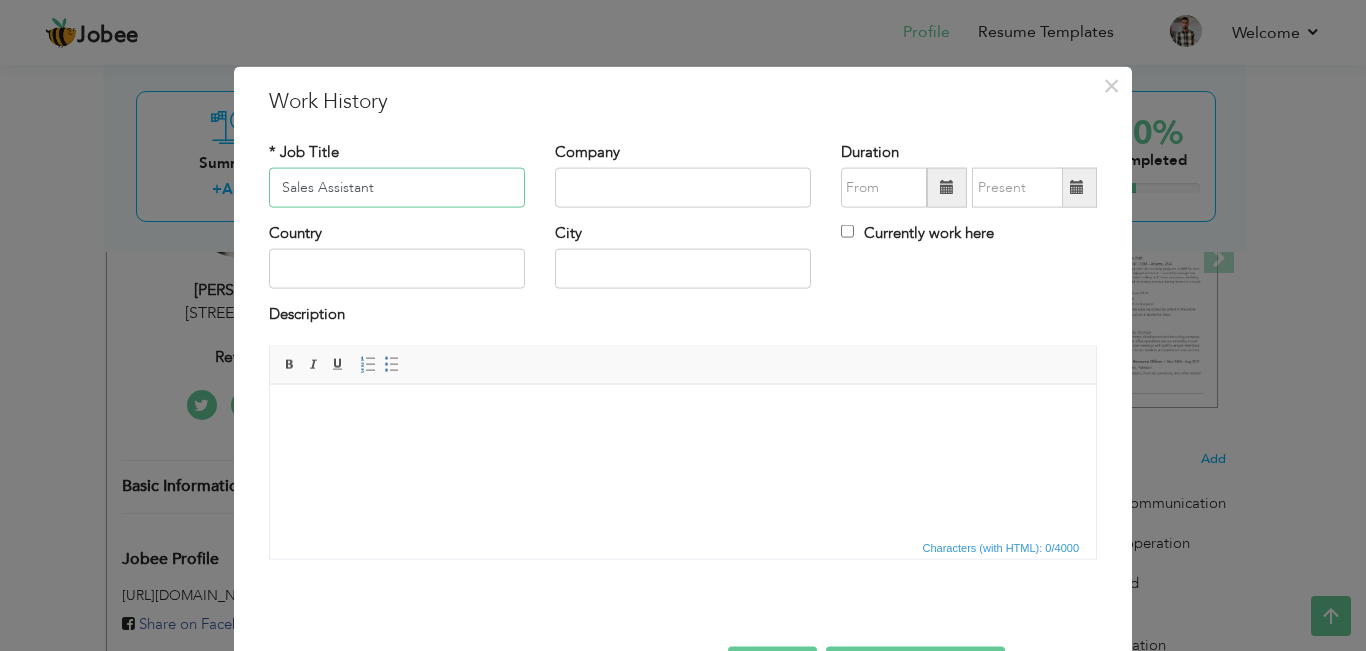 type on "Sales Assistant" 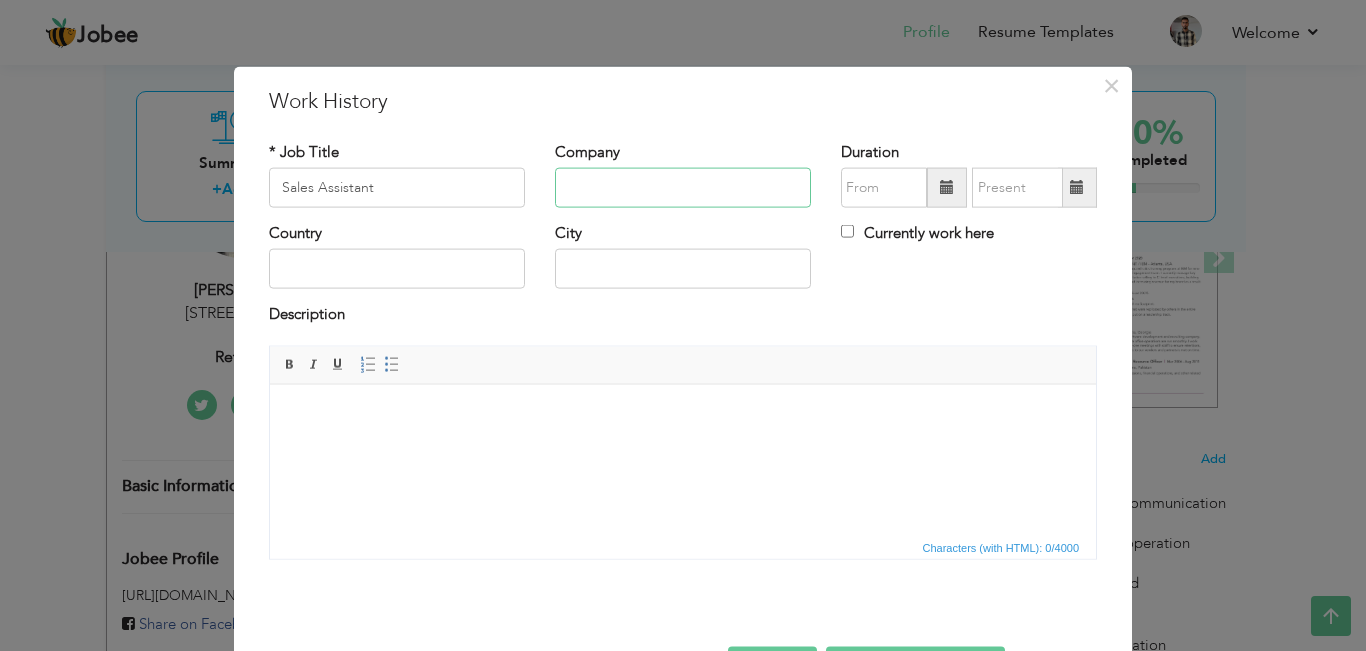 click at bounding box center [683, 188] 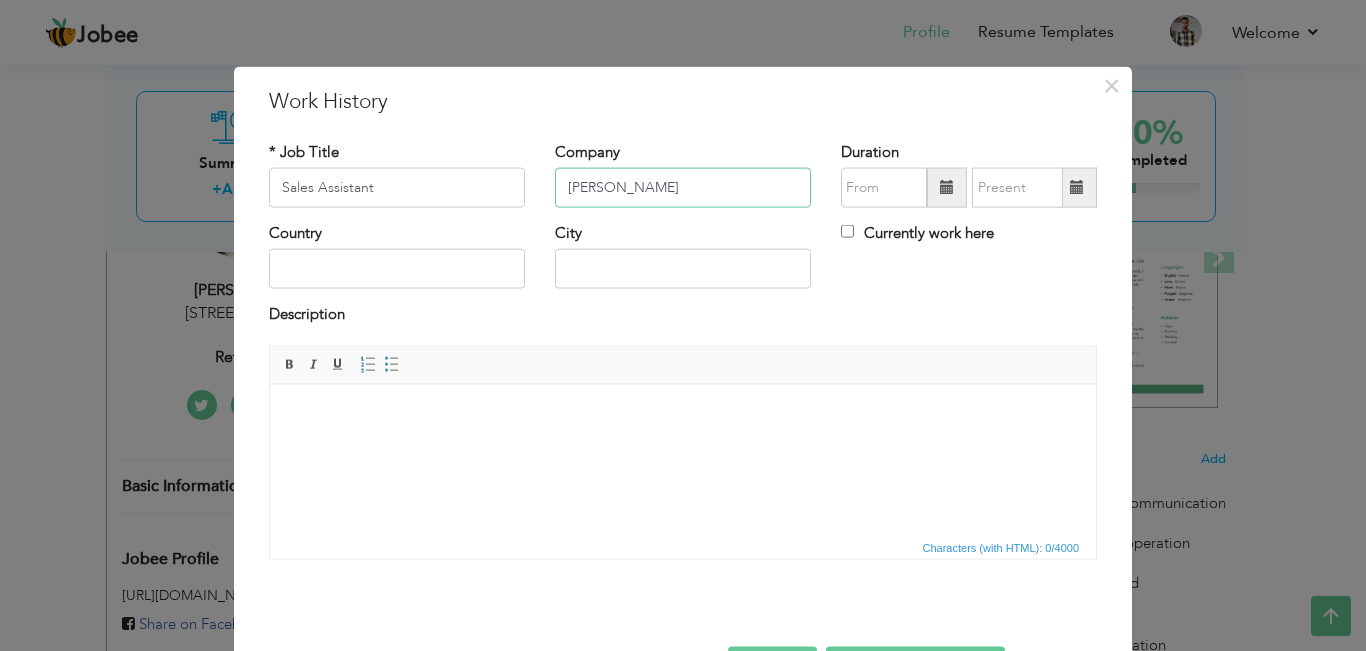 type on "J." 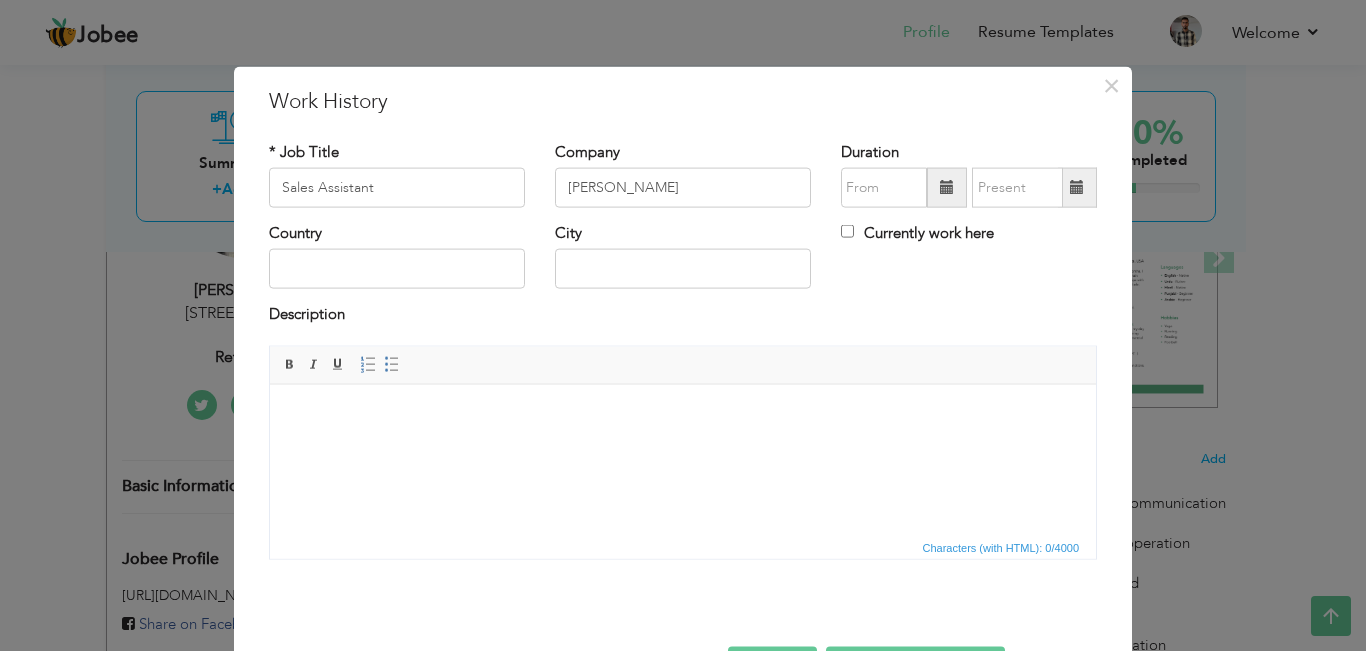 click at bounding box center (947, 188) 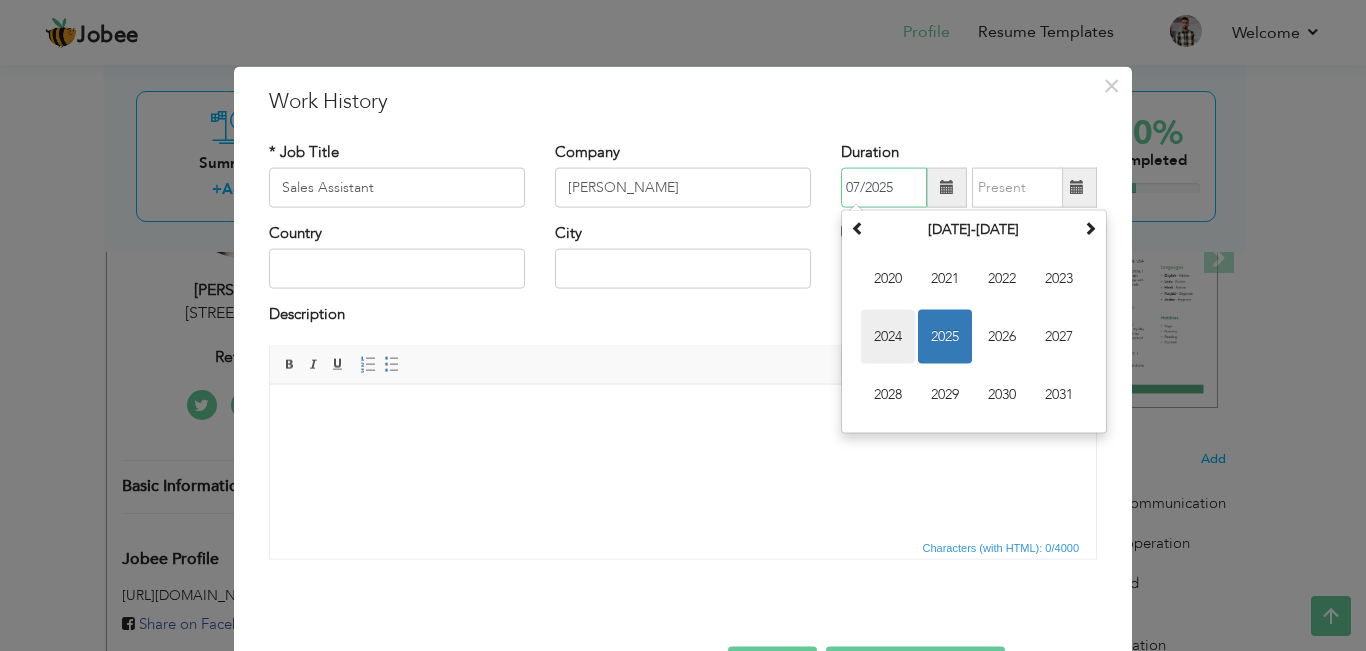 click on "2024" at bounding box center [888, 337] 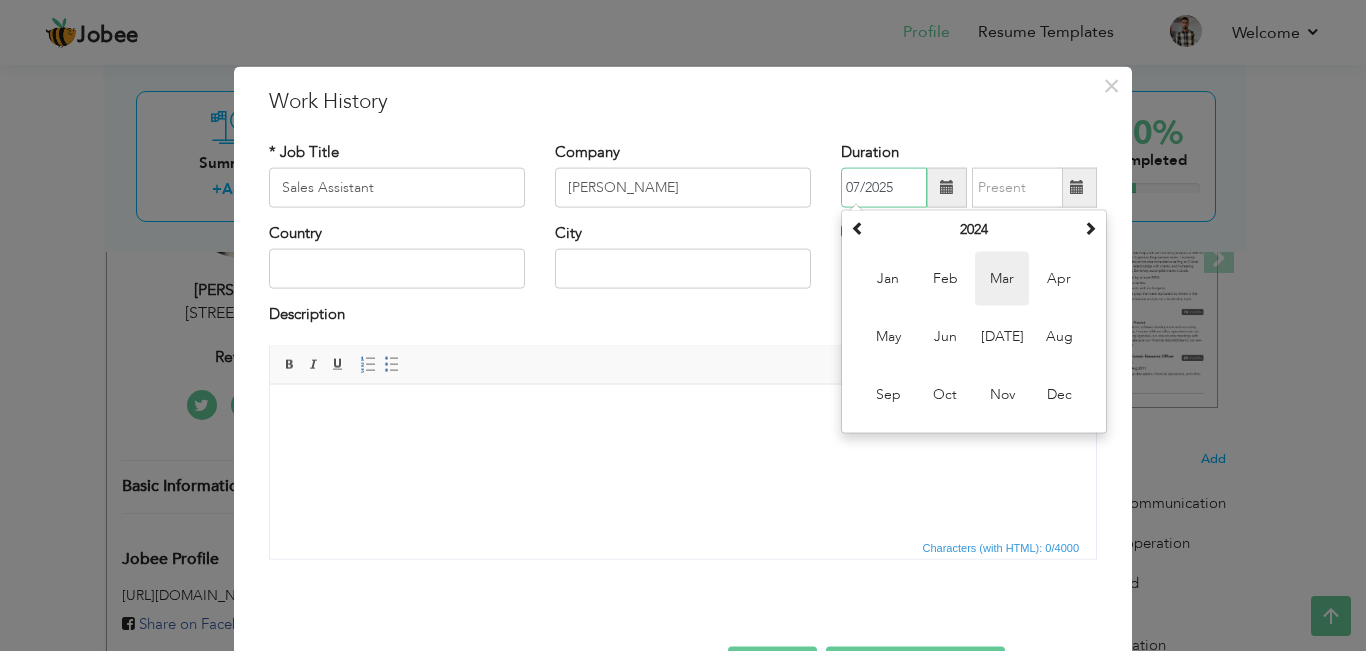 click on "Mar" at bounding box center (1002, 279) 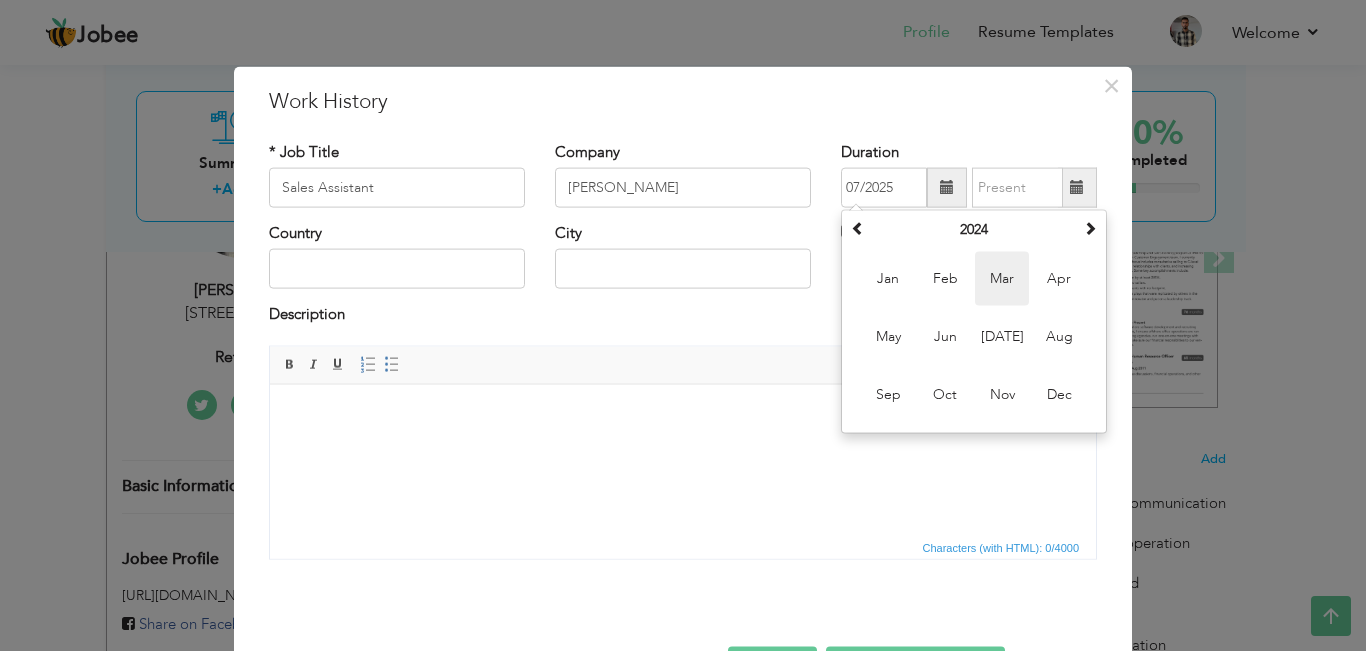 type on "03/2024" 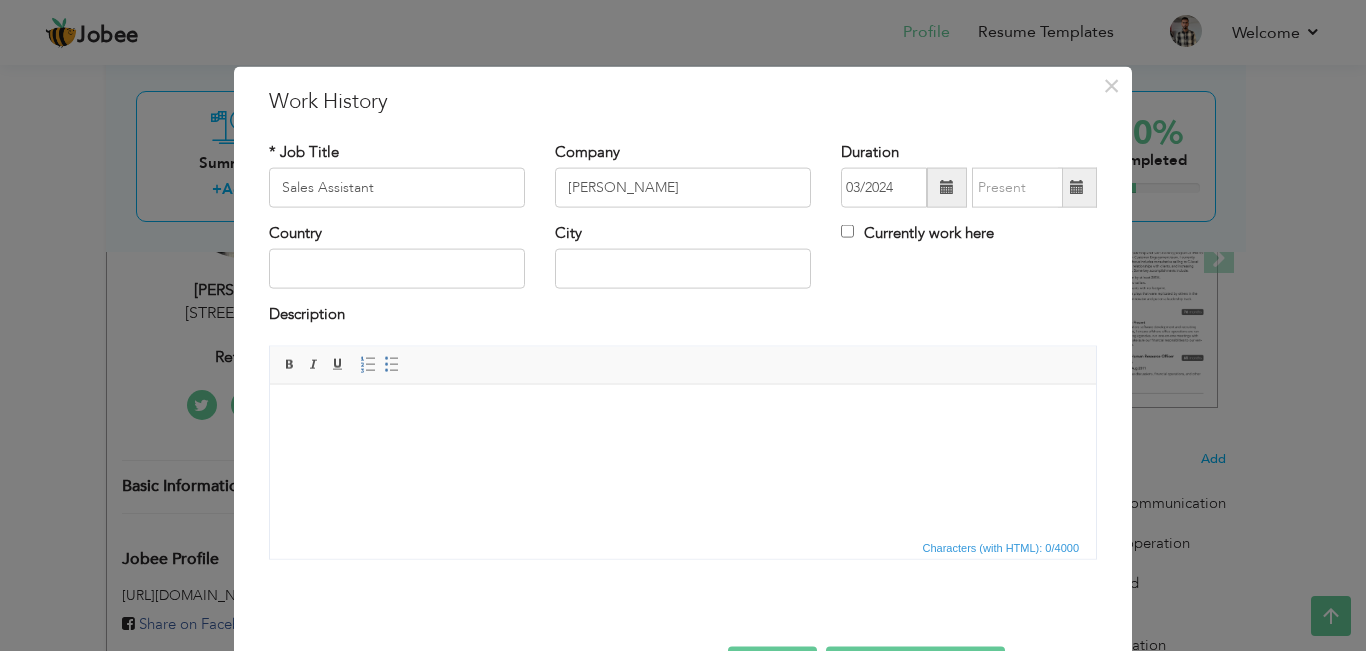 click at bounding box center (1077, 188) 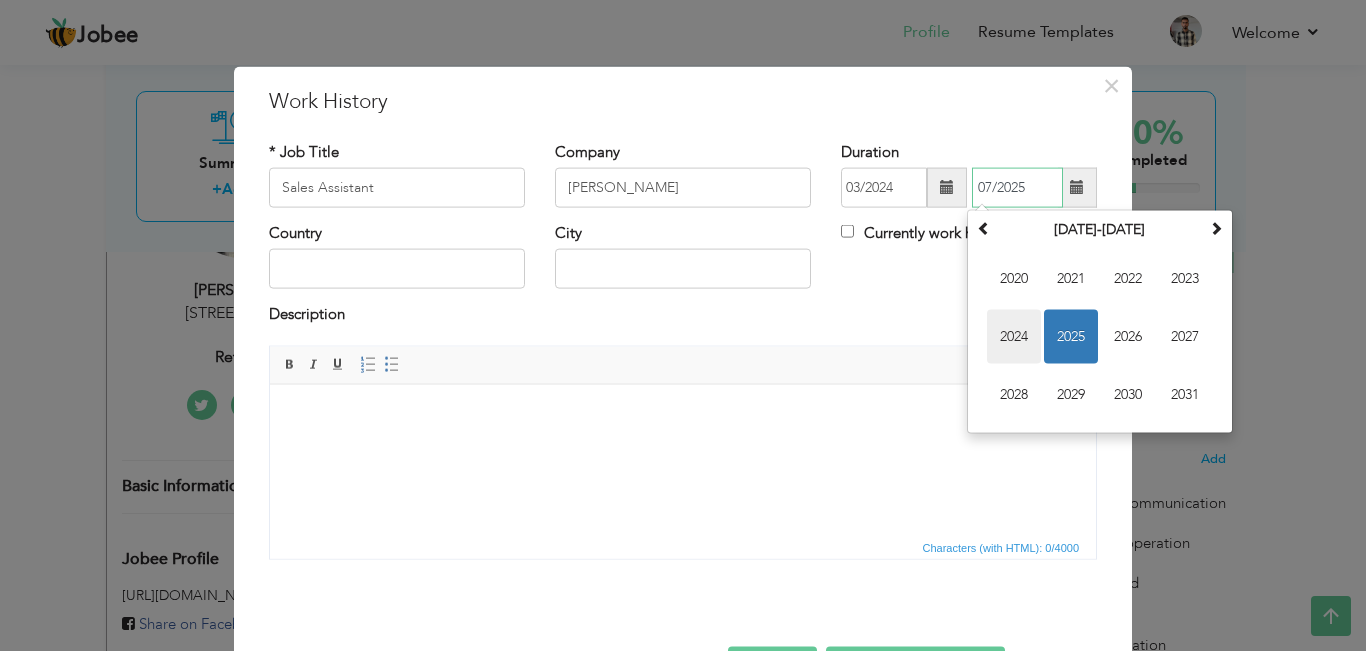 click on "2024" at bounding box center (1014, 337) 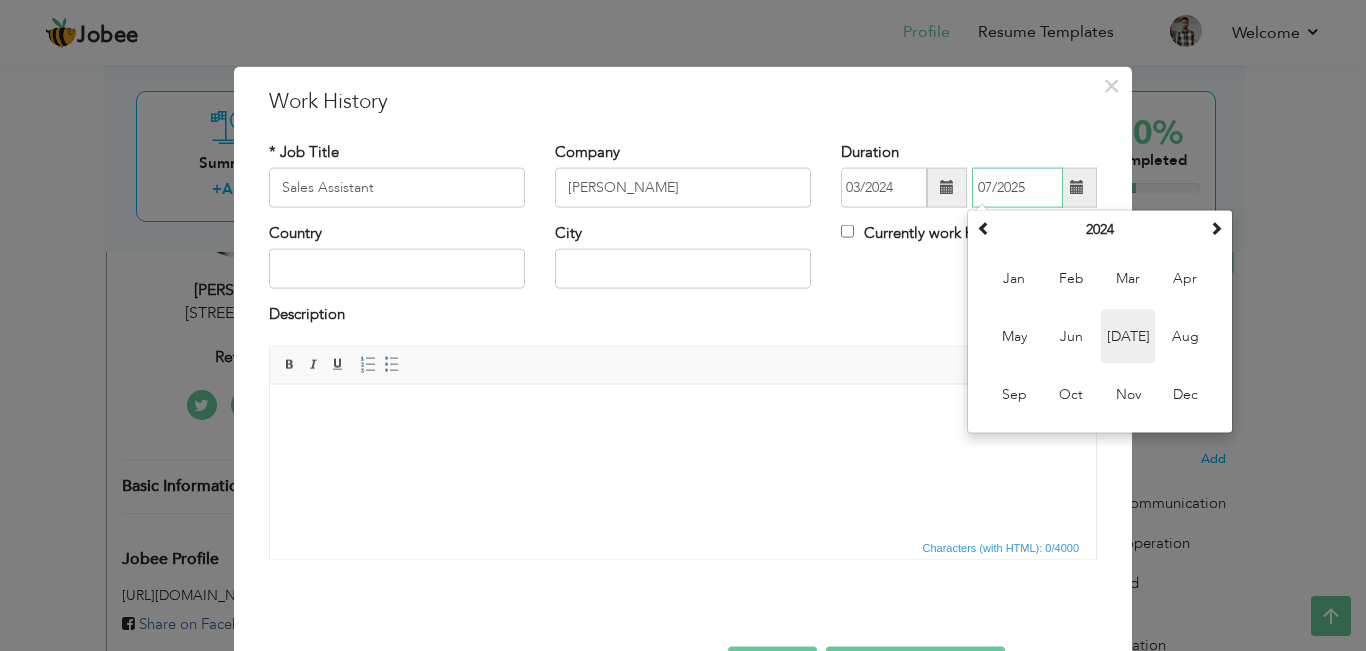click on "Jul" at bounding box center [1128, 337] 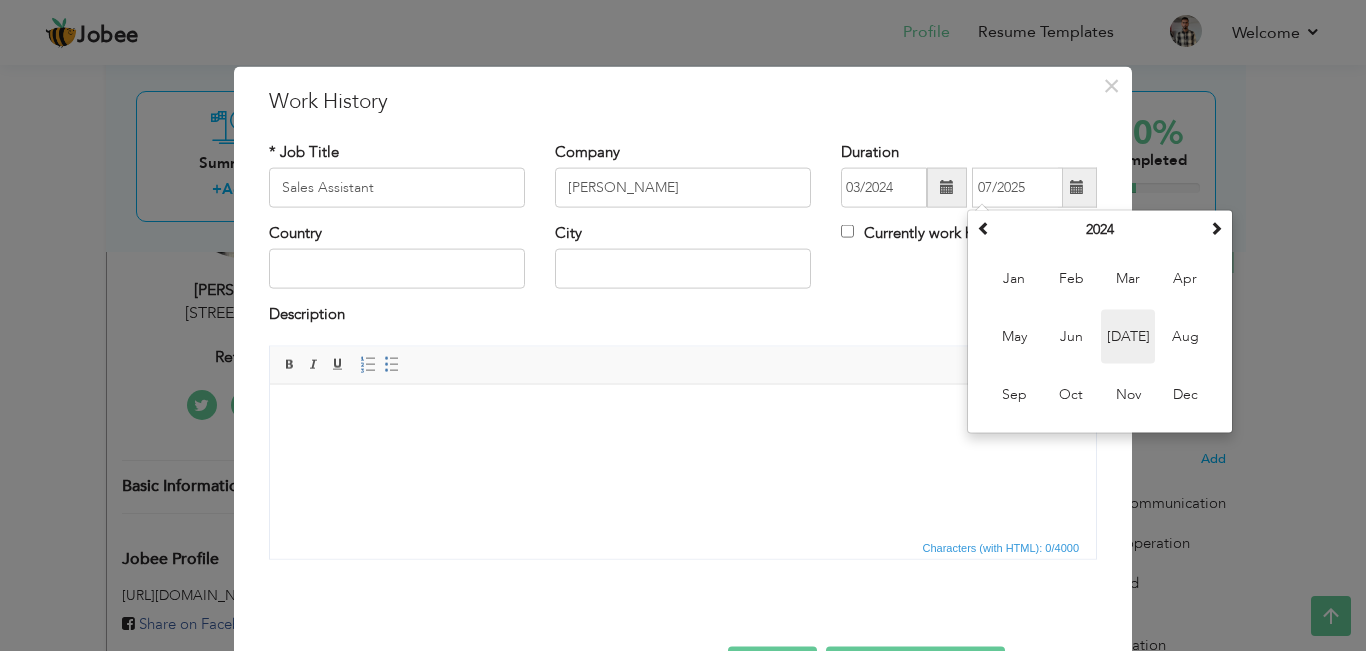type on "07/2024" 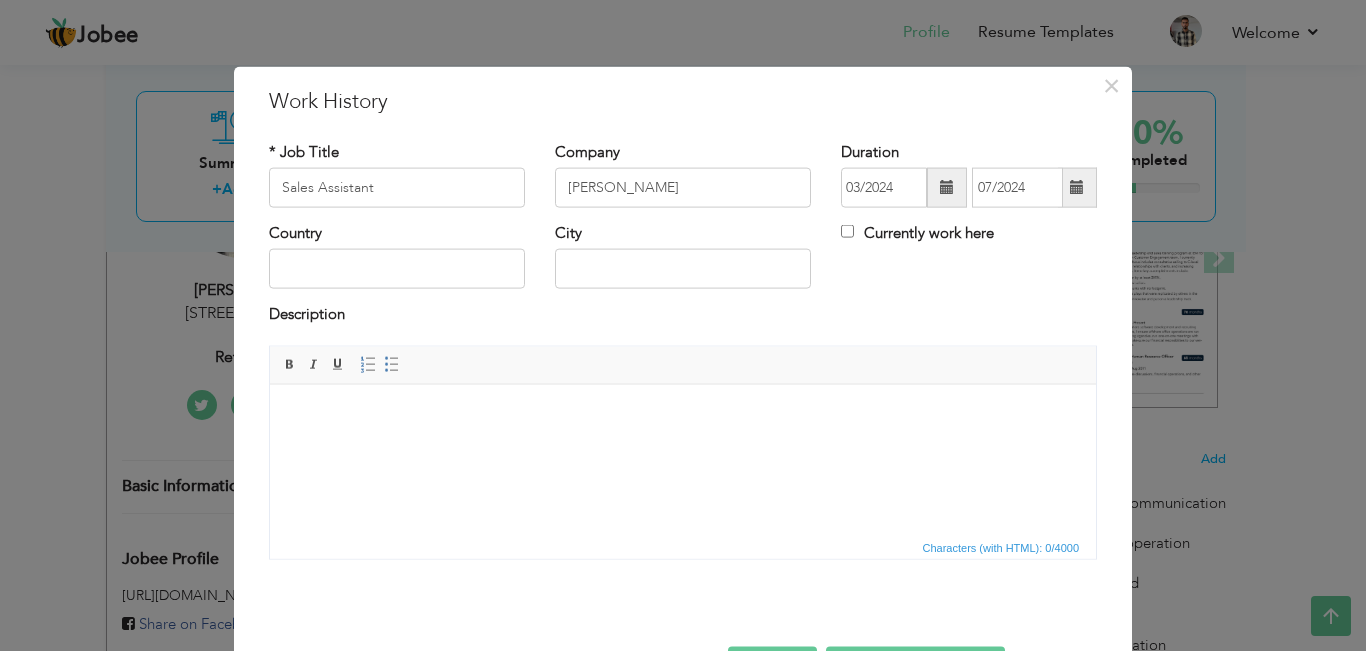 click on "Country
City
Currently work here" at bounding box center [683, 263] 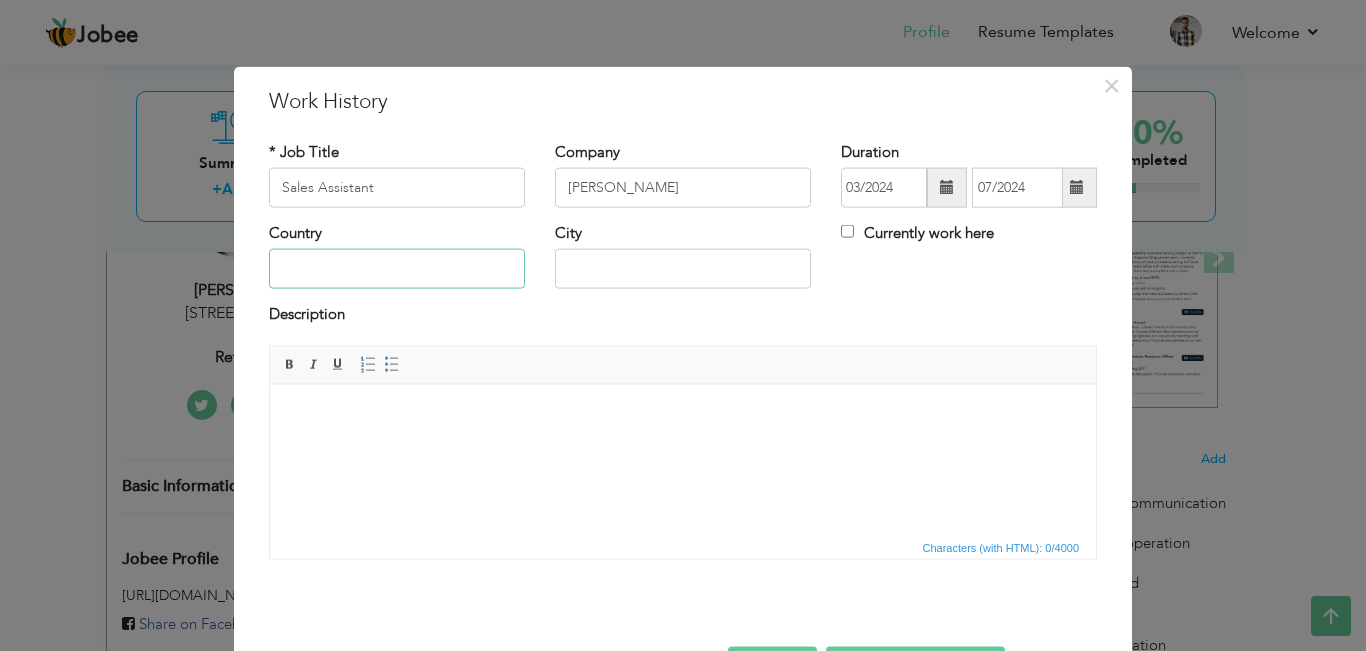 click at bounding box center [397, 269] 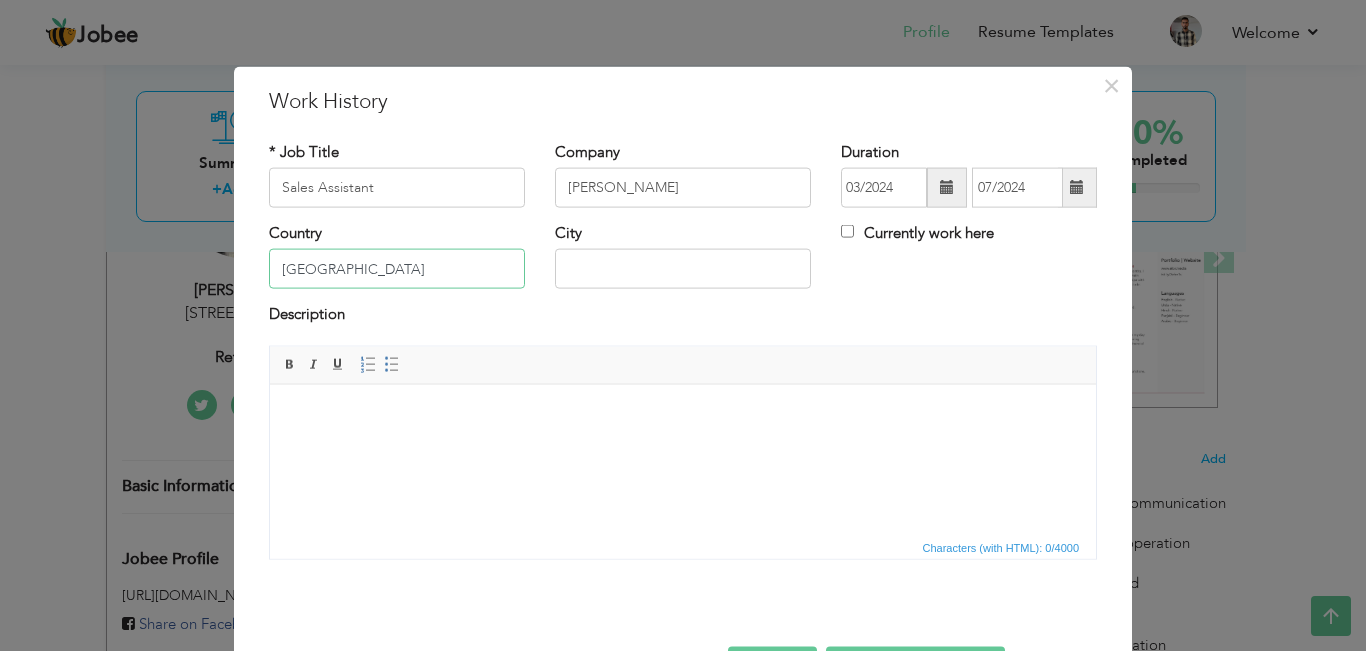 type on "Pakistan" 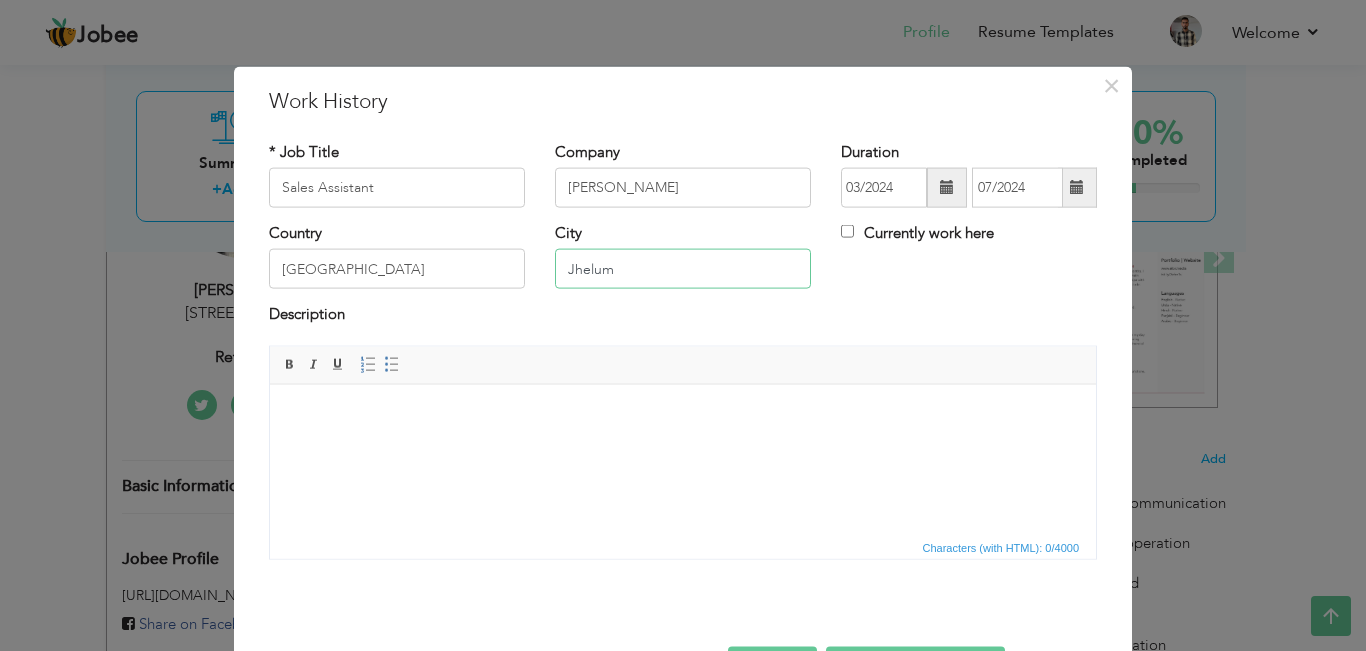 type on "Jhelum" 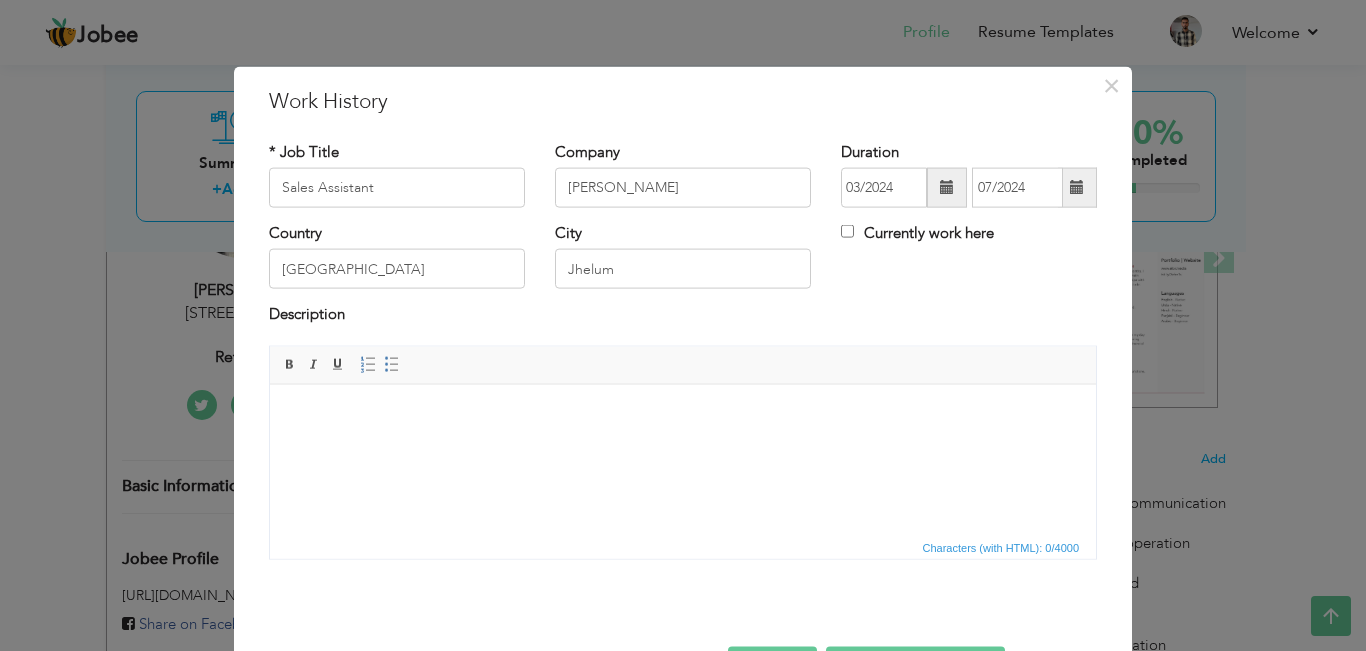 click at bounding box center [683, 414] 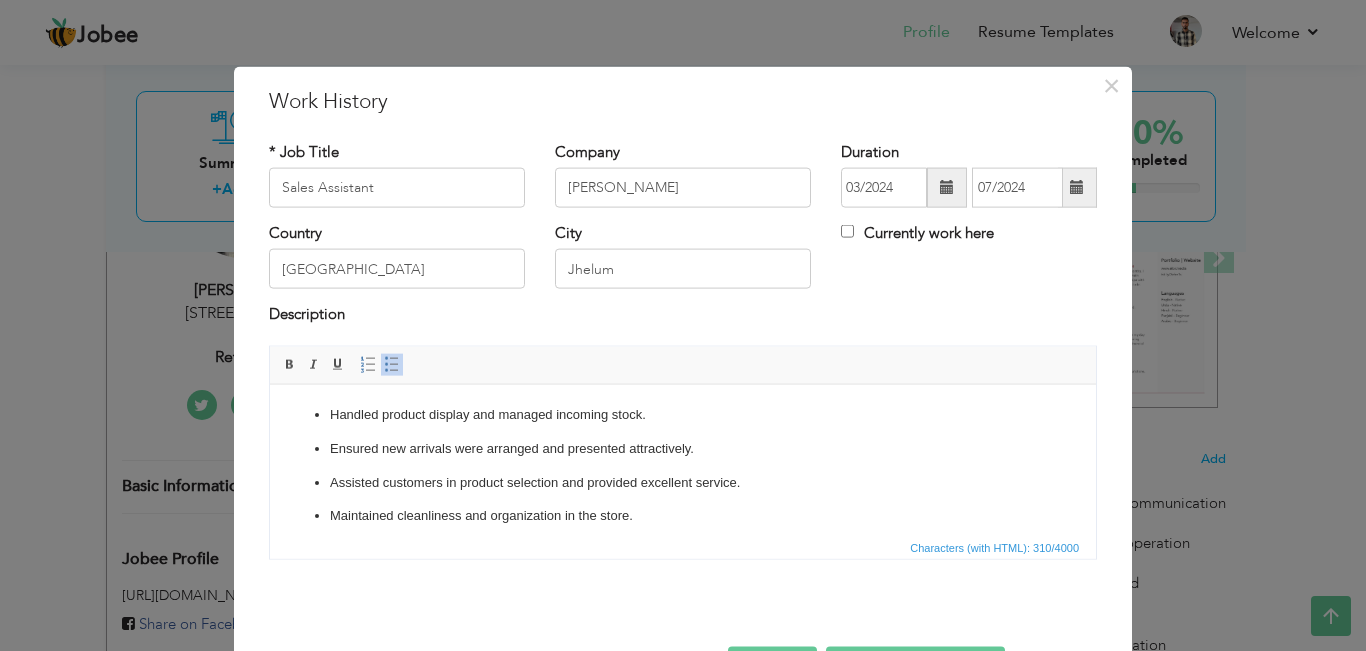 scroll, scrollTop: 12, scrollLeft: 0, axis: vertical 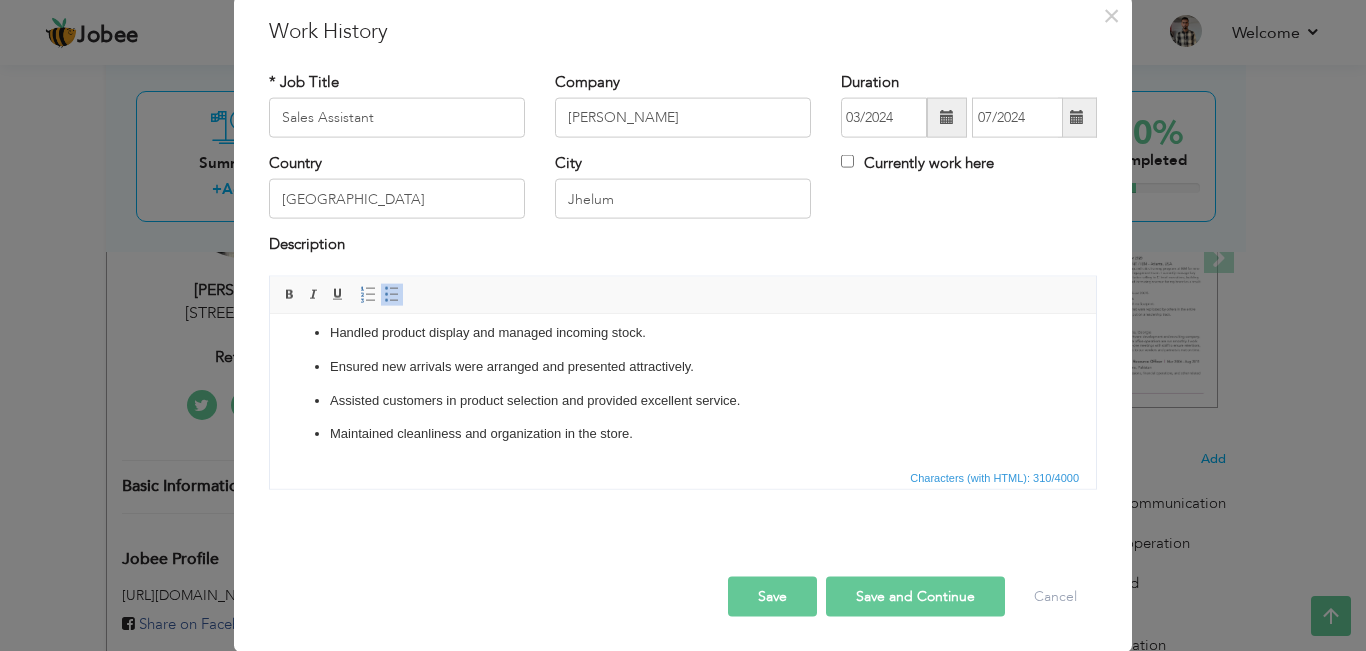 click on "Save and Continue" at bounding box center (915, 596) 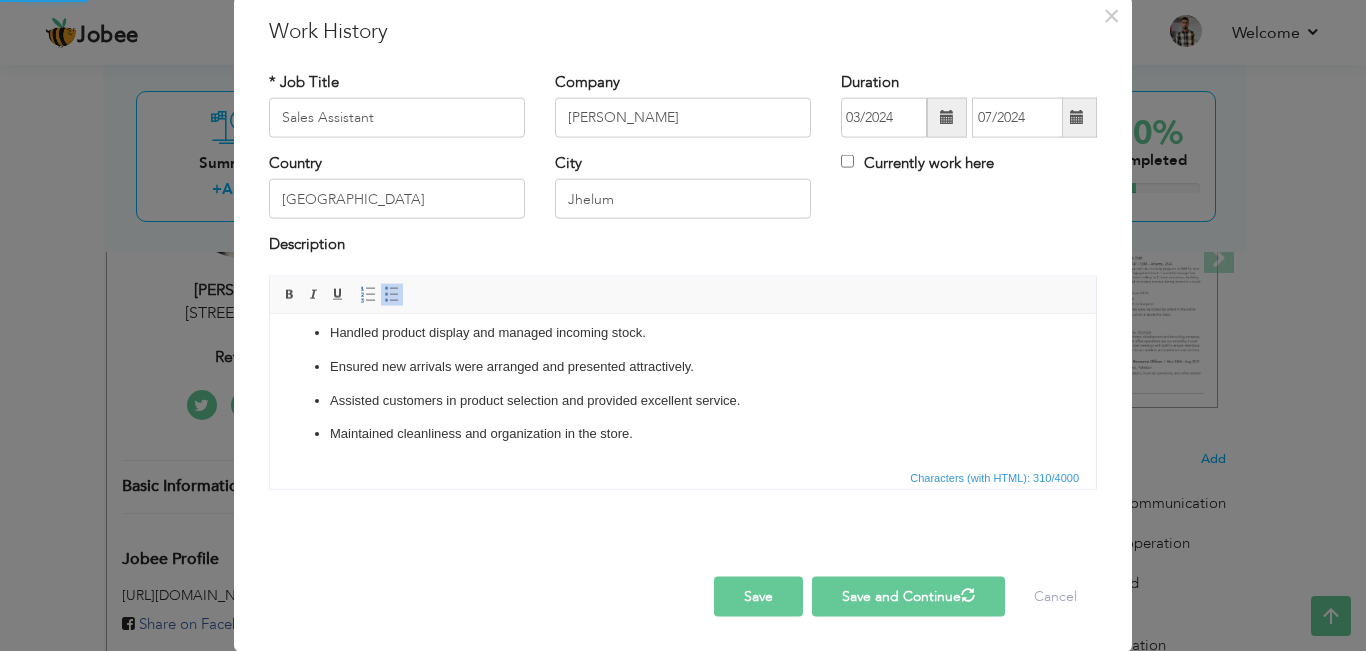 type 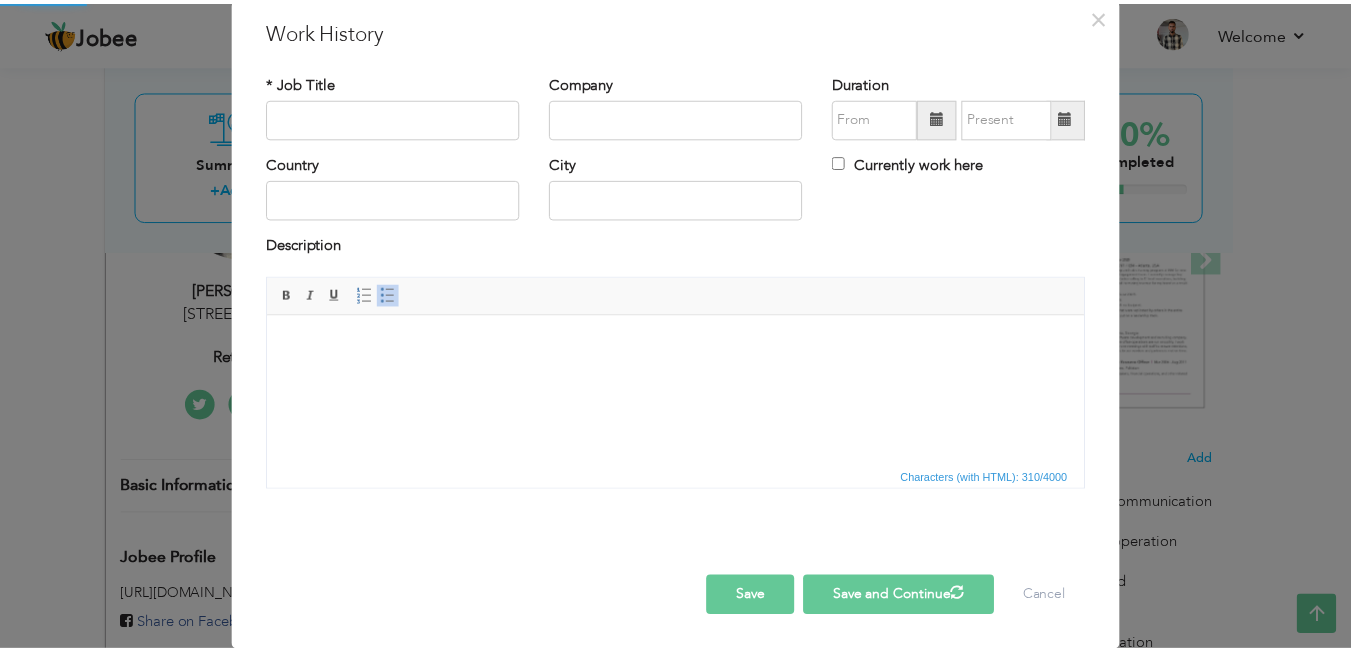 scroll, scrollTop: 0, scrollLeft: 0, axis: both 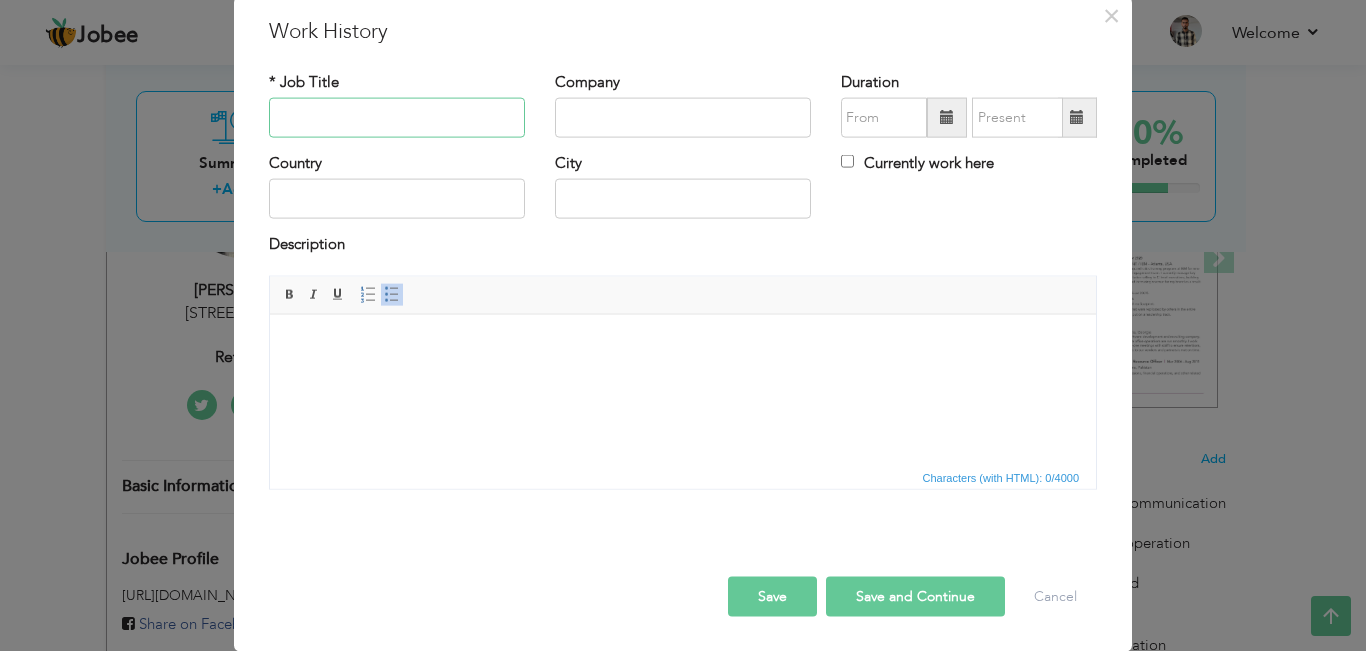 click at bounding box center (397, 118) 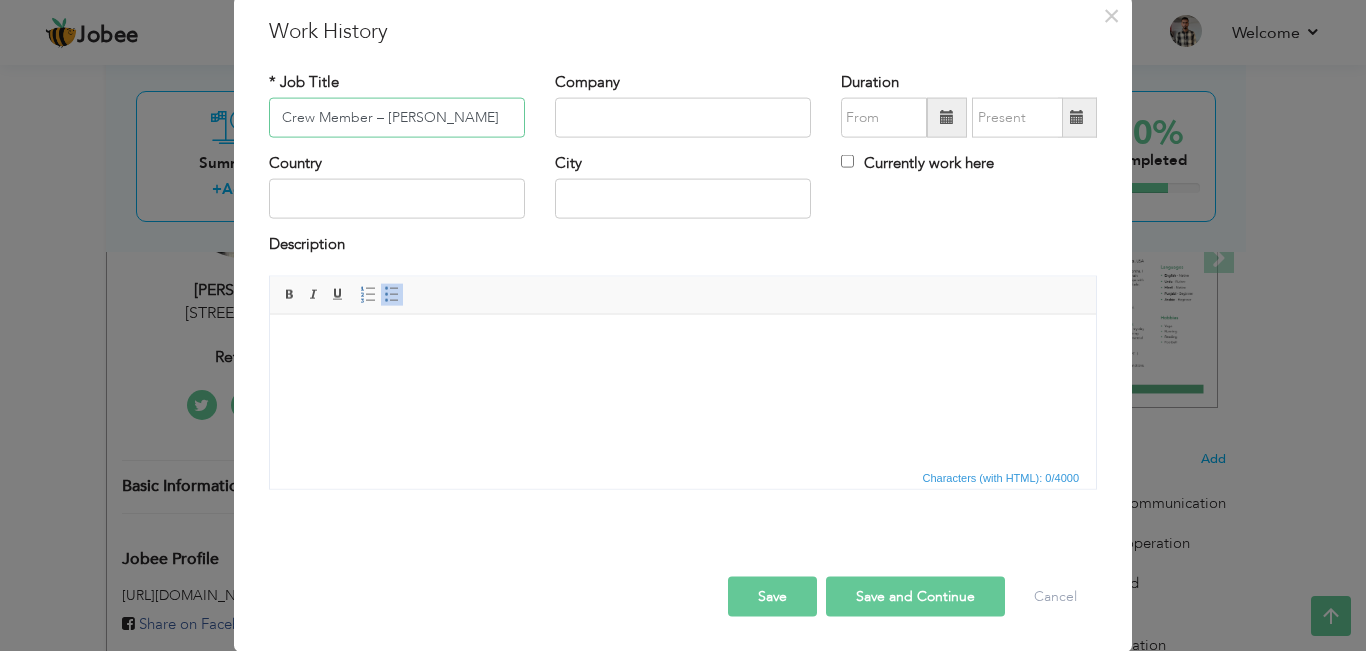 drag, startPoint x: 380, startPoint y: 113, endPoint x: 454, endPoint y: 113, distance: 74 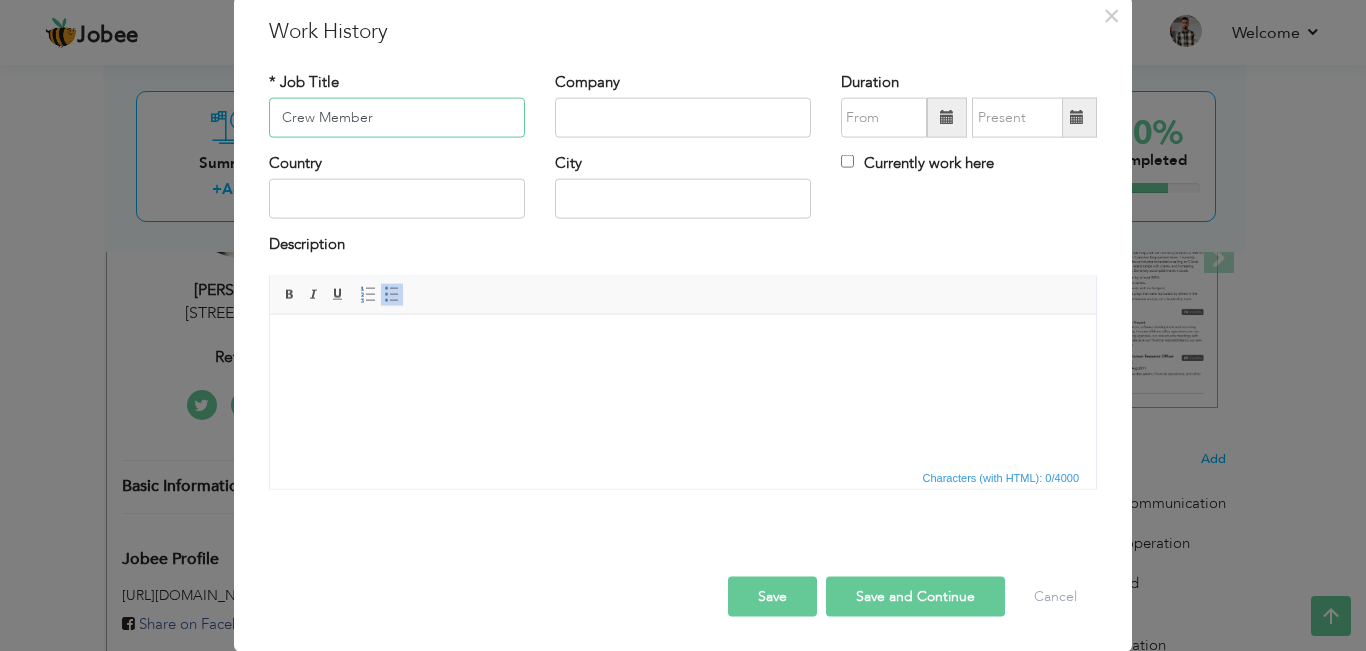 type on "Crew Member" 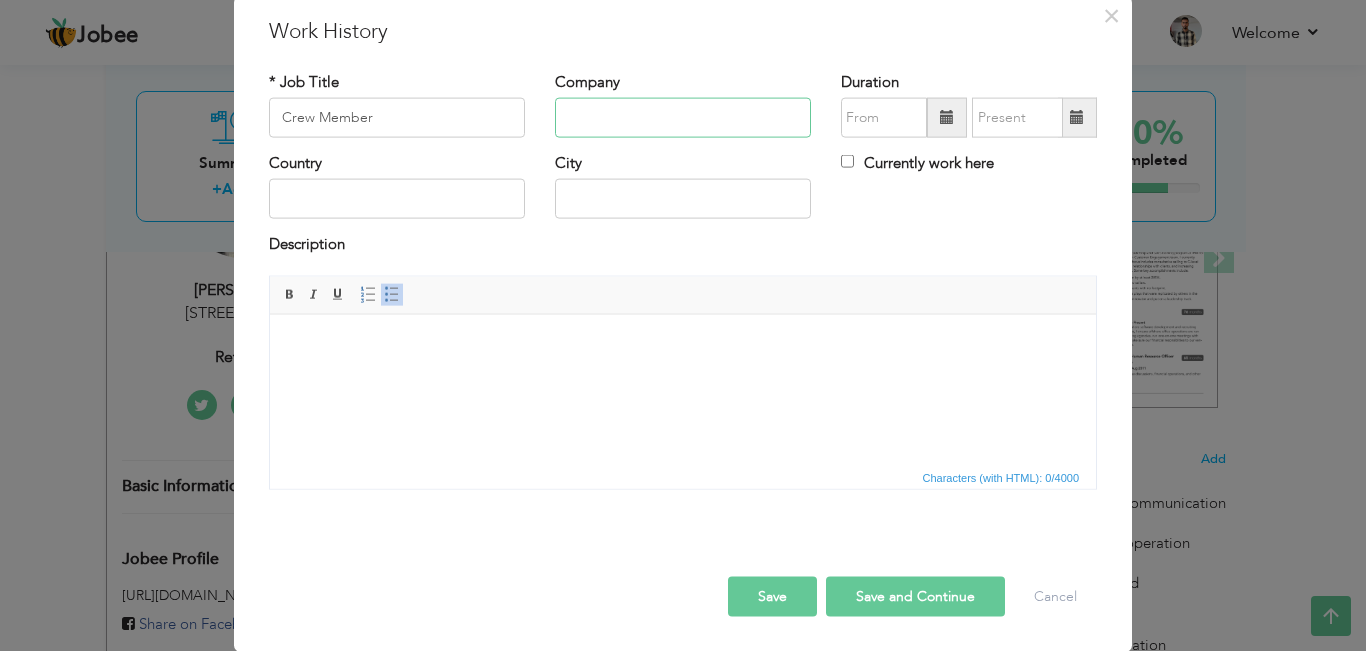 click at bounding box center [683, 118] 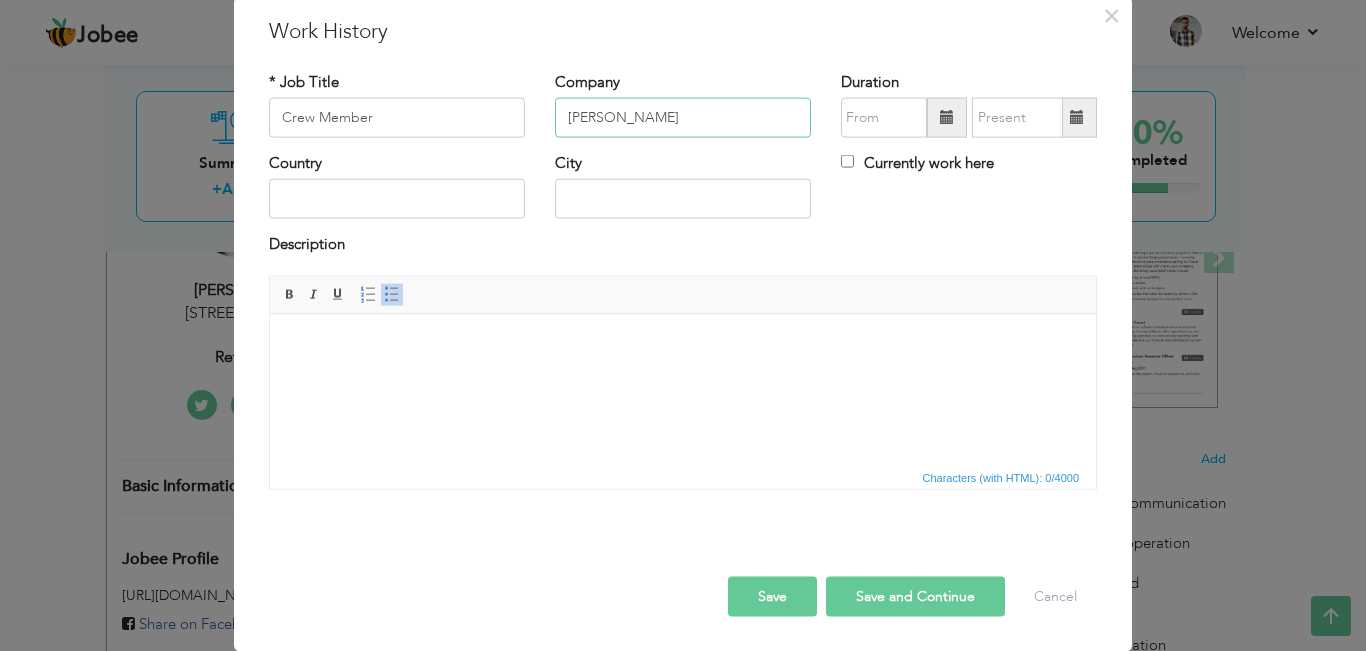 type on "McDonald’s" 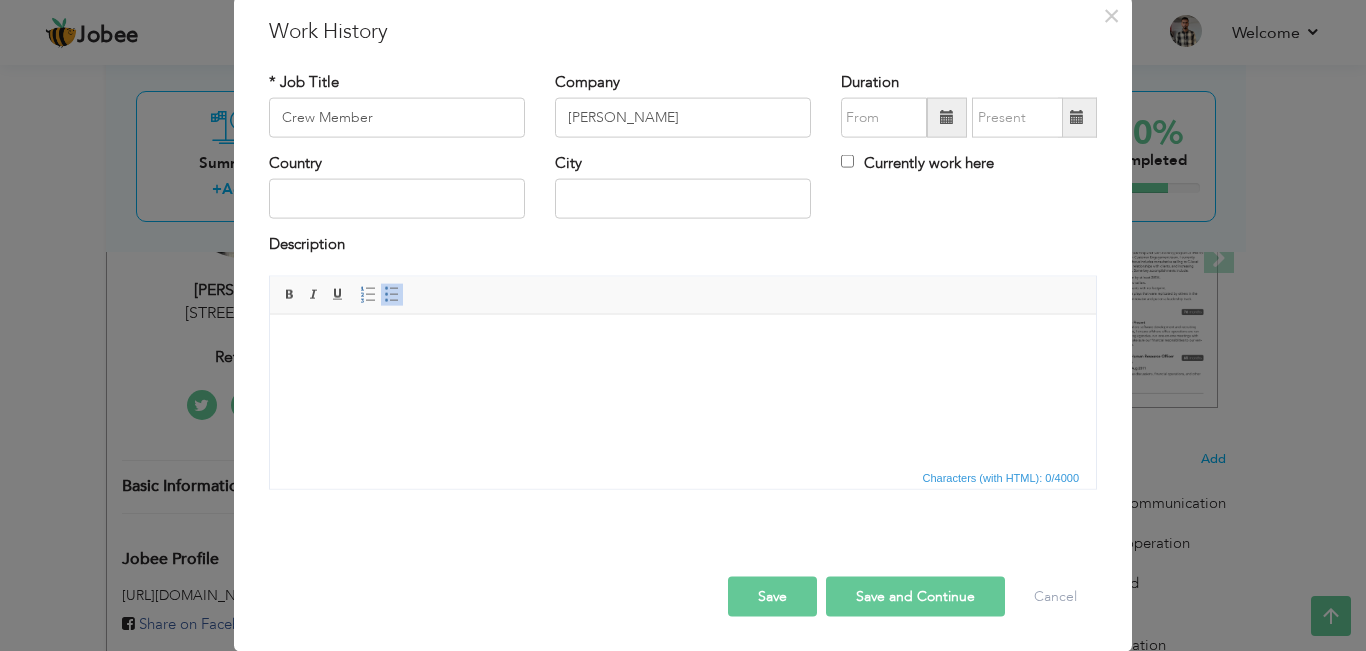 click at bounding box center (947, 117) 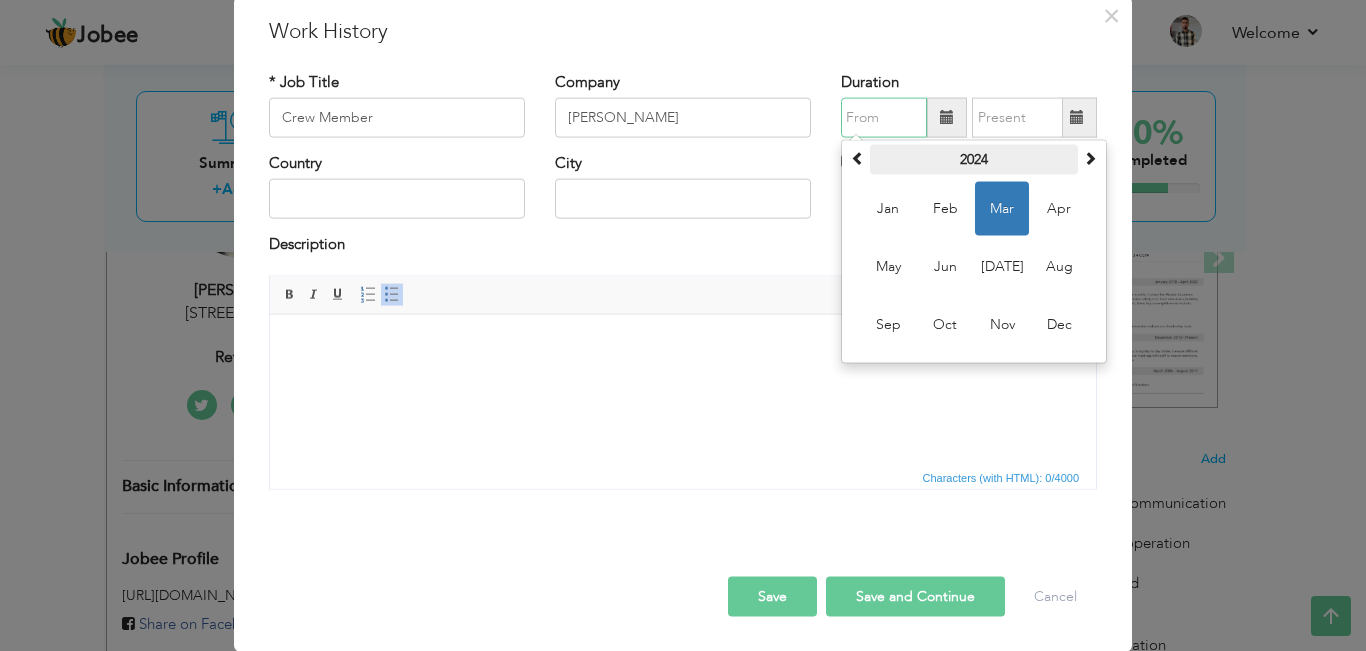 click on "2024" at bounding box center (974, 160) 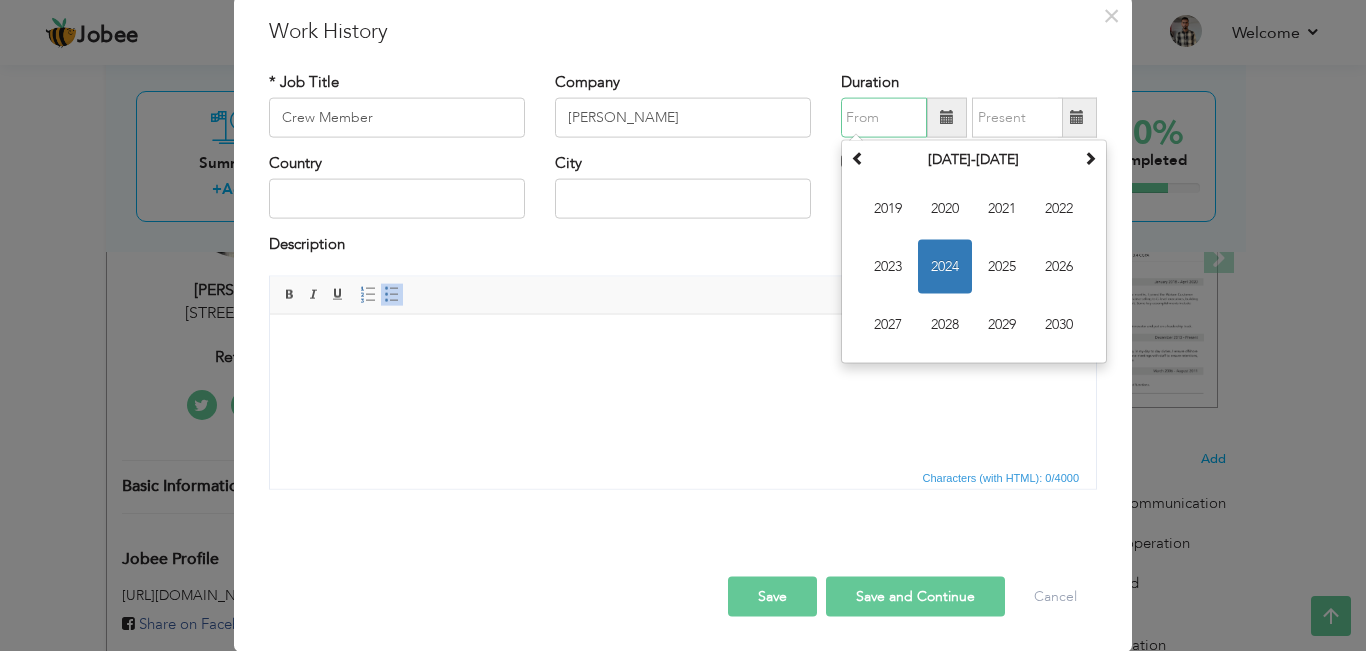 click on "2024" at bounding box center (945, 267) 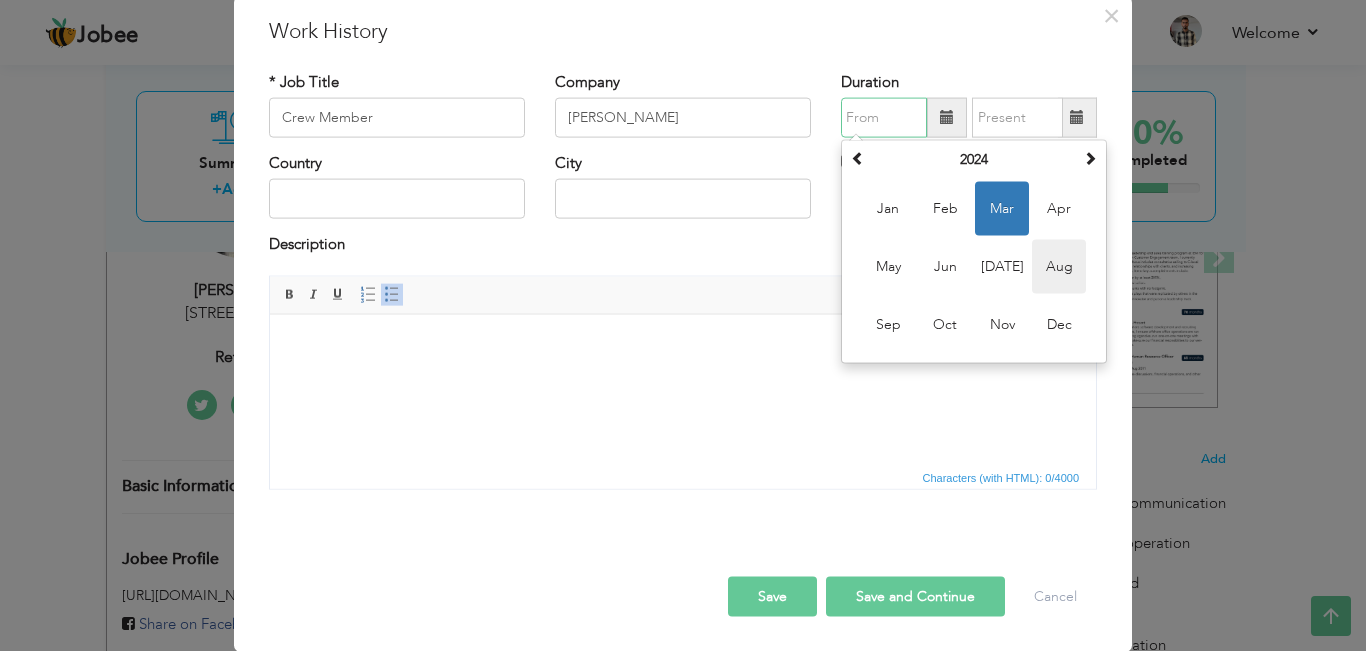 click on "Aug" at bounding box center (1059, 267) 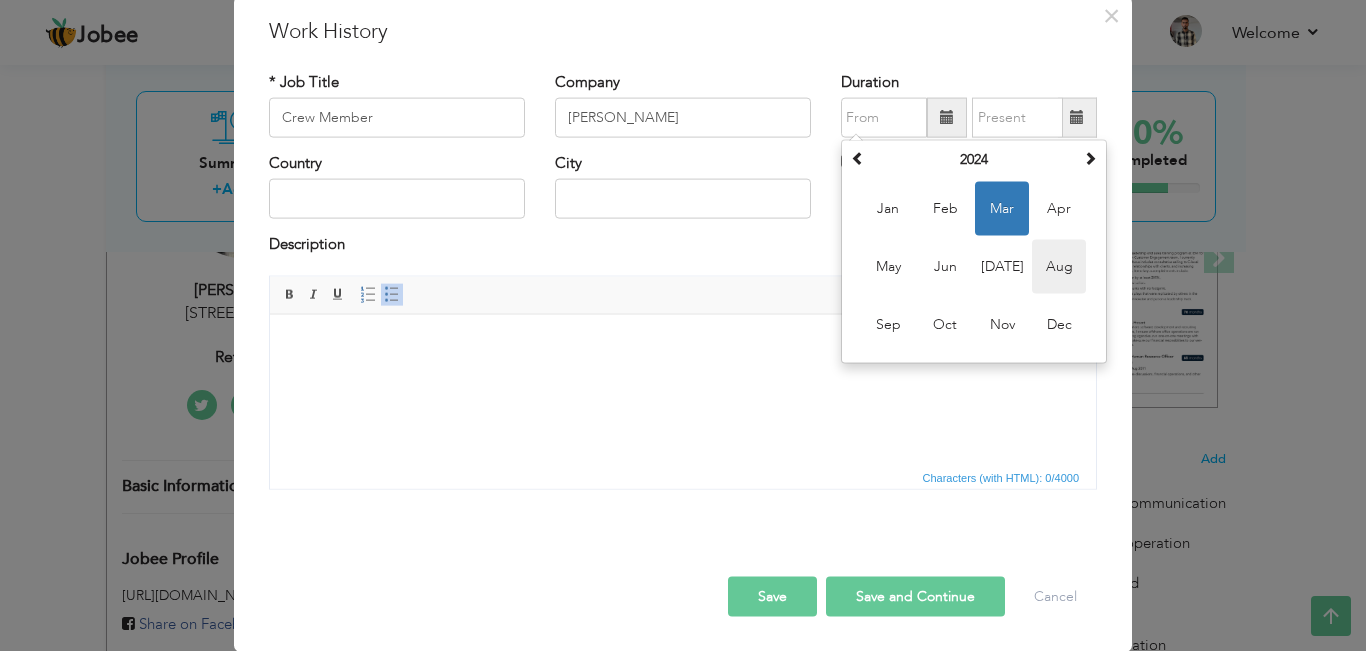 type on "08/2024" 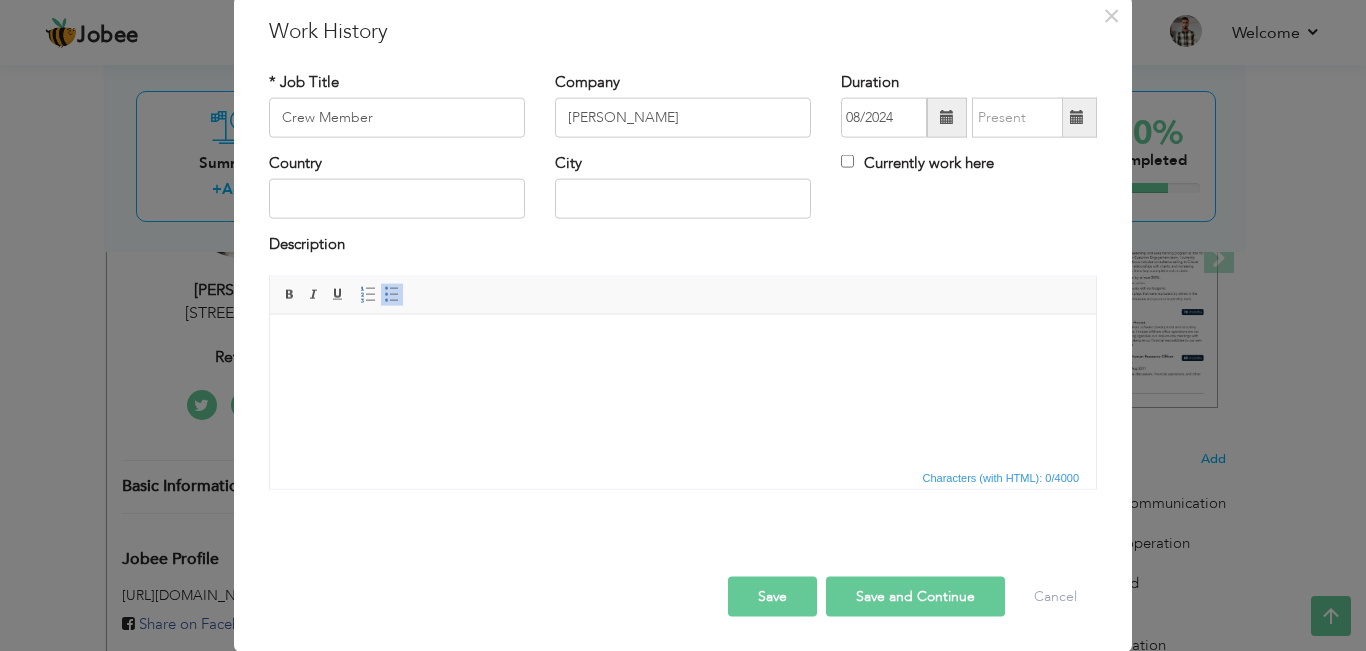 click at bounding box center (1077, 118) 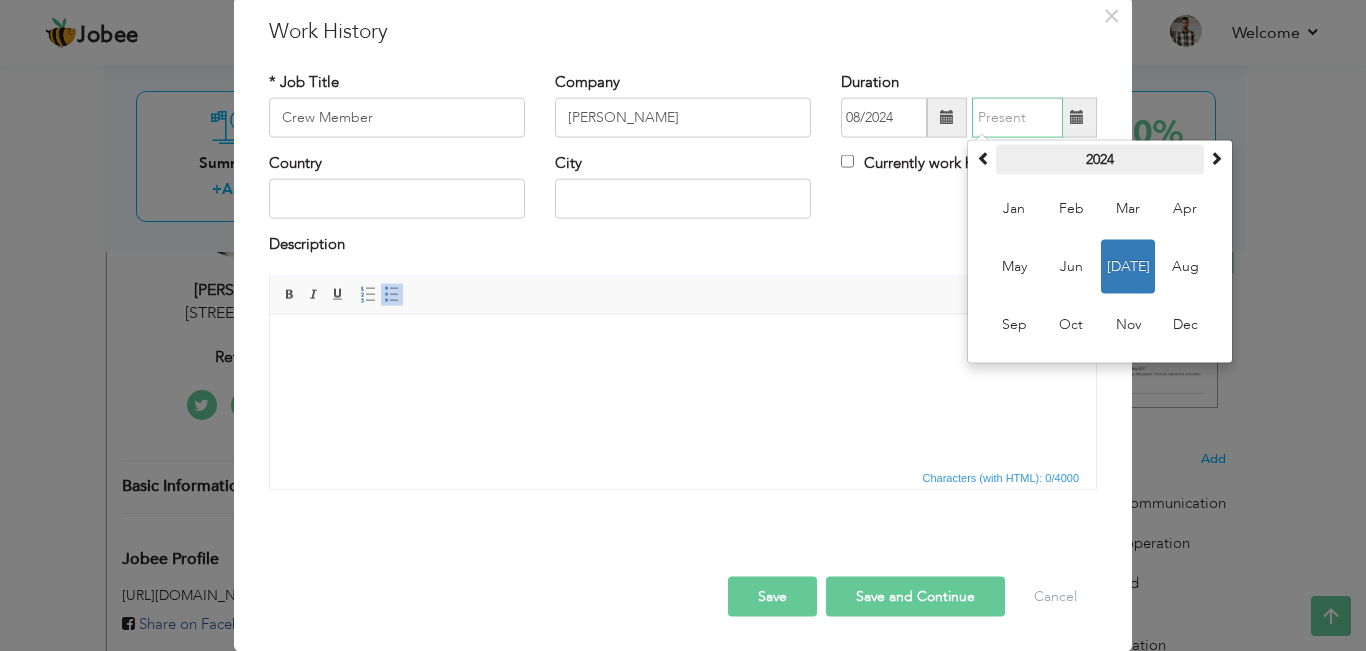 click on "2024" at bounding box center (1100, 160) 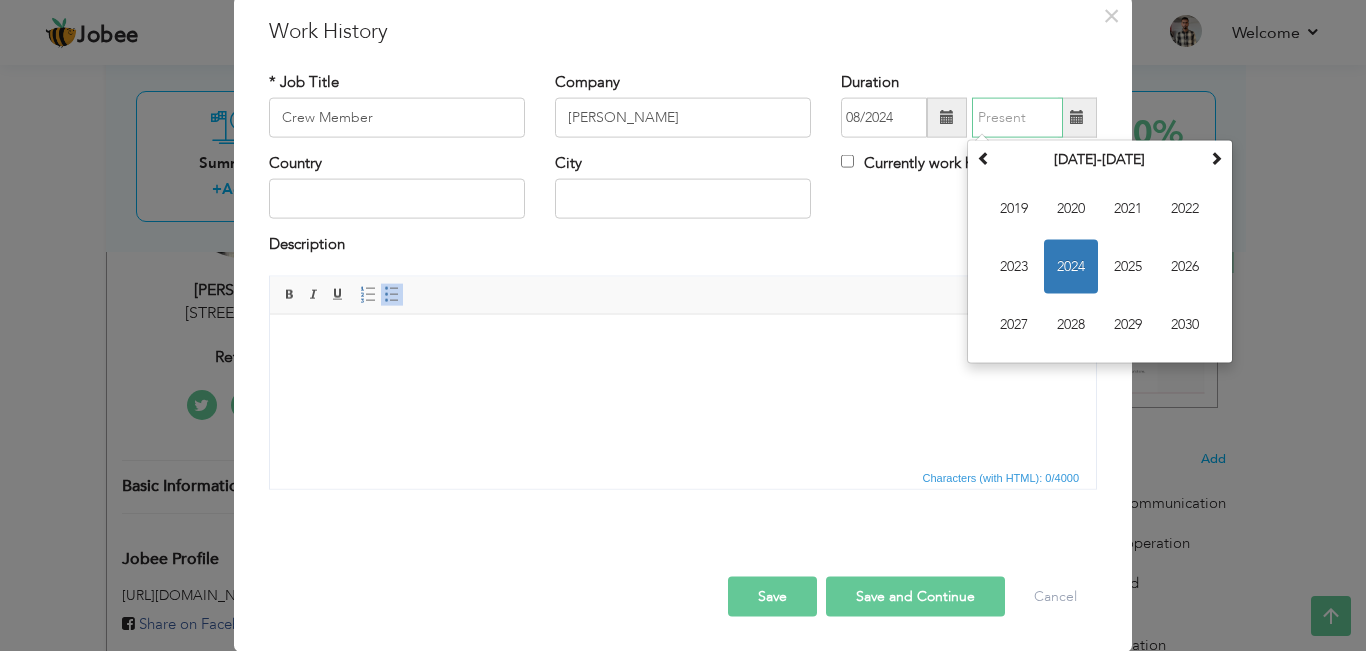 click on "2024" at bounding box center [1071, 267] 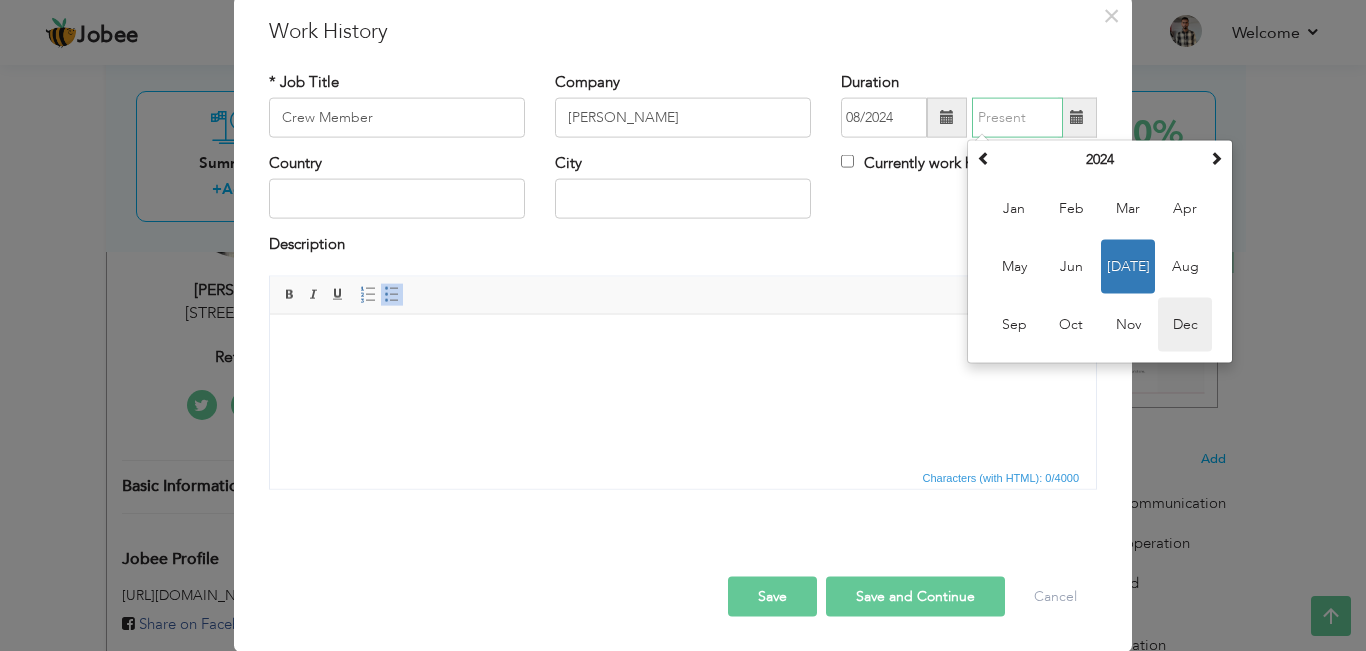 click on "Dec" at bounding box center [1185, 325] 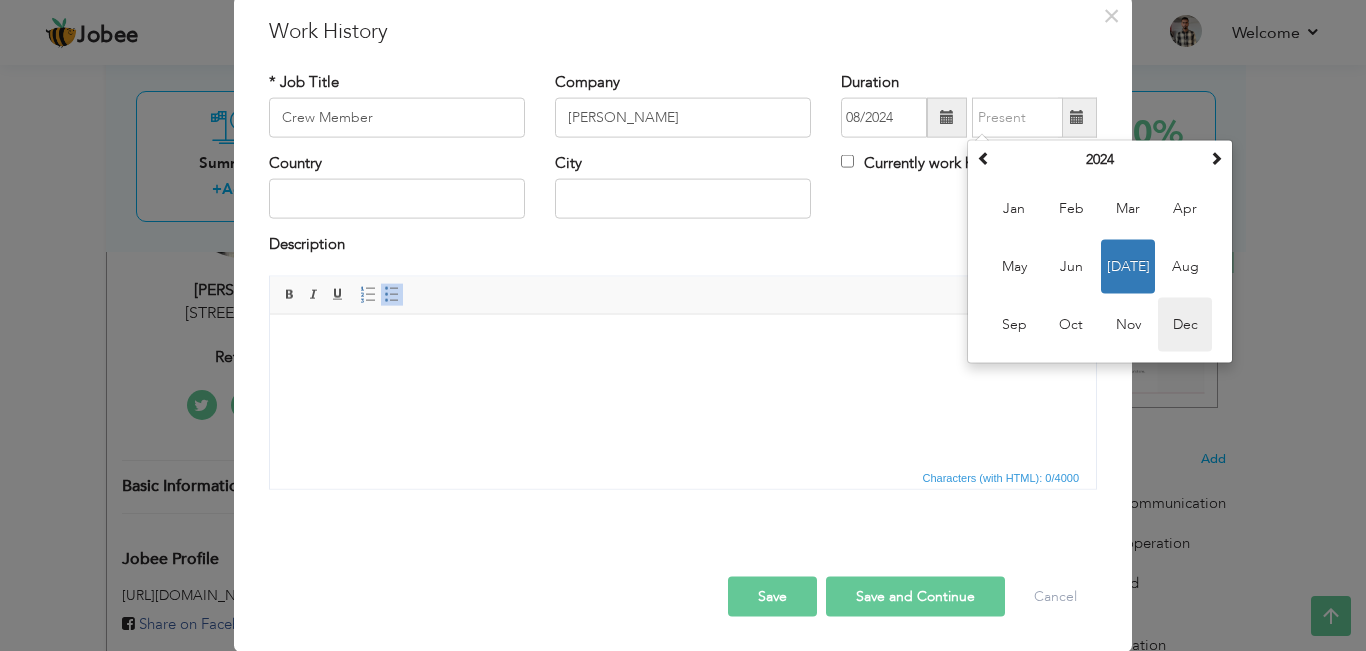 type on "12/2024" 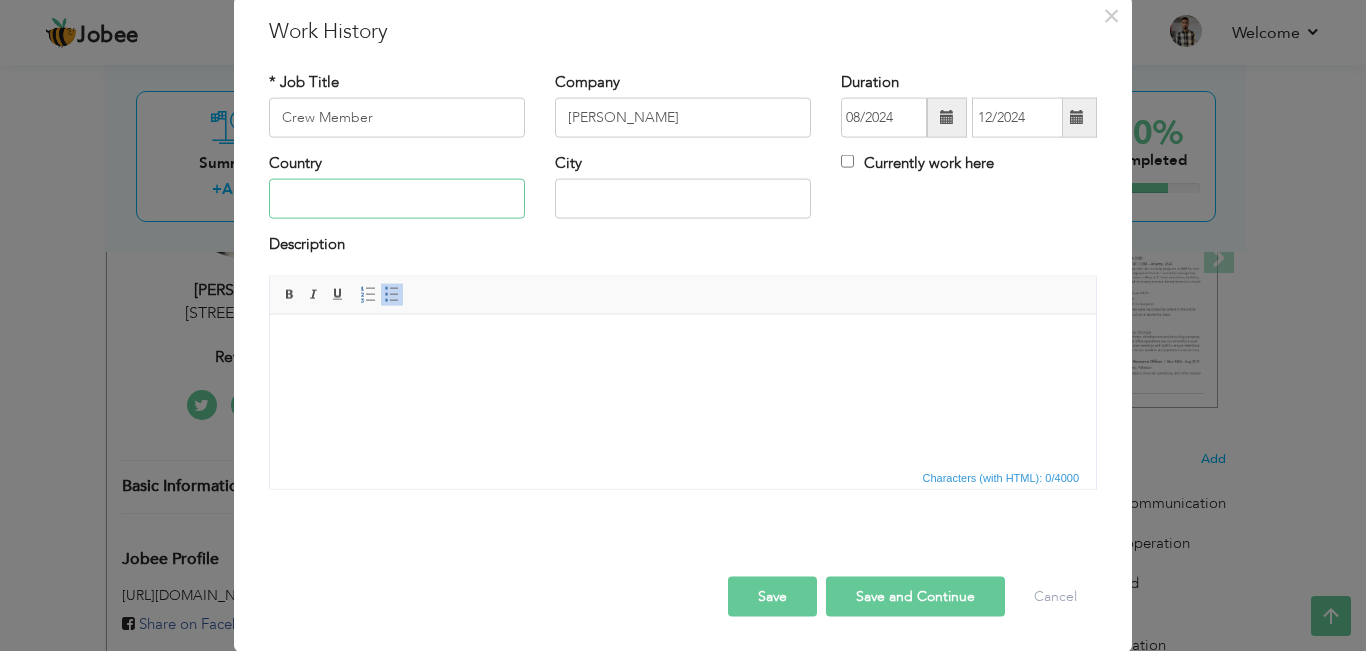 click at bounding box center (397, 199) 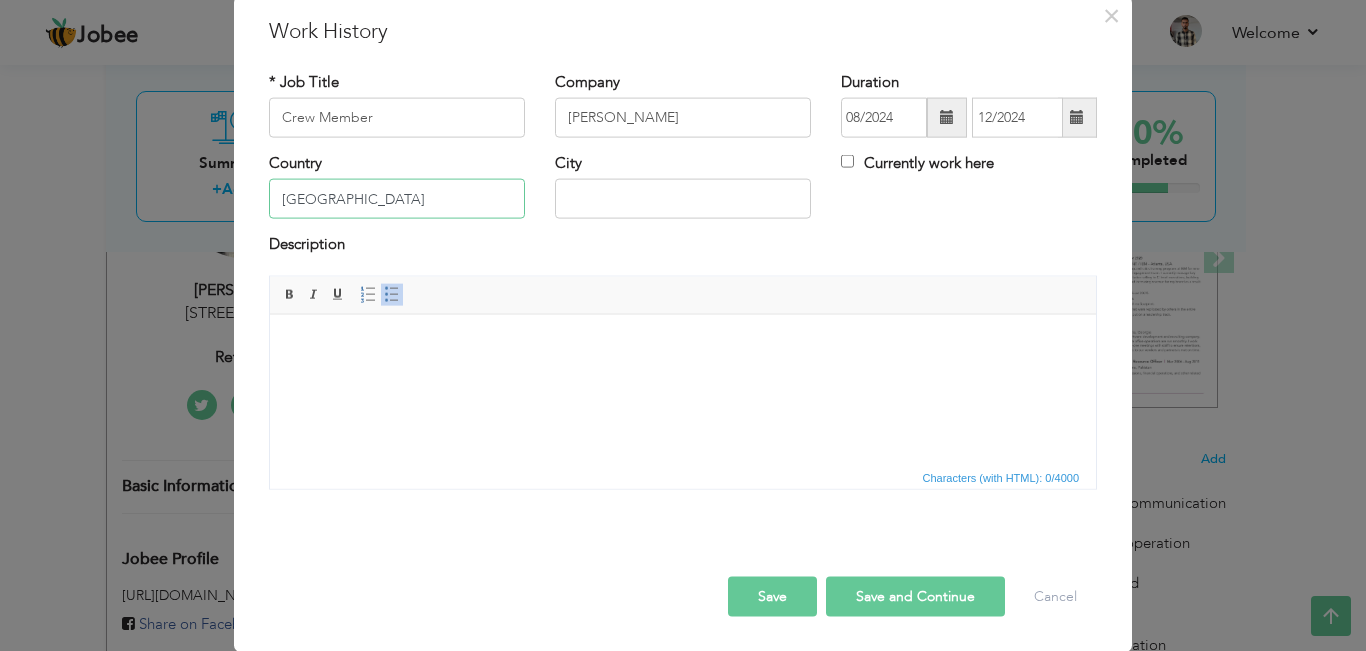type on "Pakistan" 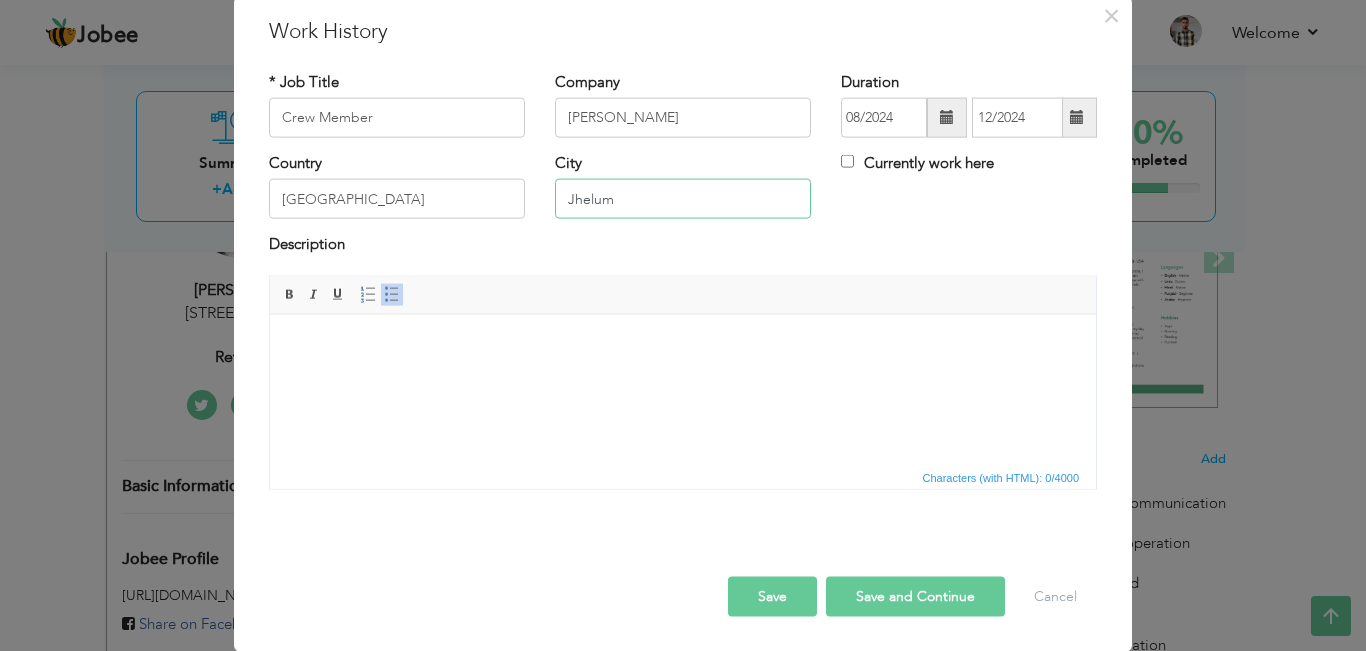 type on "Jhelum" 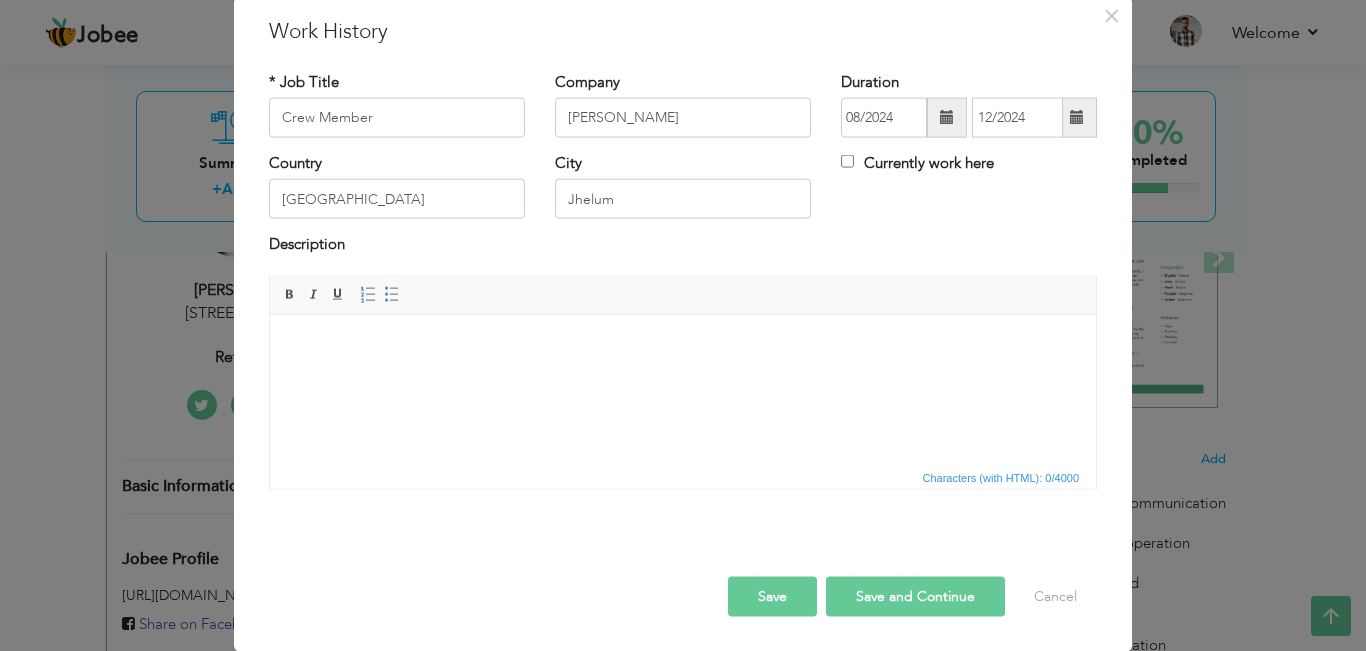 click at bounding box center (683, 344) 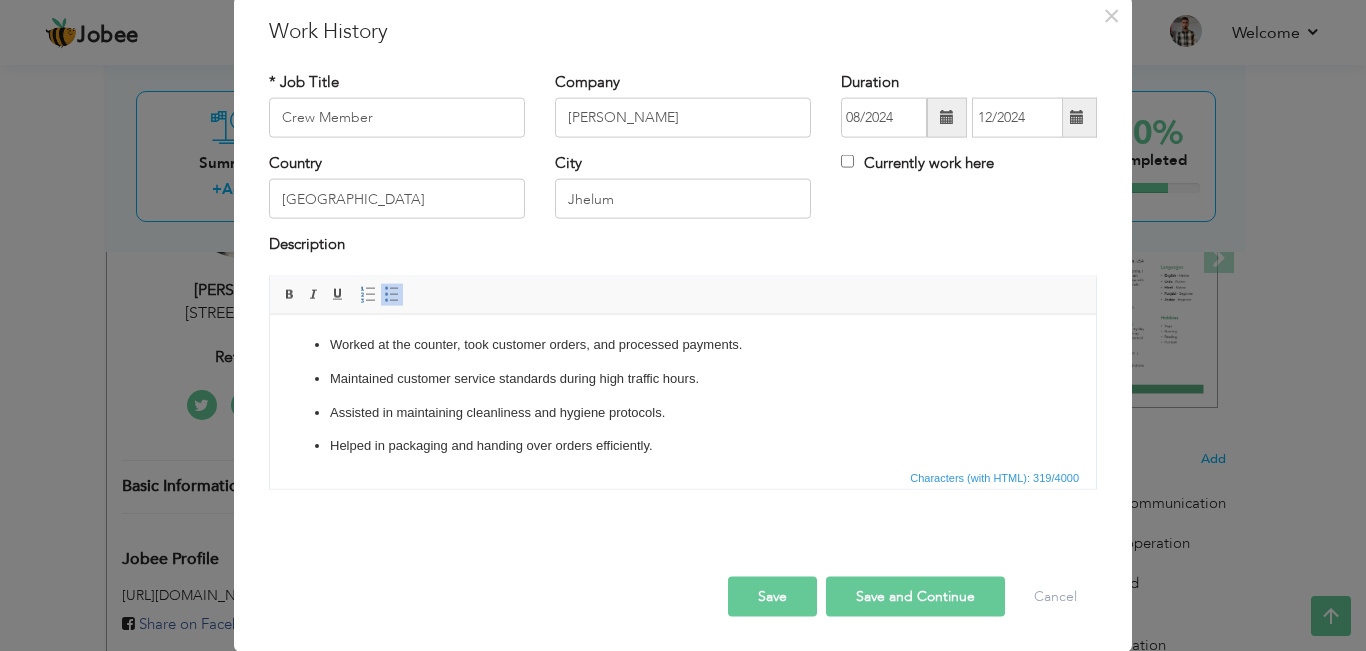 click on "Save" at bounding box center (772, 596) 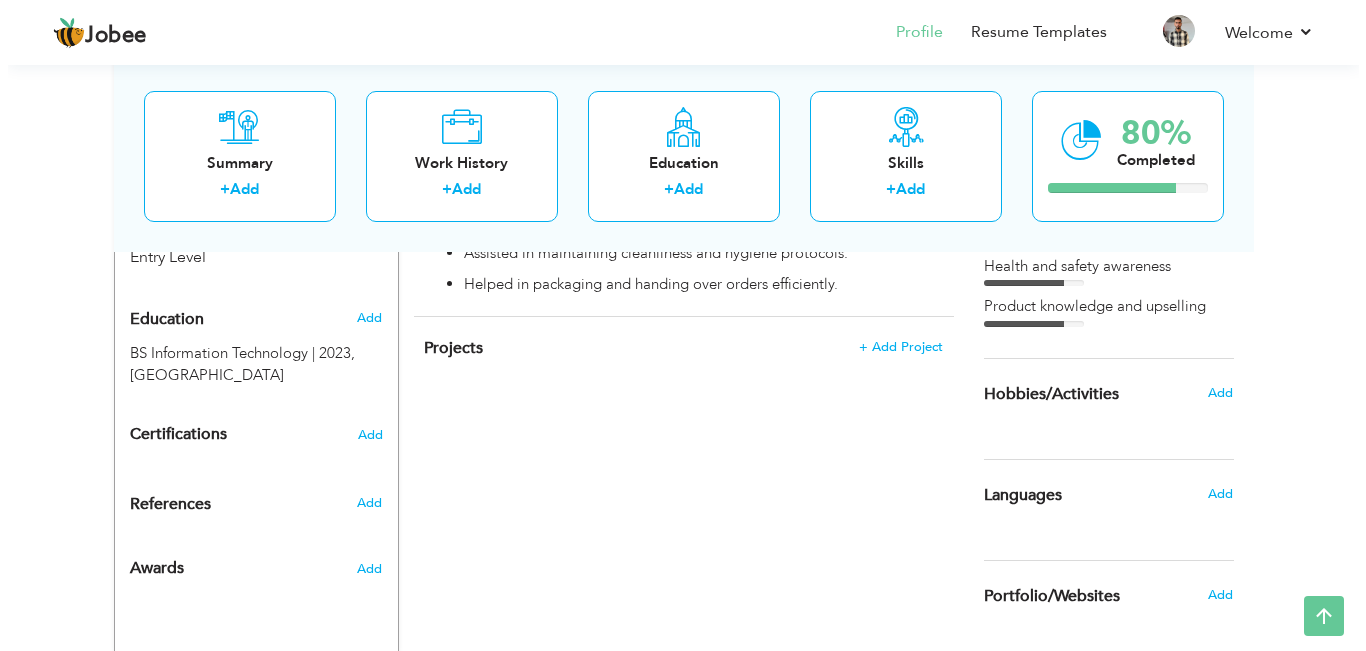 scroll, scrollTop: 711, scrollLeft: 0, axis: vertical 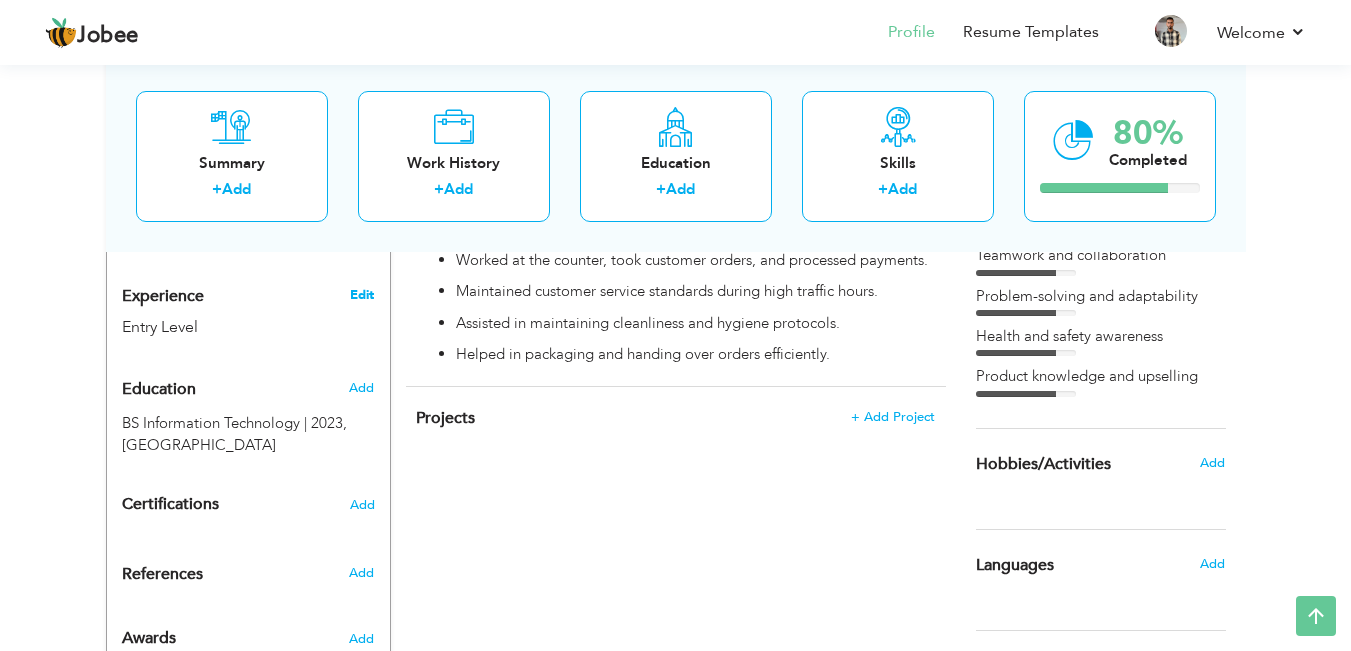 click on "Edit" at bounding box center (362, 295) 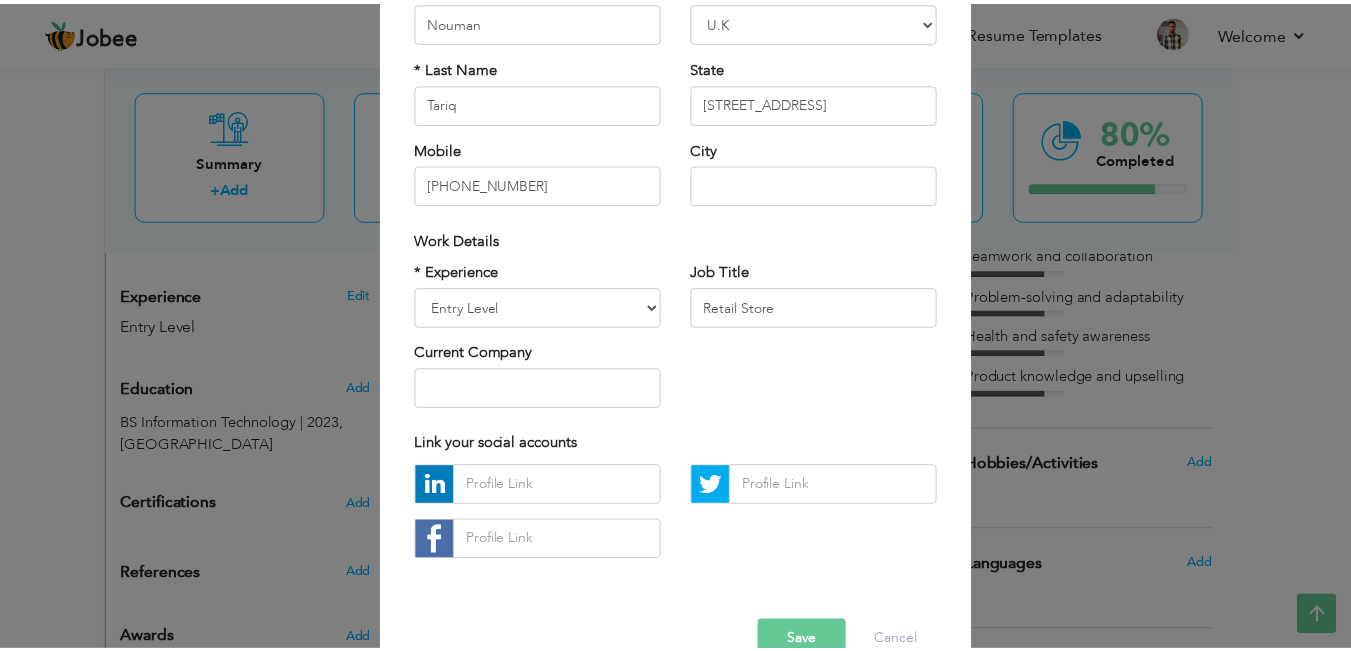 scroll, scrollTop: 215, scrollLeft: 0, axis: vertical 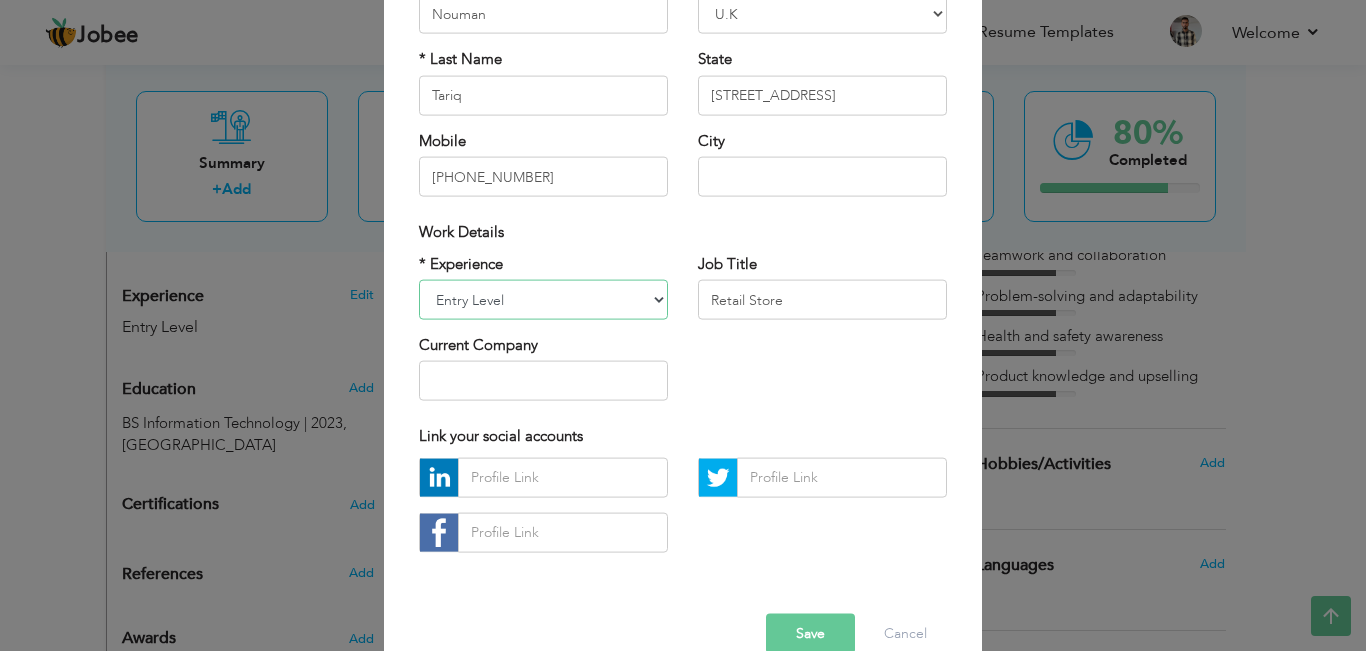 click on "Entry Level Less than 1 Year 1 Year 2 Years 3 Years 4 Years 5 Years 6 Years 7 Years 8 Years 9 Years 10 Years 11 Years 12 Years 13 Years 14 Years 15 Years 16 Years 17 Years 18 Years 19 Years 20 Years 21 Years 22 Years 23 Years 24 Years 25 Years 26 Years 27 Years 28 Years 29 Years 30 Years 31 Years 32 Years 33 Years 34 Years 35 Years More than 35 Years" at bounding box center [543, 300] 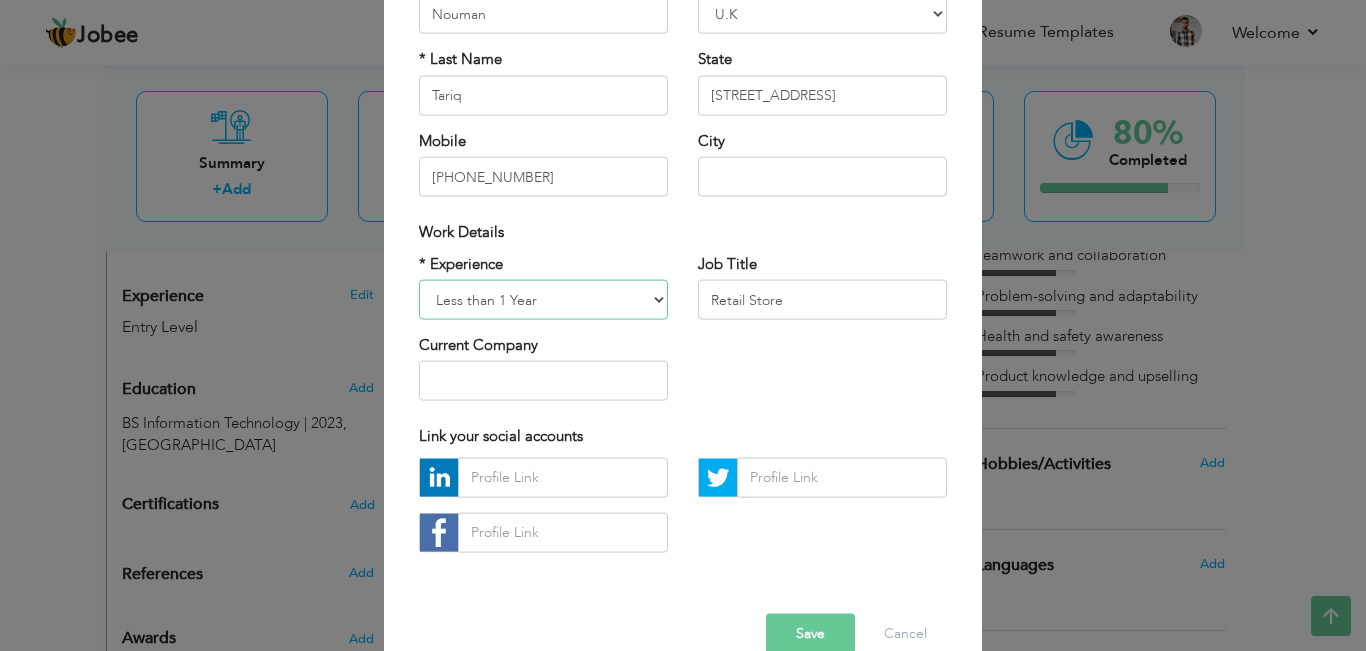 click on "Entry Level Less than 1 Year 1 Year 2 Years 3 Years 4 Years 5 Years 6 Years 7 Years 8 Years 9 Years 10 Years 11 Years 12 Years 13 Years 14 Years 15 Years 16 Years 17 Years 18 Years 19 Years 20 Years 21 Years 22 Years 23 Years 24 Years 25 Years 26 Years 27 Years 28 Years 29 Years 30 Years 31 Years 32 Years 33 Years 34 Years 35 Years More than 35 Years" at bounding box center [543, 300] 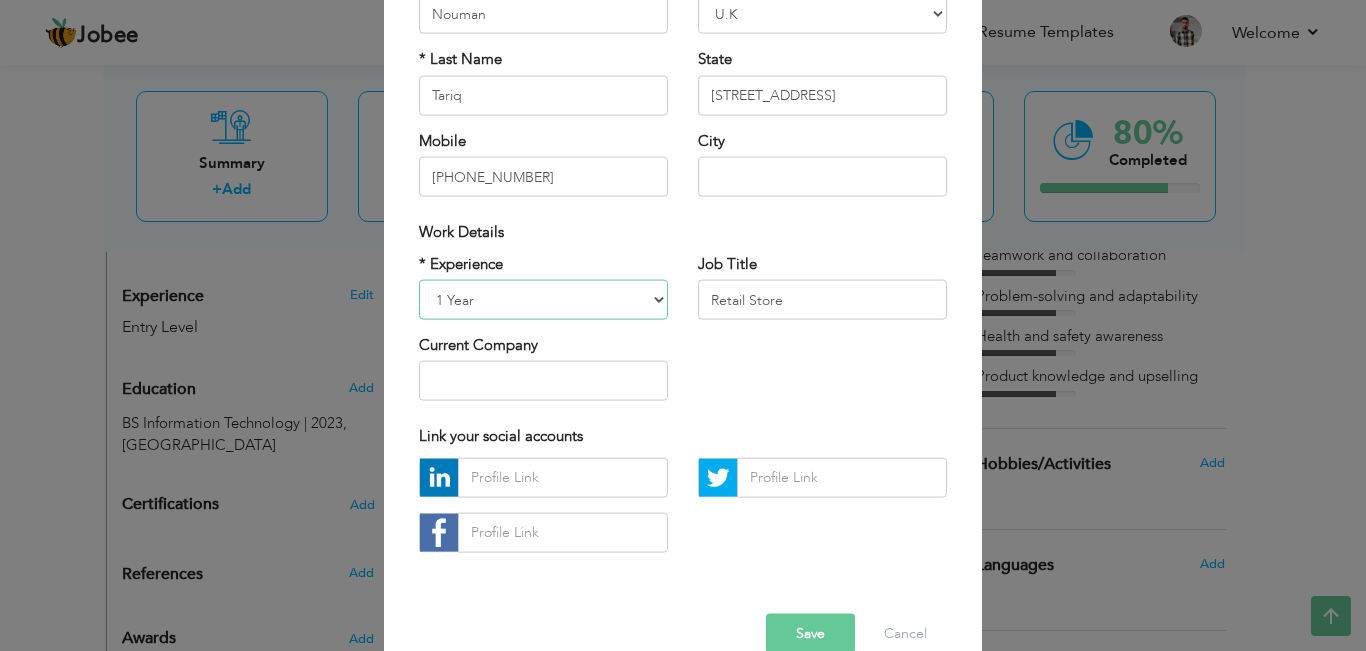 click on "Entry Level Less than 1 Year 1 Year 2 Years 3 Years 4 Years 5 Years 6 Years 7 Years 8 Years 9 Years 10 Years 11 Years 12 Years 13 Years 14 Years 15 Years 16 Years 17 Years 18 Years 19 Years 20 Years 21 Years 22 Years 23 Years 24 Years 25 Years 26 Years 27 Years 28 Years 29 Years 30 Years 31 Years 32 Years 33 Years 34 Years 35 Years More than 35 Years" at bounding box center (543, 300) 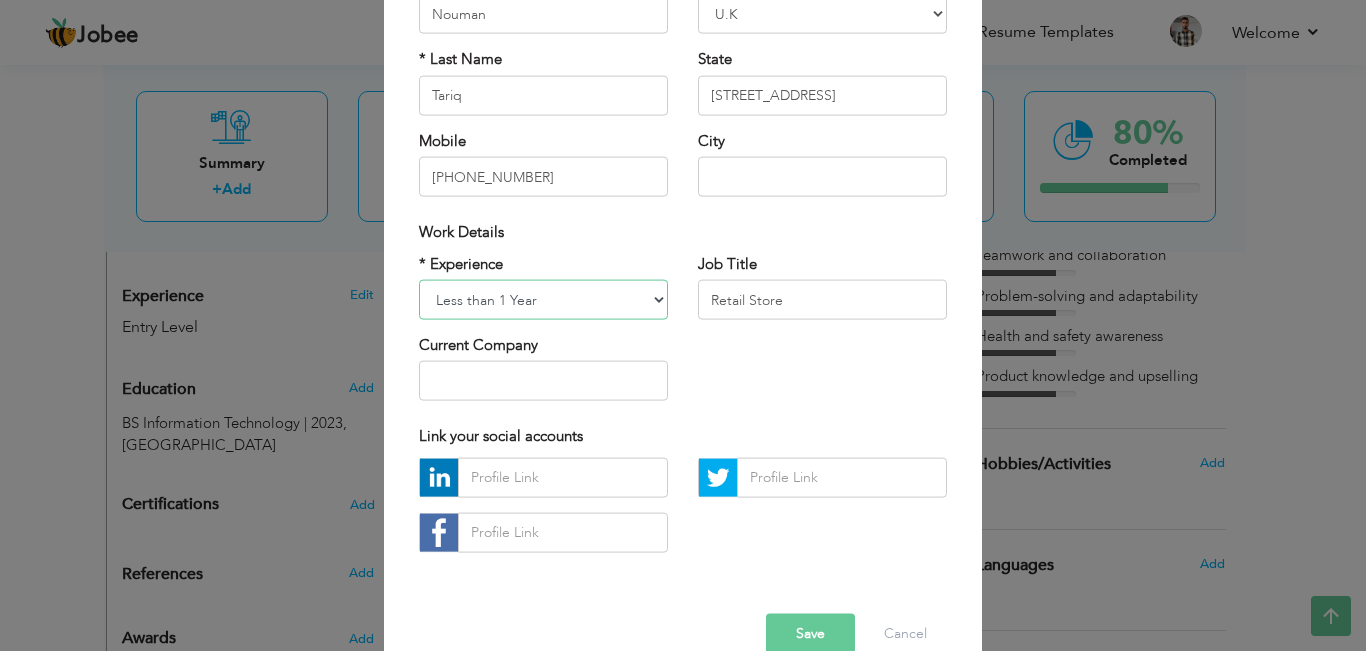click on "Entry Level Less than 1 Year 1 Year 2 Years 3 Years 4 Years 5 Years 6 Years 7 Years 8 Years 9 Years 10 Years 11 Years 12 Years 13 Years 14 Years 15 Years 16 Years 17 Years 18 Years 19 Years 20 Years 21 Years 22 Years 23 Years 24 Years 25 Years 26 Years 27 Years 28 Years 29 Years 30 Years 31 Years 32 Years 33 Years 34 Years 35 Years More than 35 Years" at bounding box center [543, 300] 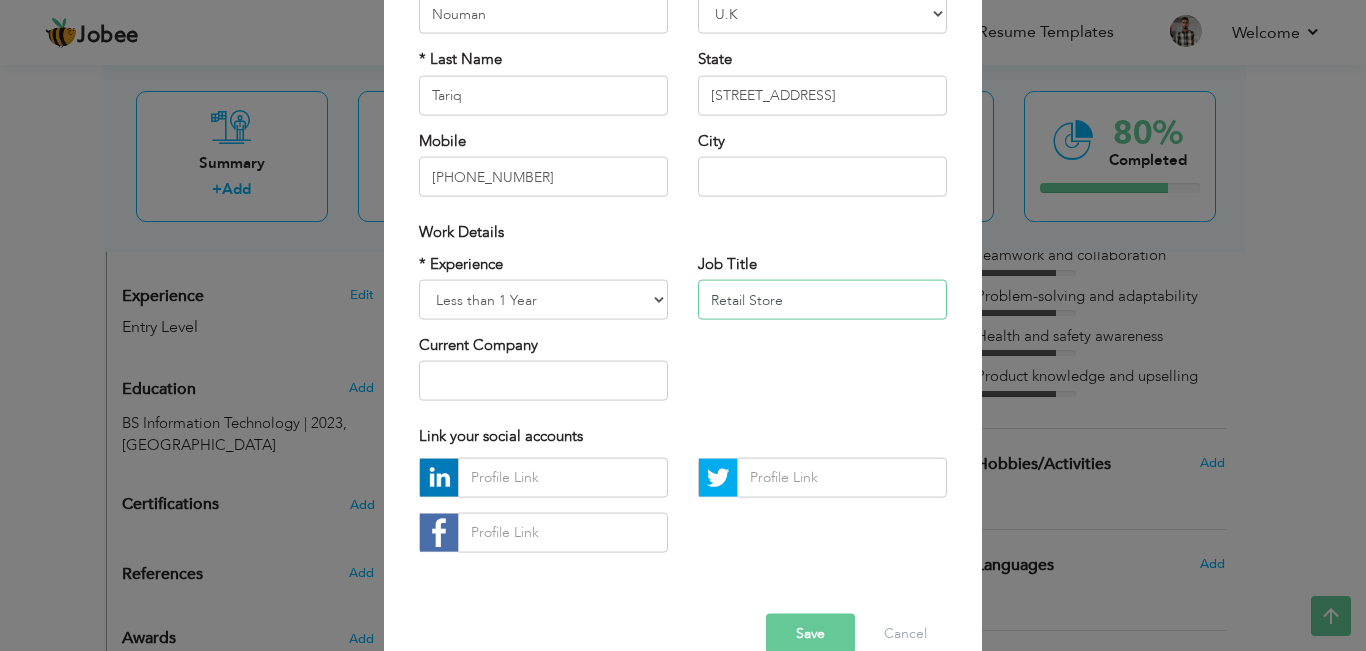 drag, startPoint x: 796, startPoint y: 292, endPoint x: 694, endPoint y: 280, distance: 102.70345 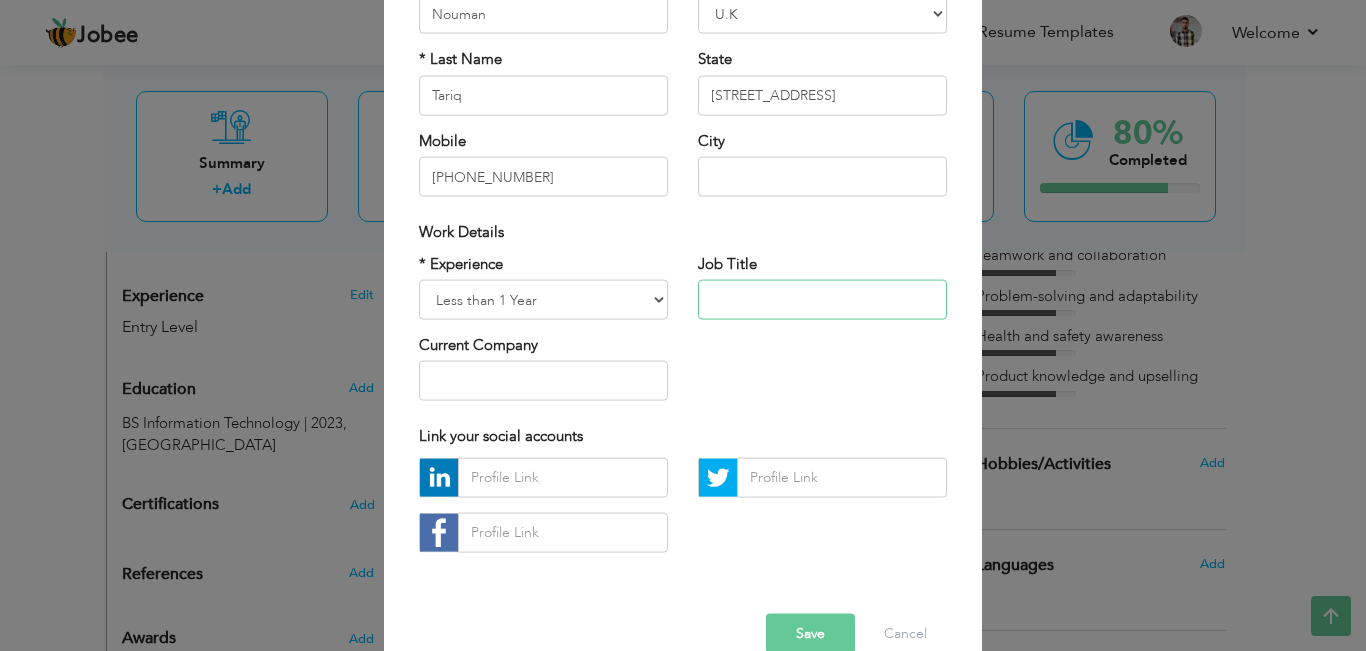 paste on "Store Management / Retail Role" 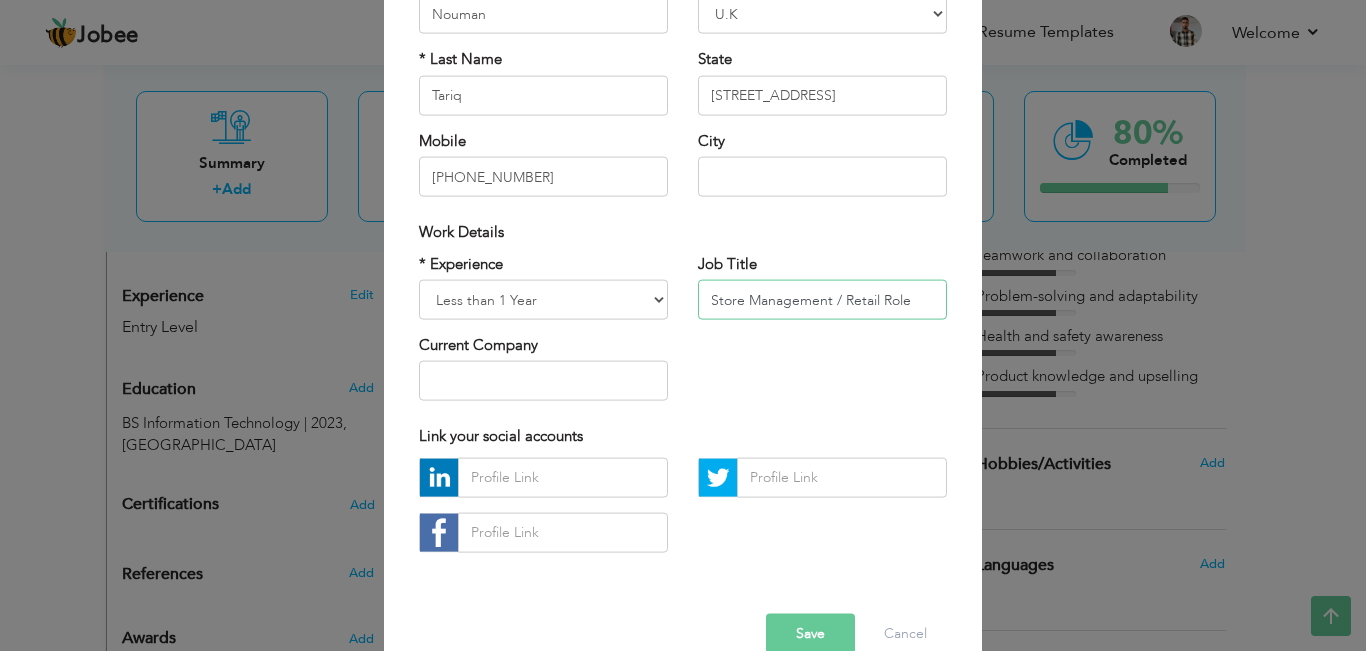 click on "Store Management / Retail Role" at bounding box center [822, 300] 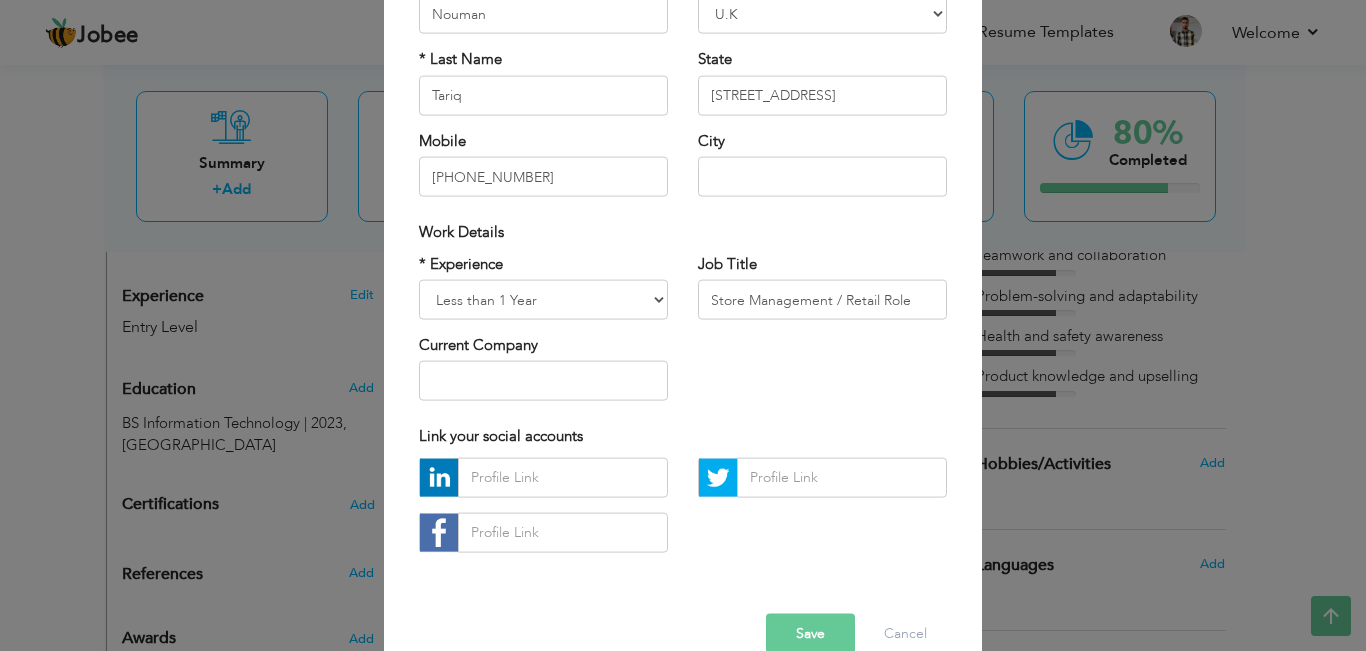 click on "Save" at bounding box center (810, 633) 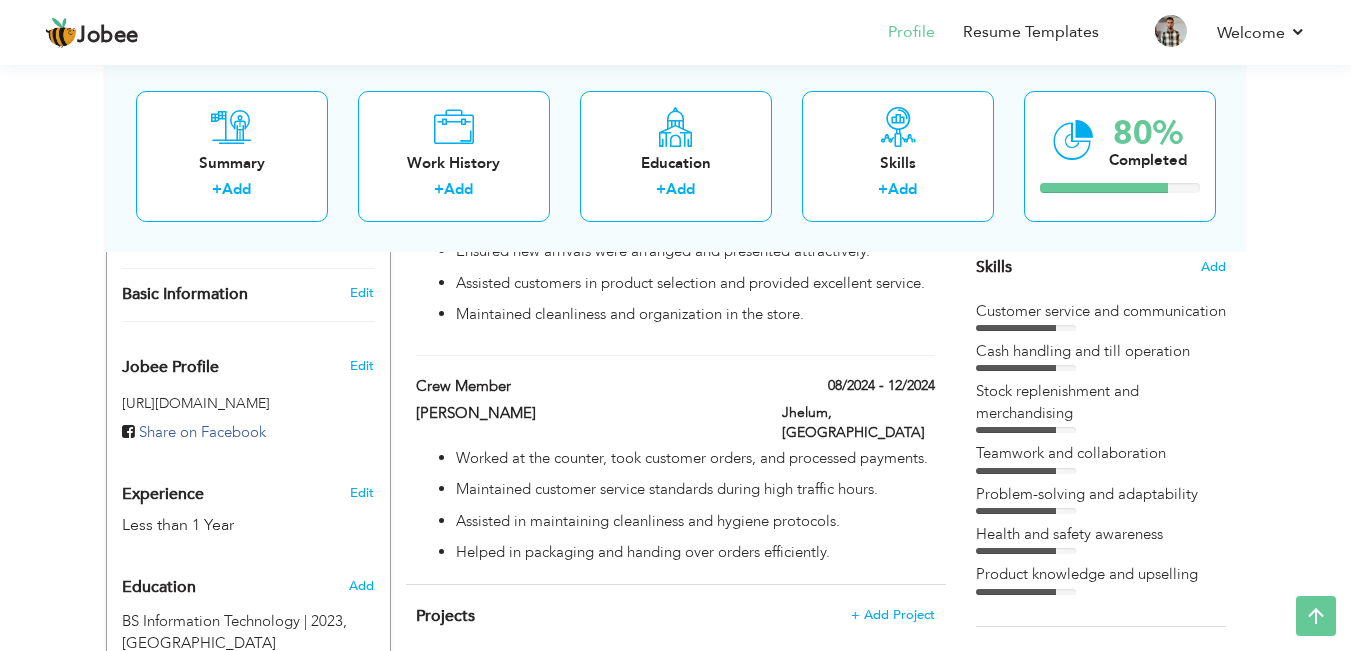 scroll, scrollTop: 508, scrollLeft: 0, axis: vertical 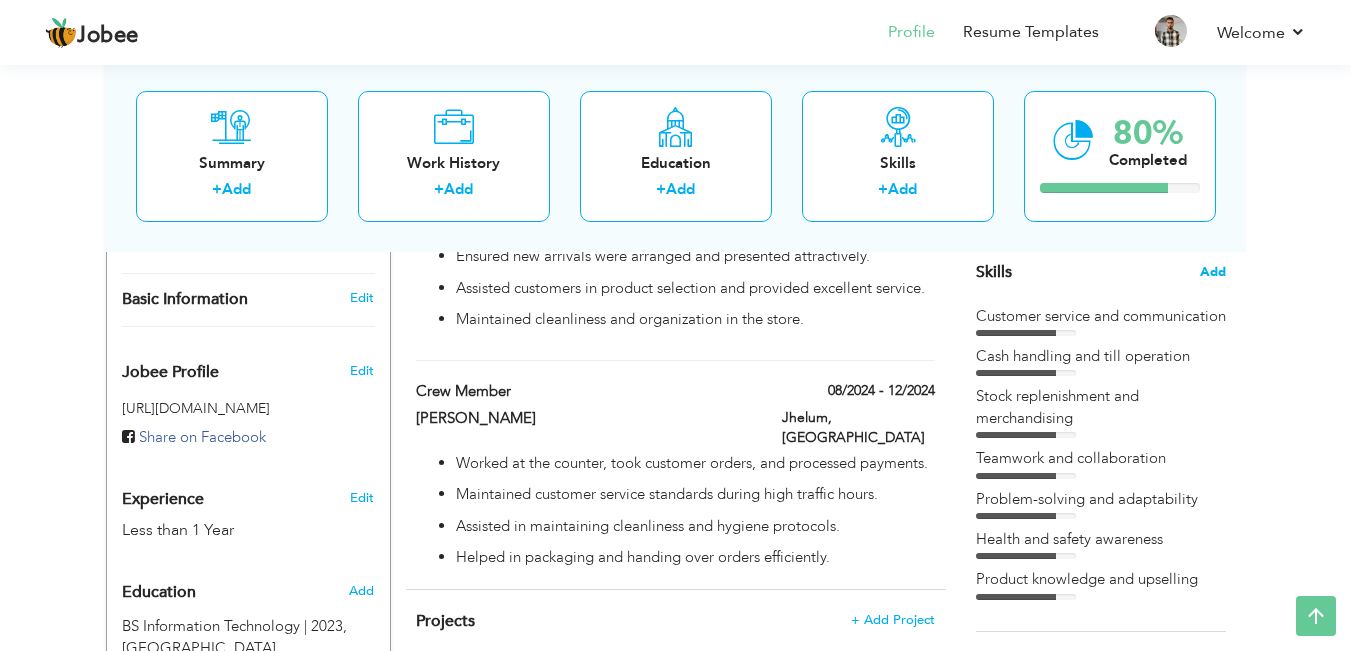 click on "Add" at bounding box center (1213, 272) 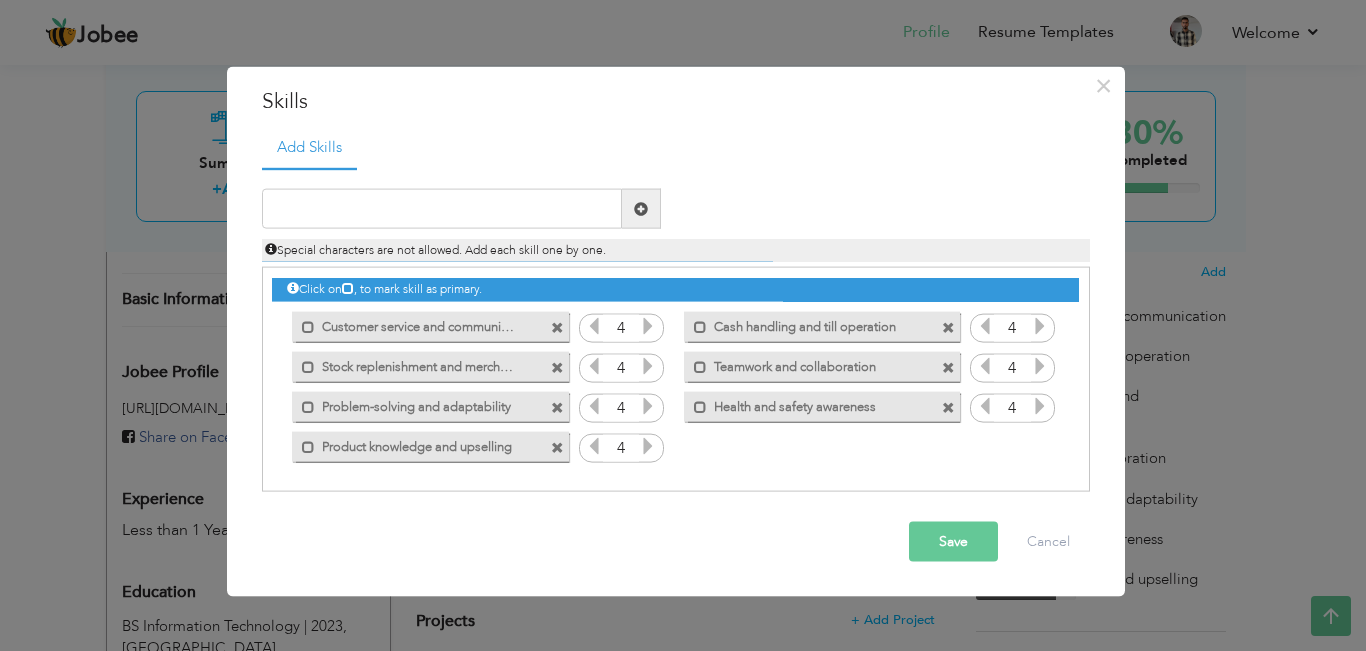 click at bounding box center [557, 327] 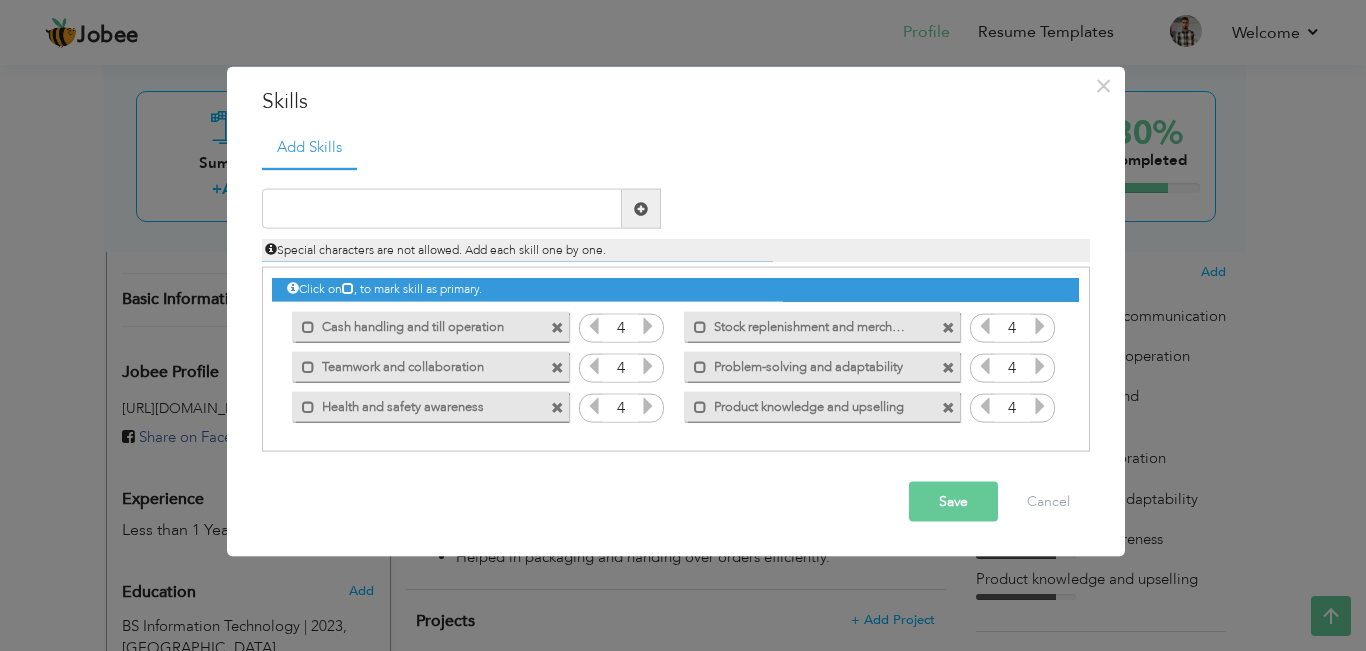 click at bounding box center (557, 327) 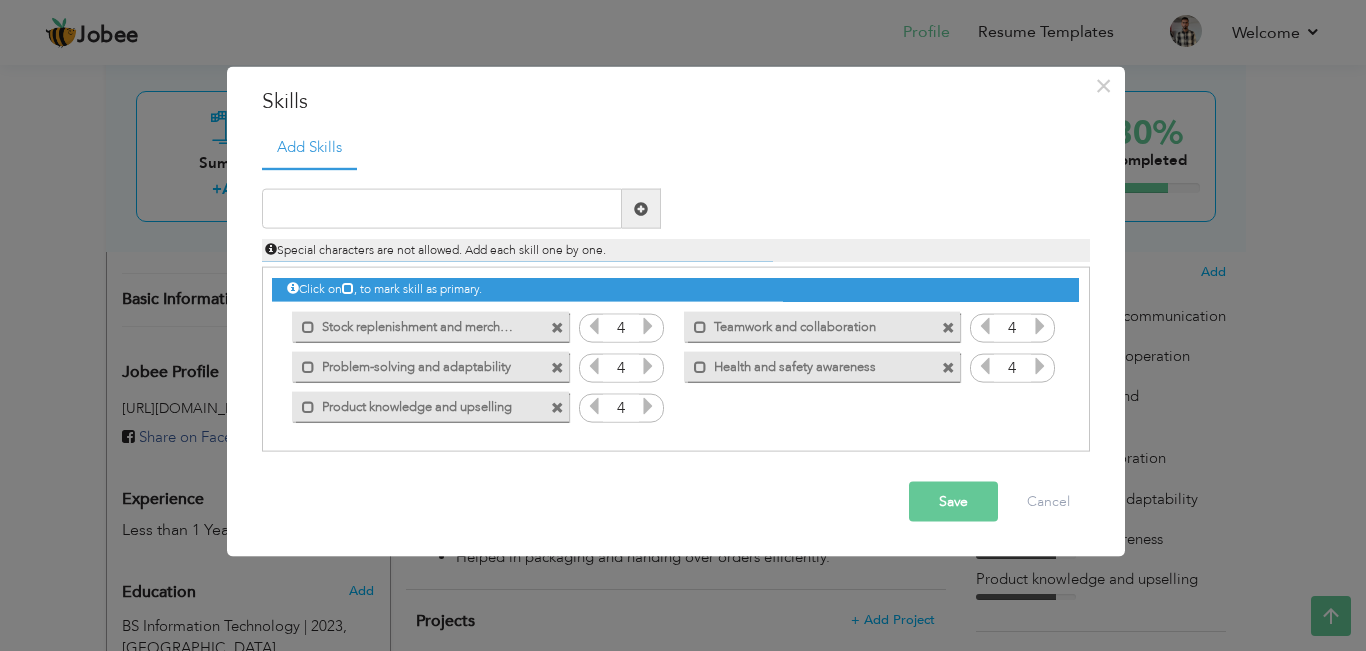 click at bounding box center (557, 327) 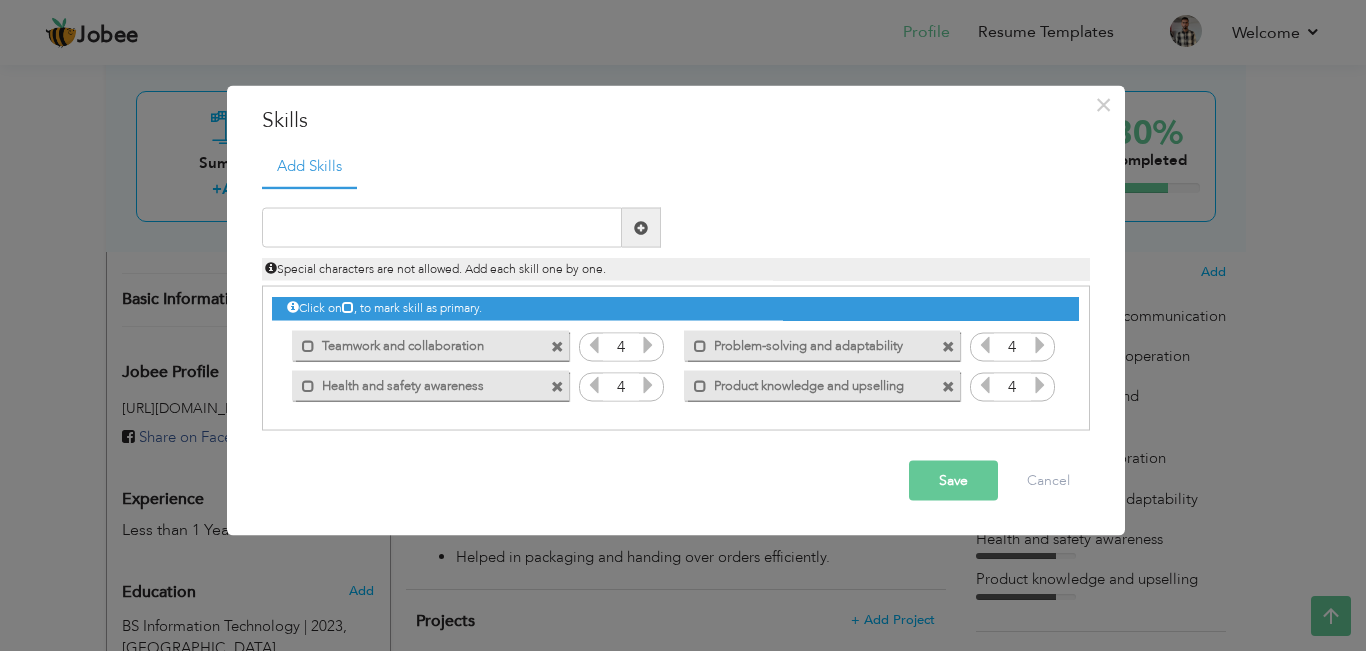 click on "Mark as primary skill.
Teamwork and collaboration" at bounding box center [425, 345] 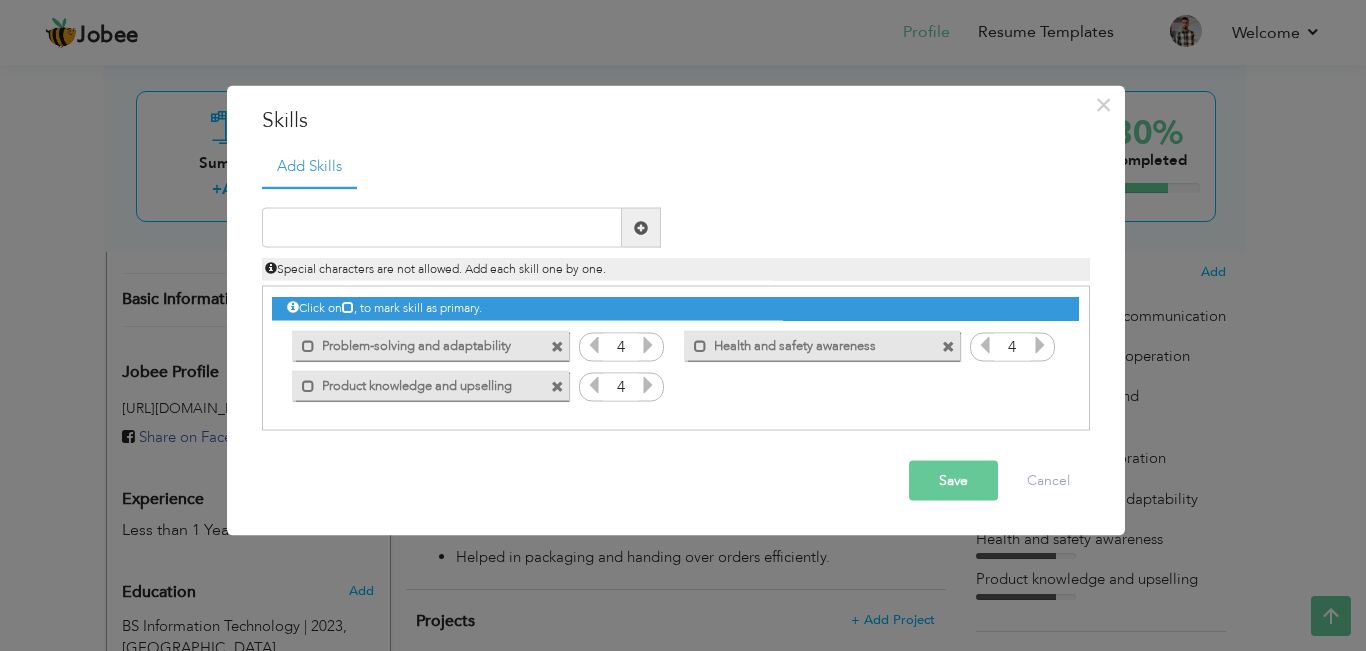 click at bounding box center [557, 386] 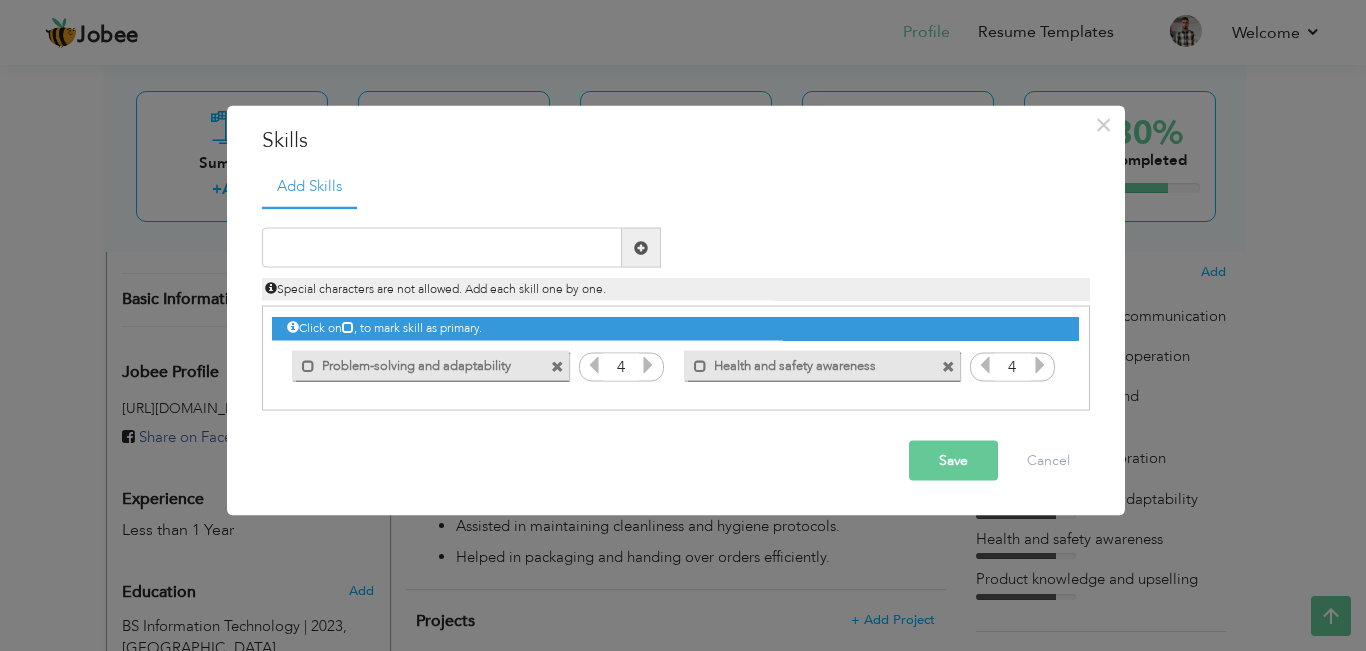 click at bounding box center [557, 366] 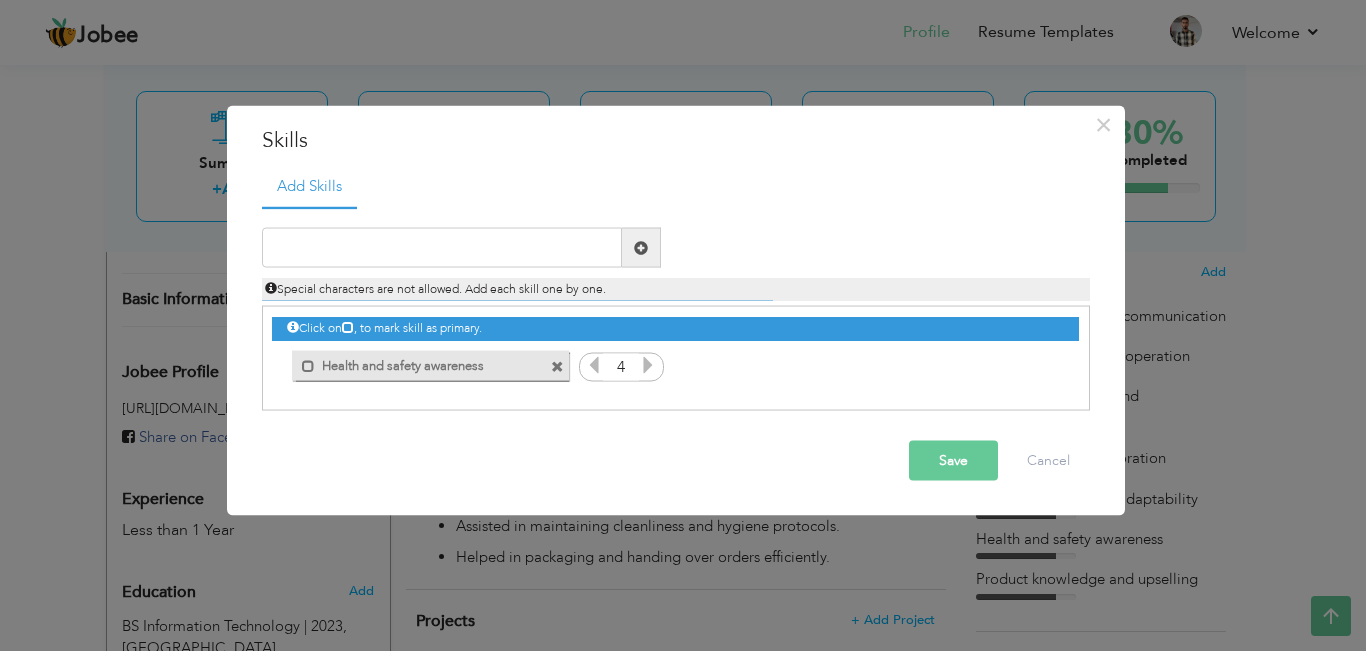 click at bounding box center (557, 366) 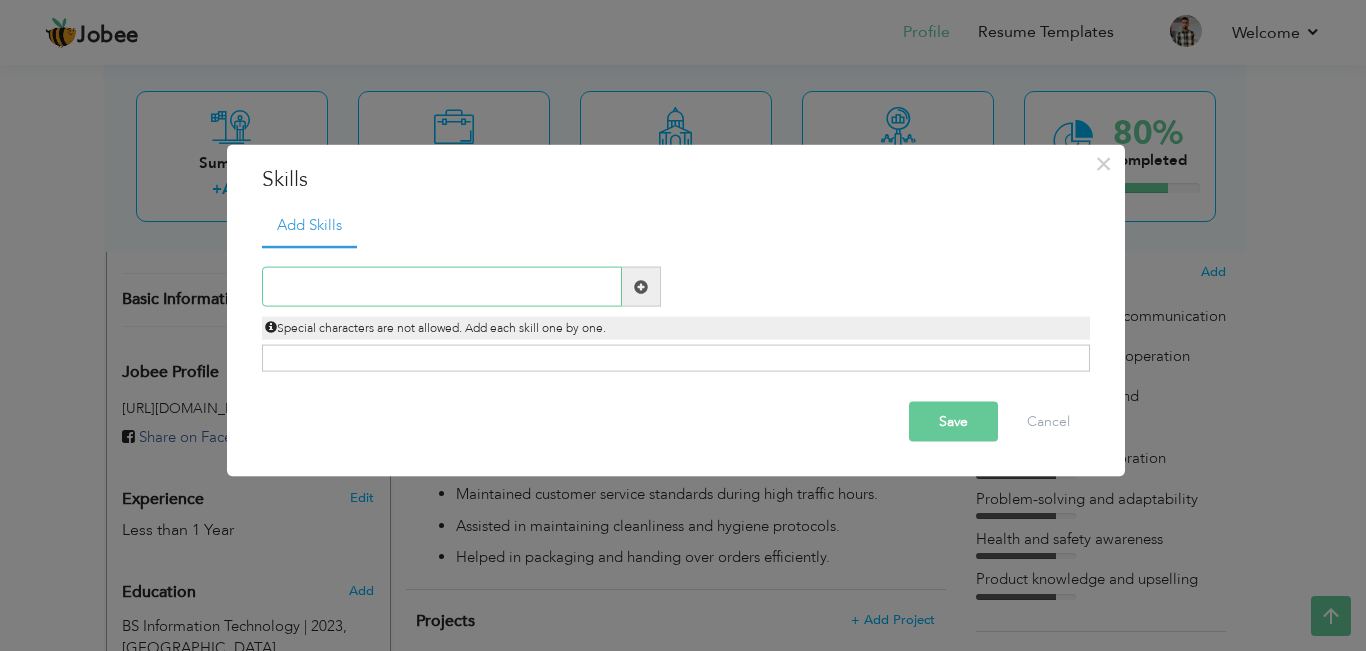 click at bounding box center (442, 287) 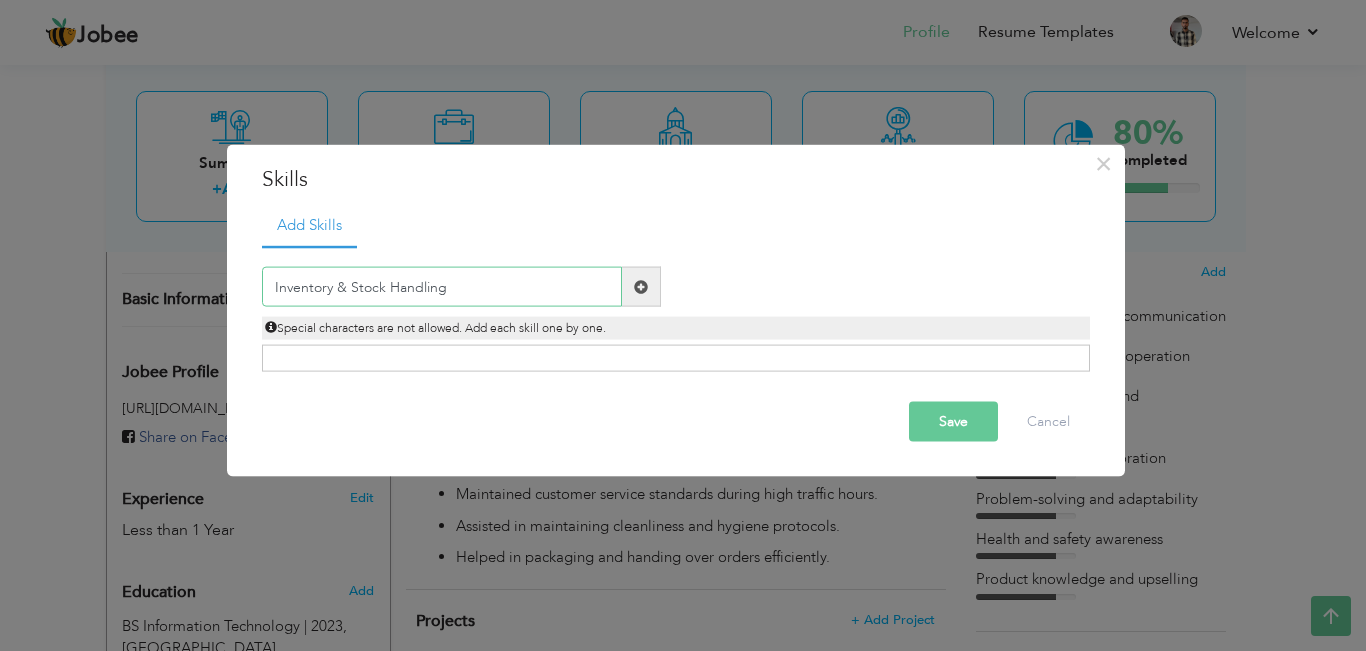 type on "Inventory & Stock Handling" 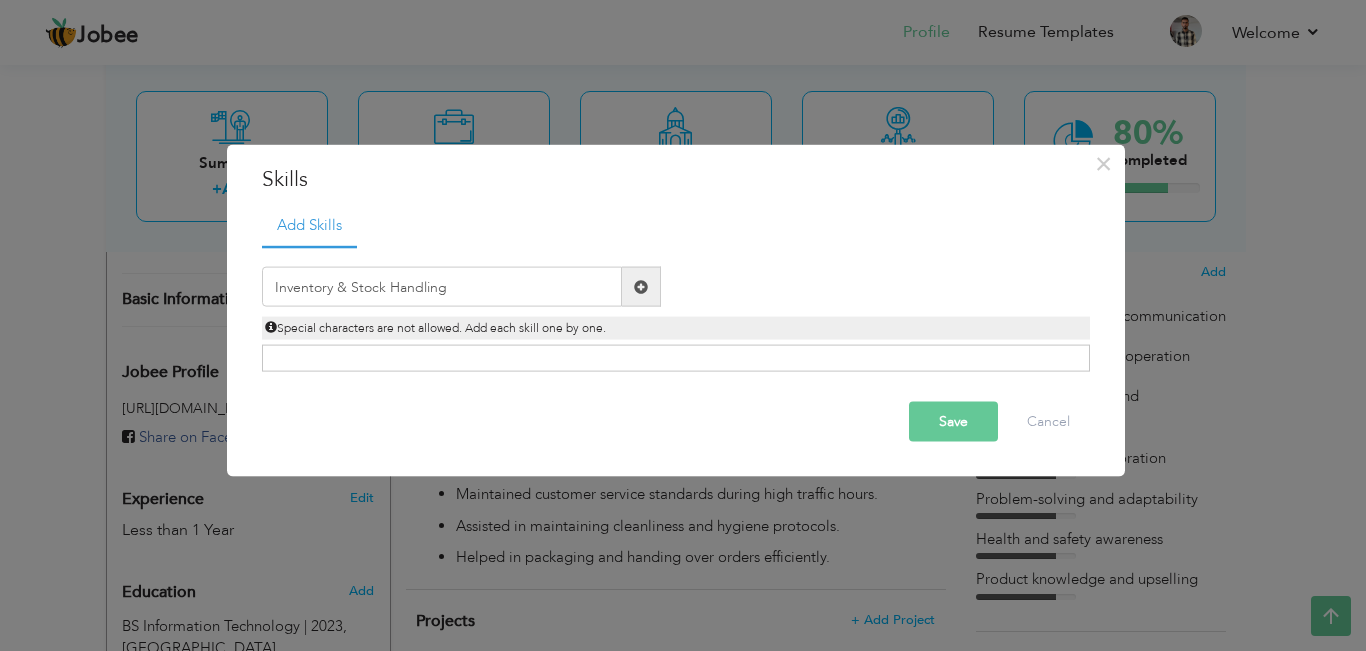 click at bounding box center [641, 286] 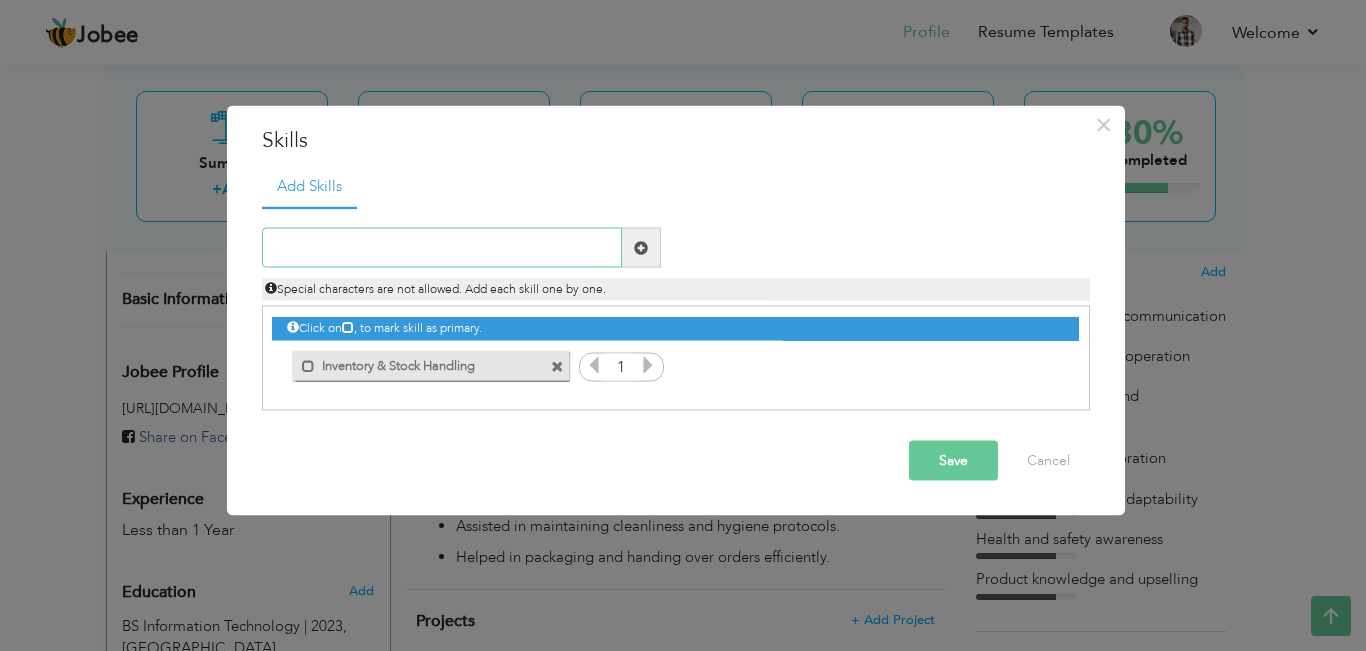 click at bounding box center (442, 248) 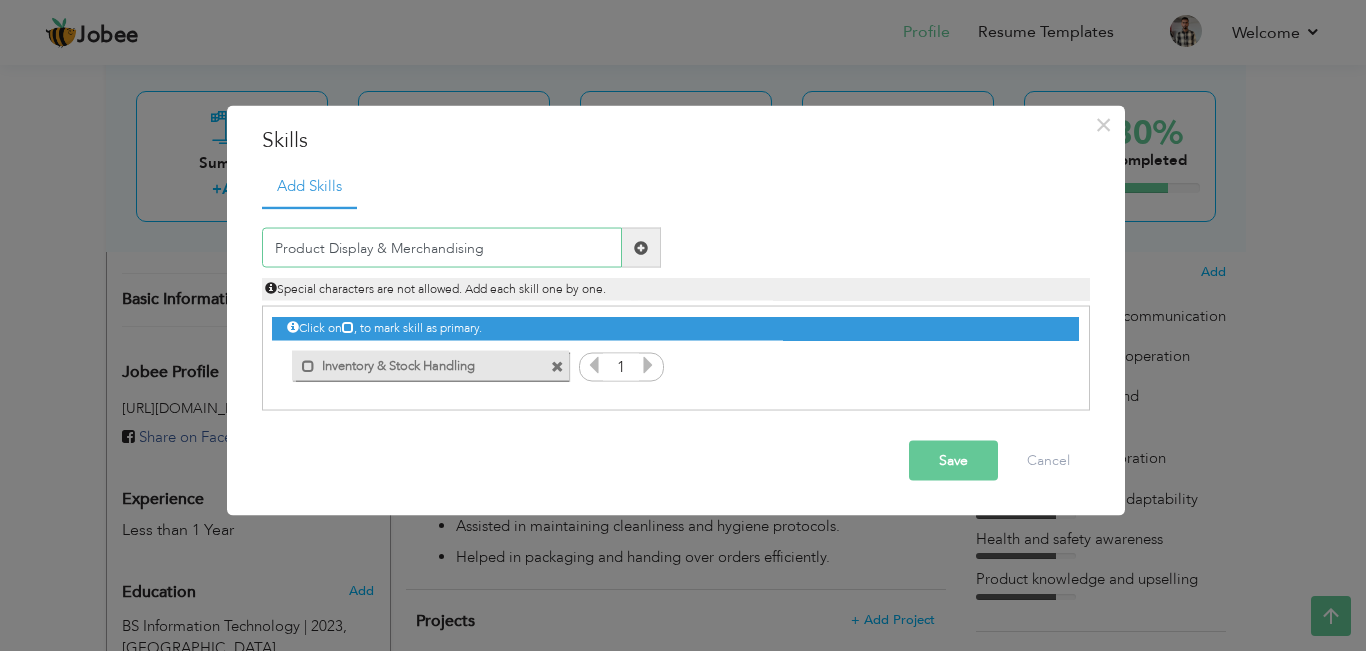 type on "Product Display & Merchandising" 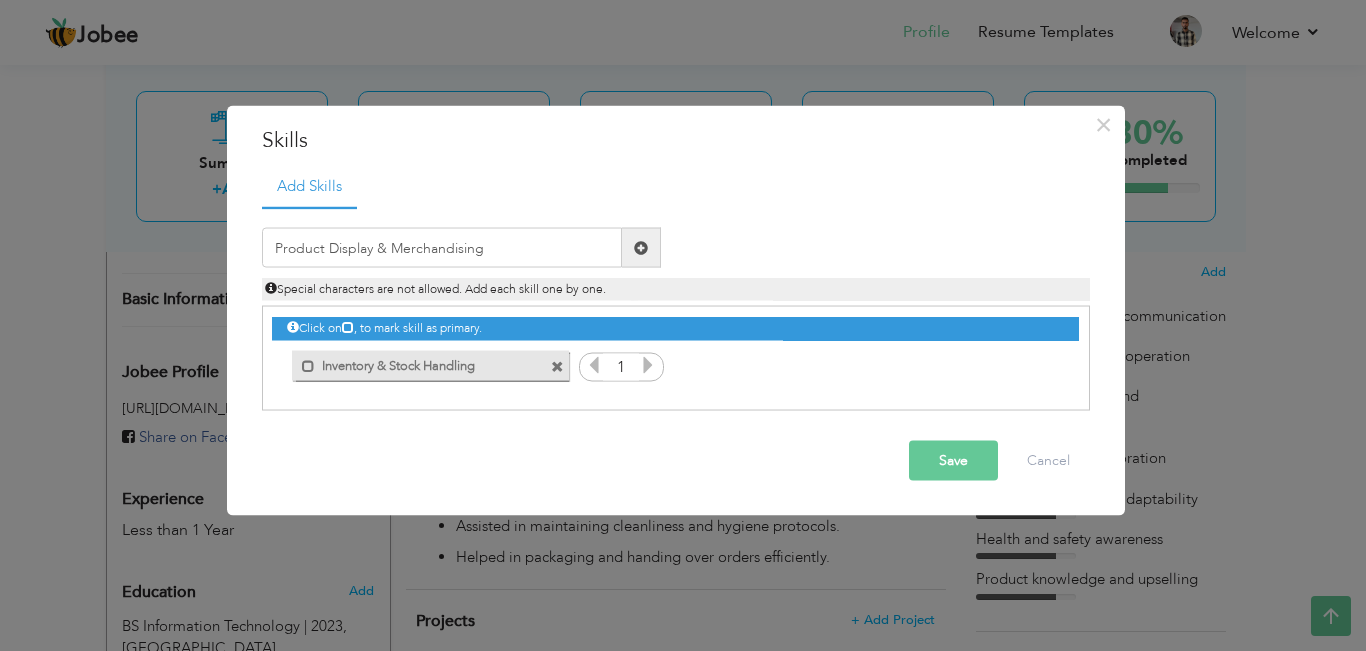 click at bounding box center (641, 248) 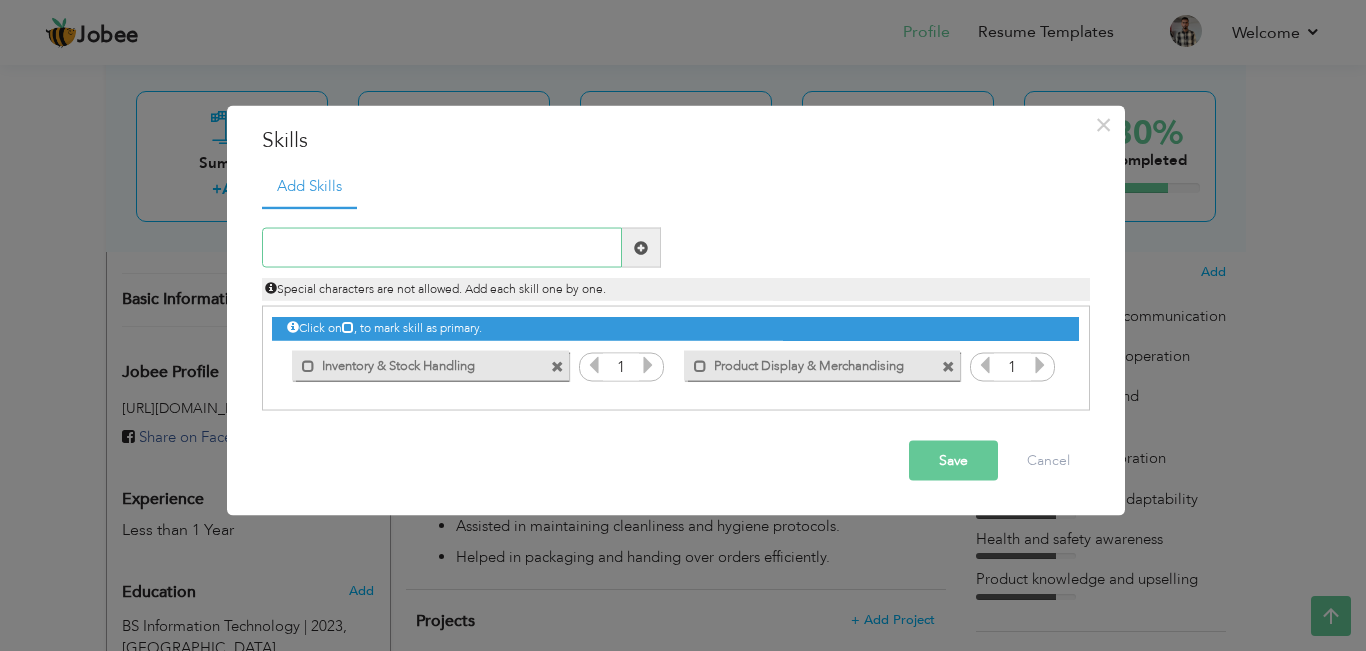 paste on "Customer Service" 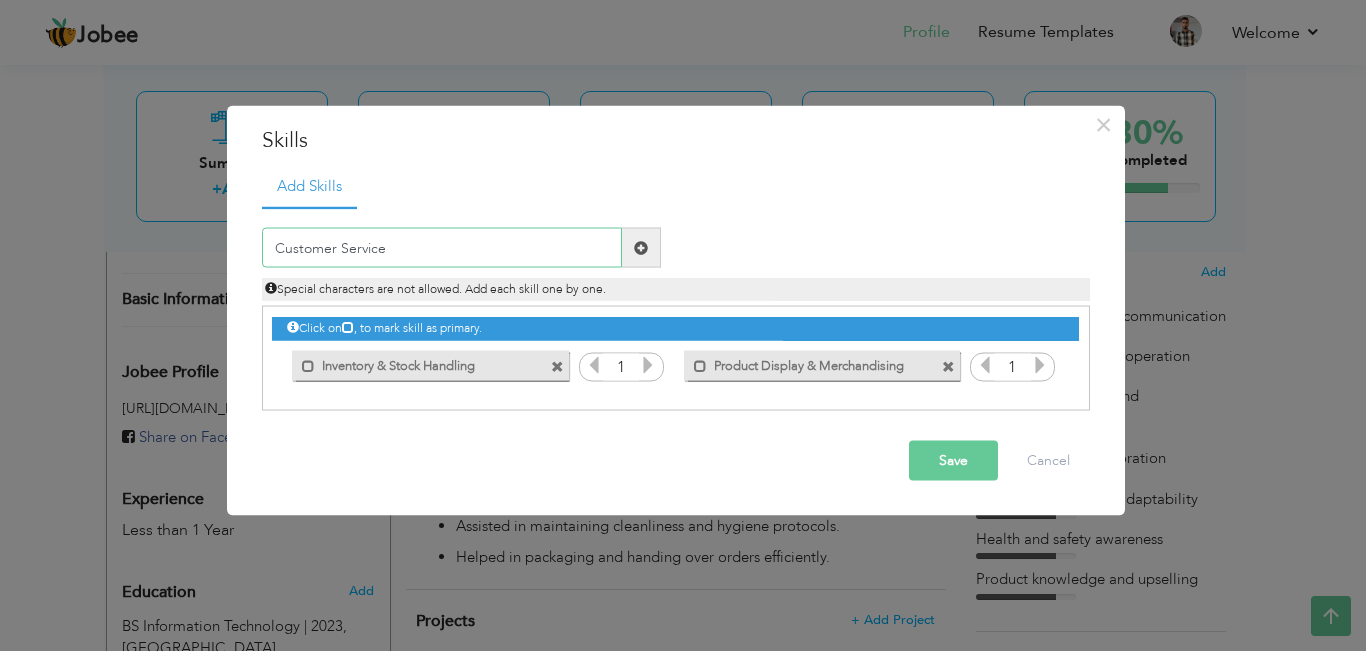 type on "Customer Service" 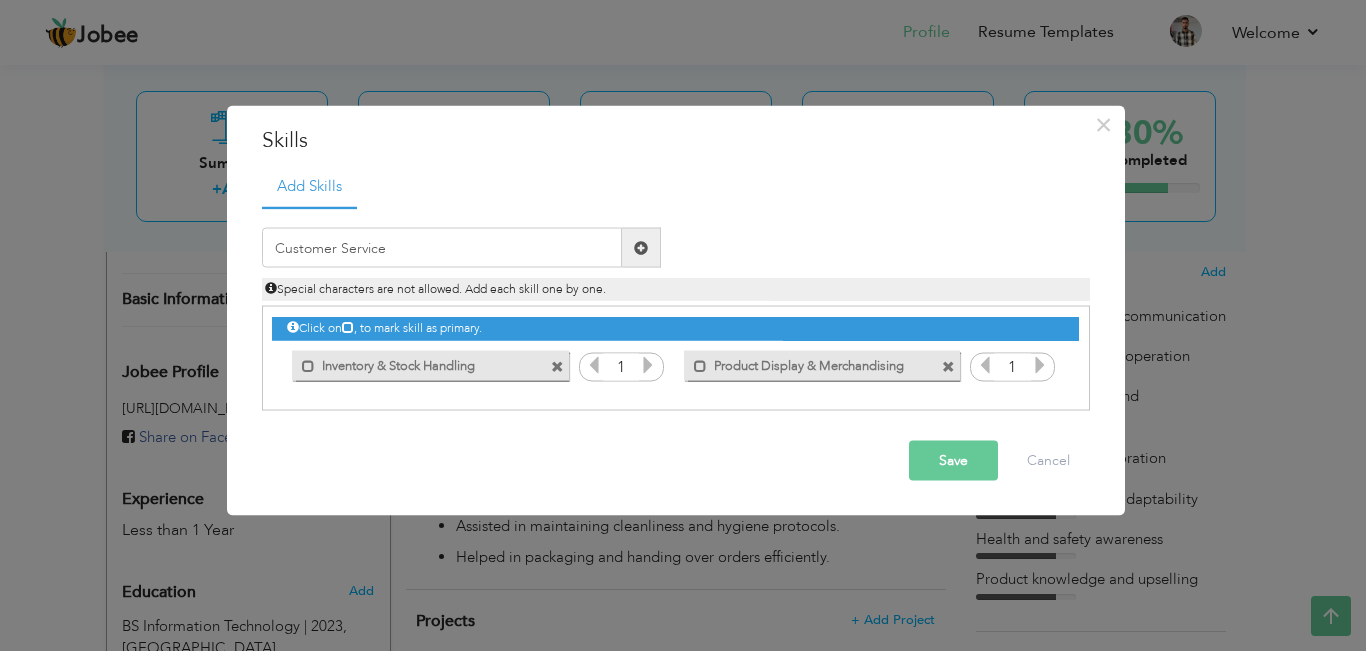 click at bounding box center (641, 247) 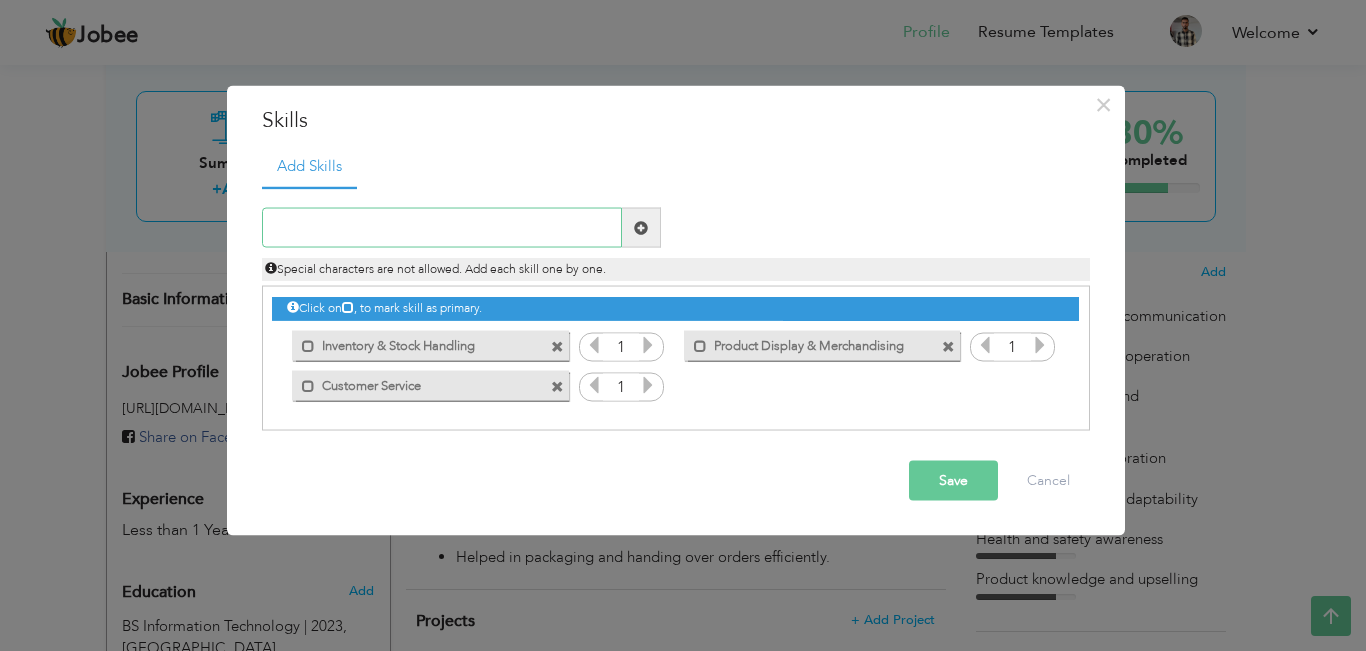 click at bounding box center (442, 228) 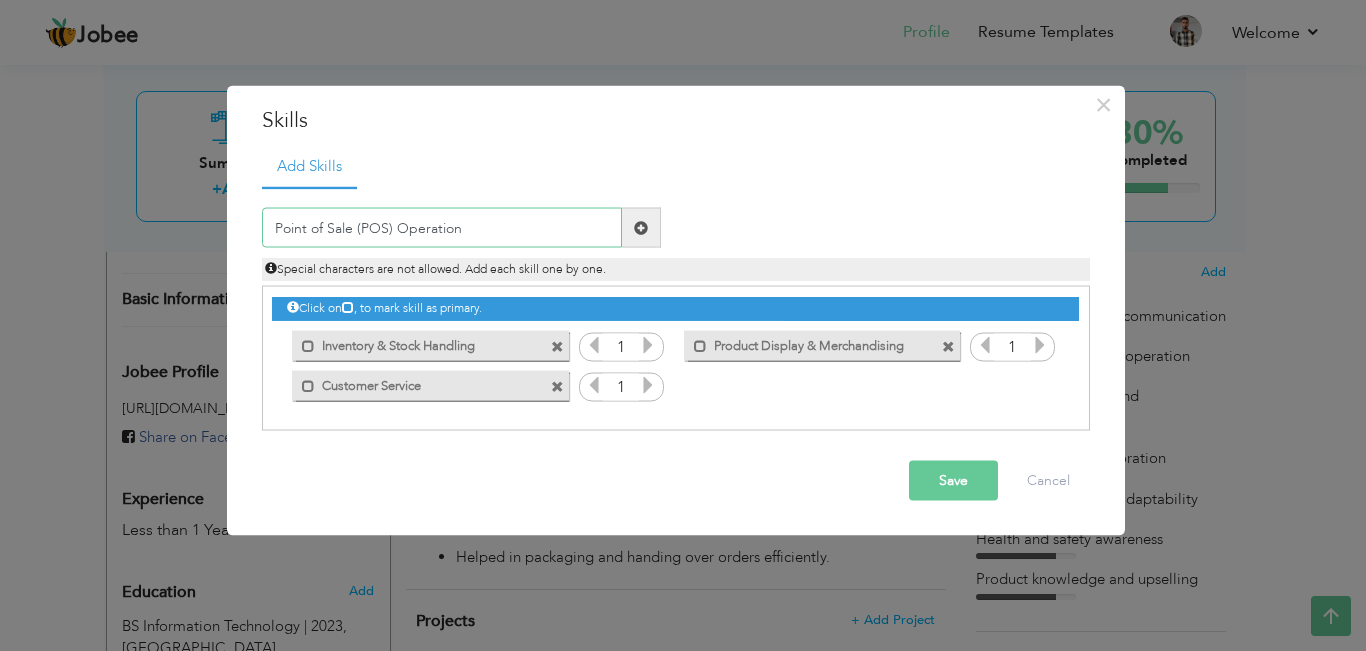 type on "Point of Sale (POS) Operation" 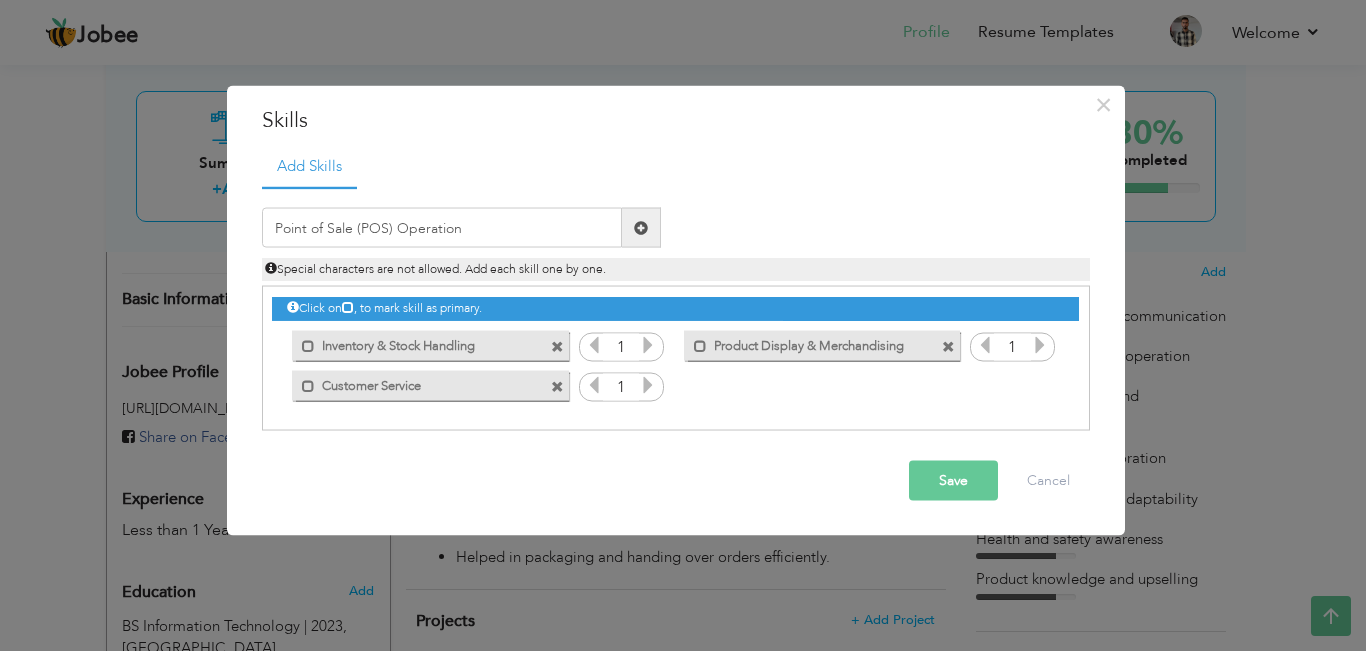 click at bounding box center [641, 228] 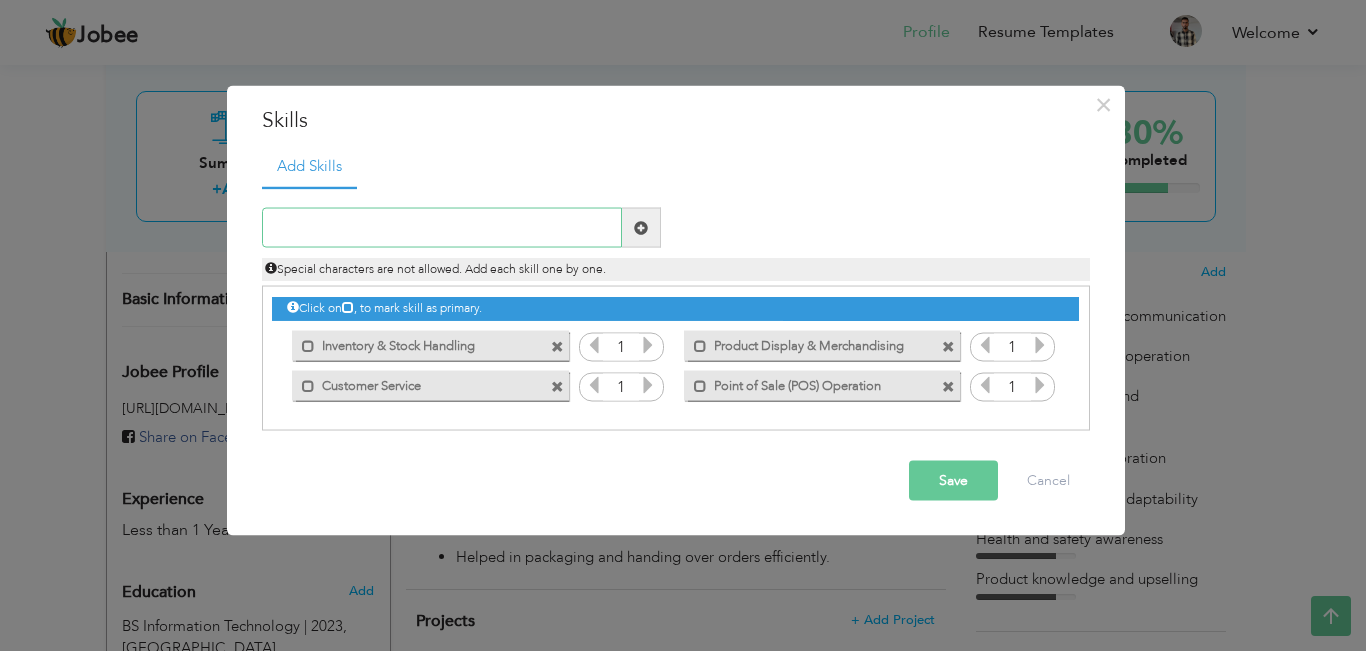 click at bounding box center [442, 228] 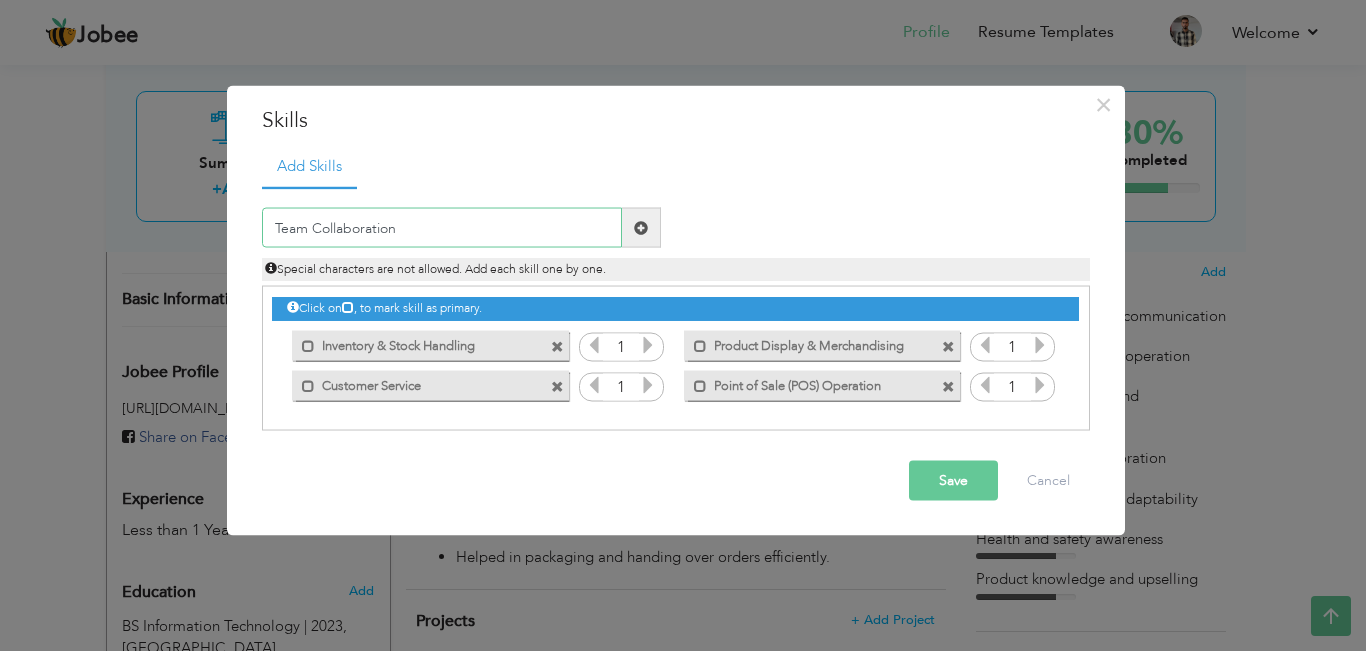 type on "Team Collaboration" 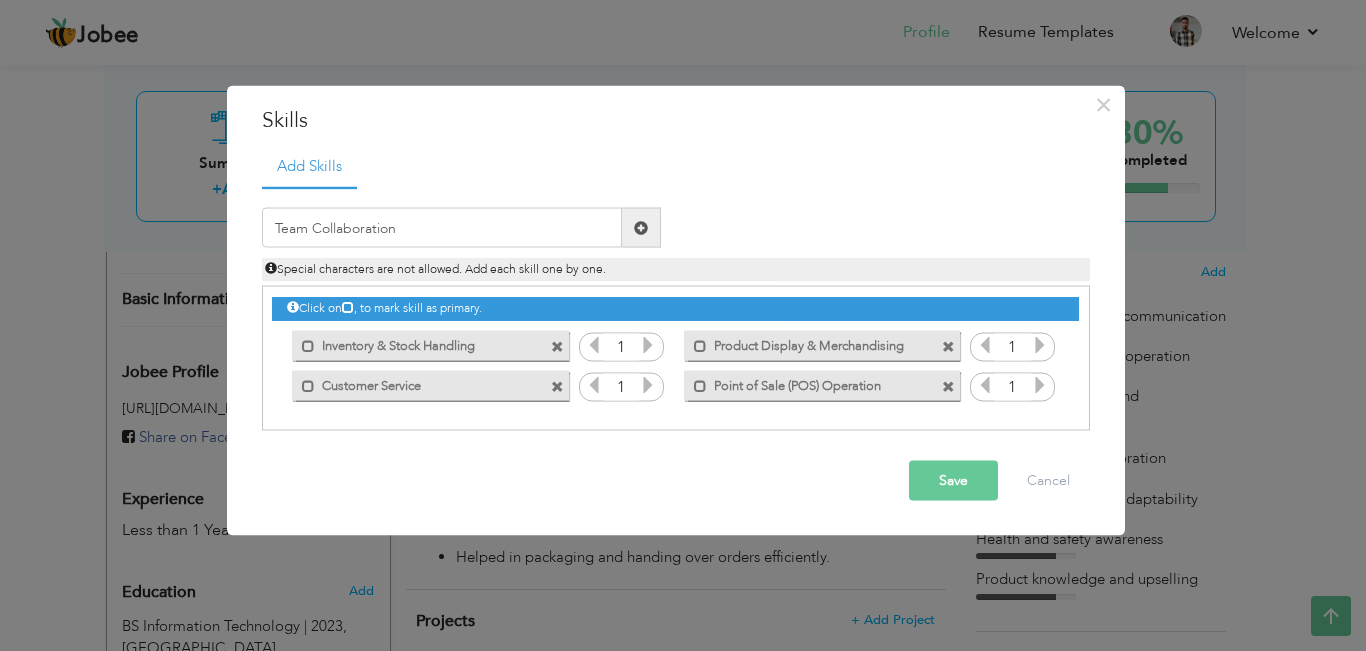 click at bounding box center [641, 227] 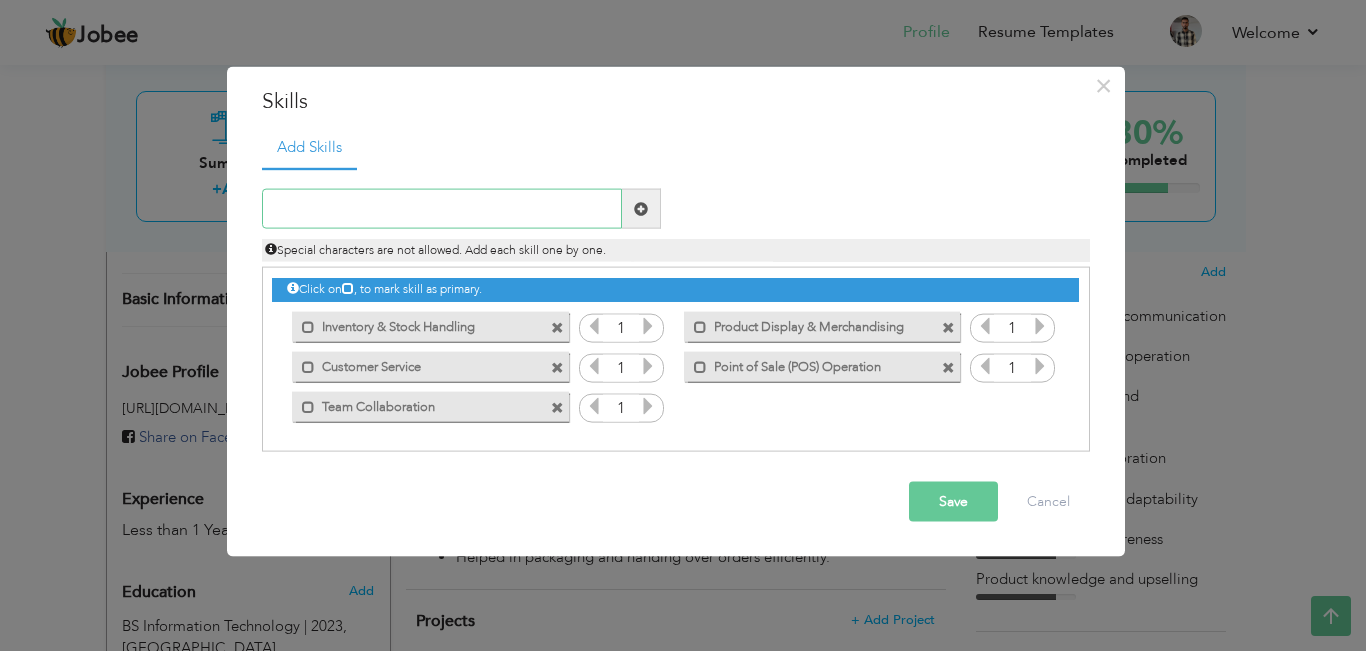 click at bounding box center [442, 209] 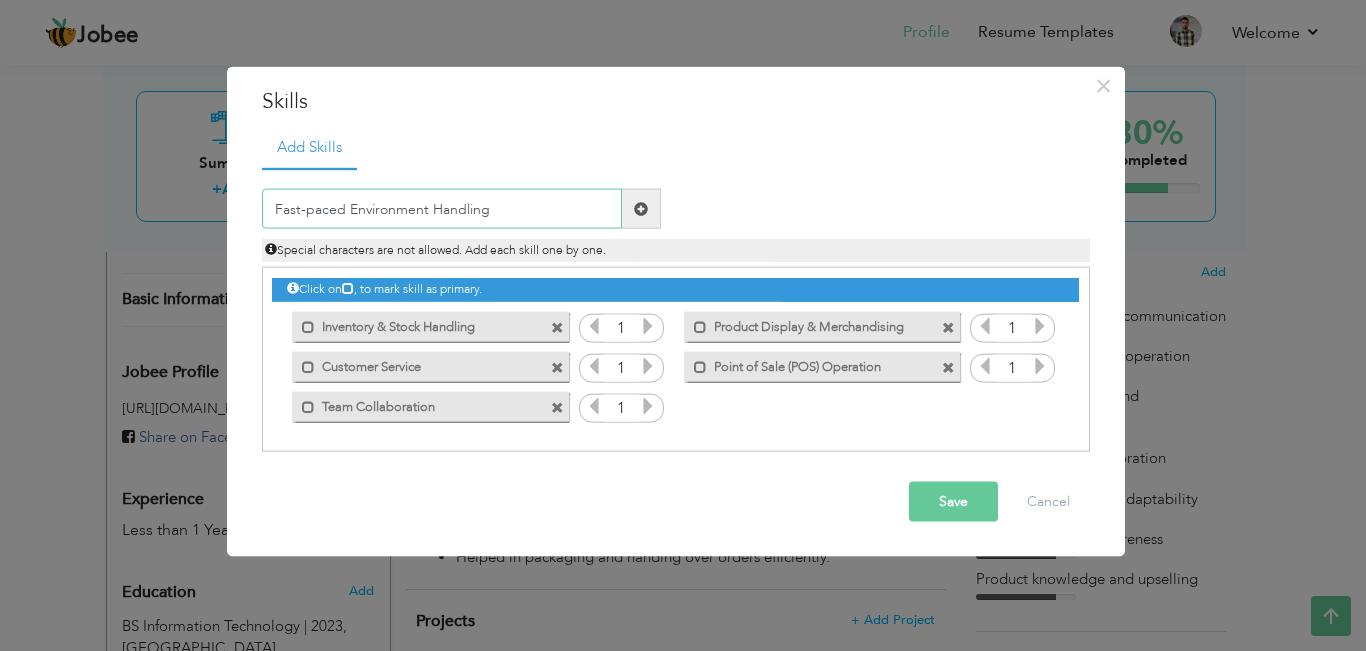 type on "Fast-paced Environment Handling" 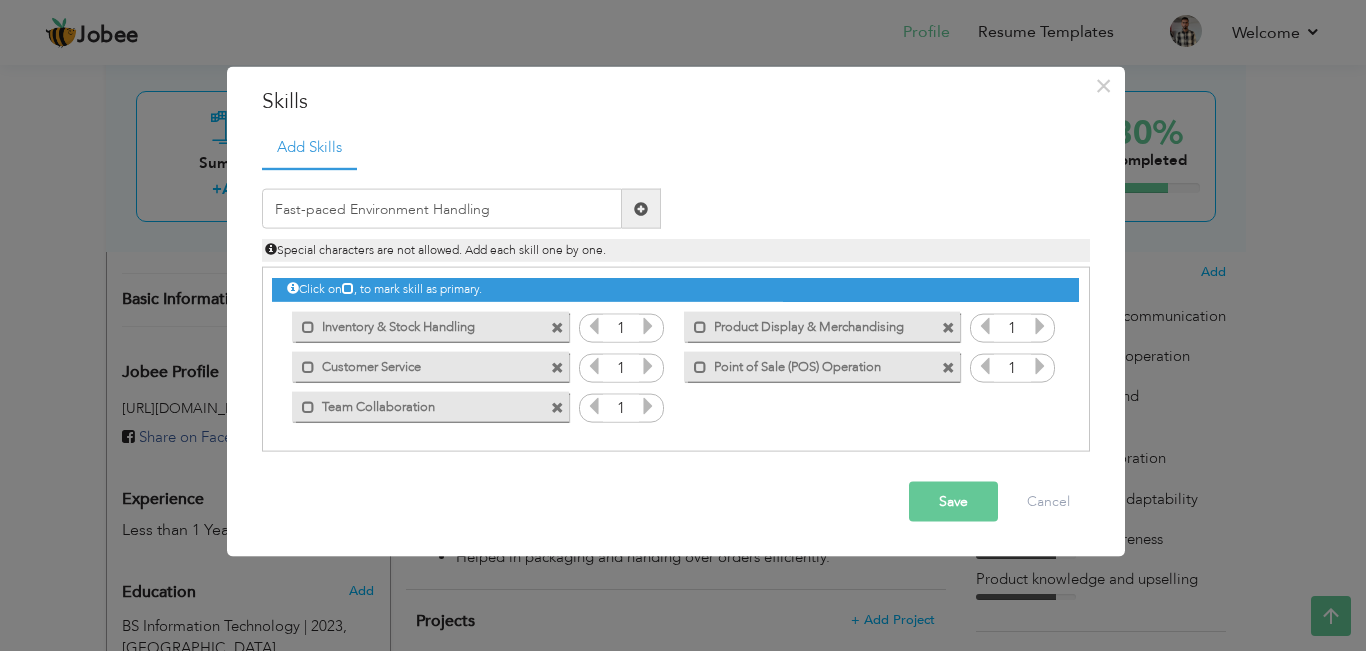 click at bounding box center [641, 209] 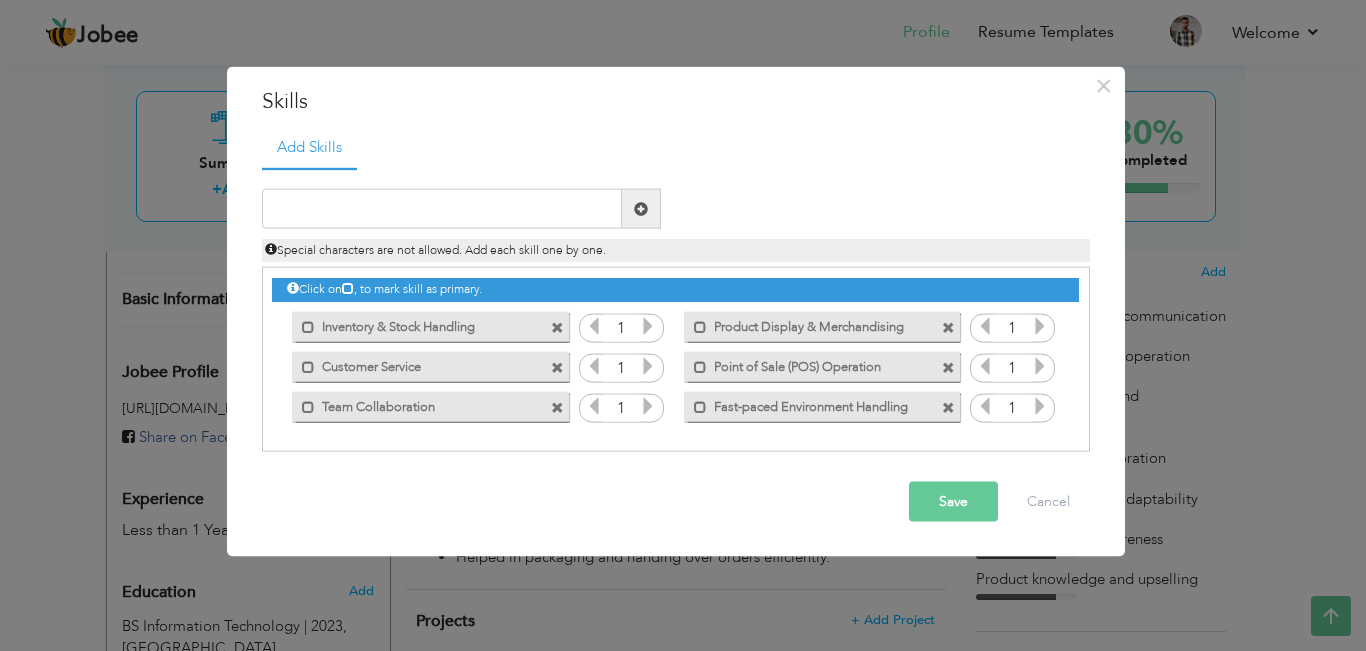click on "Save" at bounding box center (953, 502) 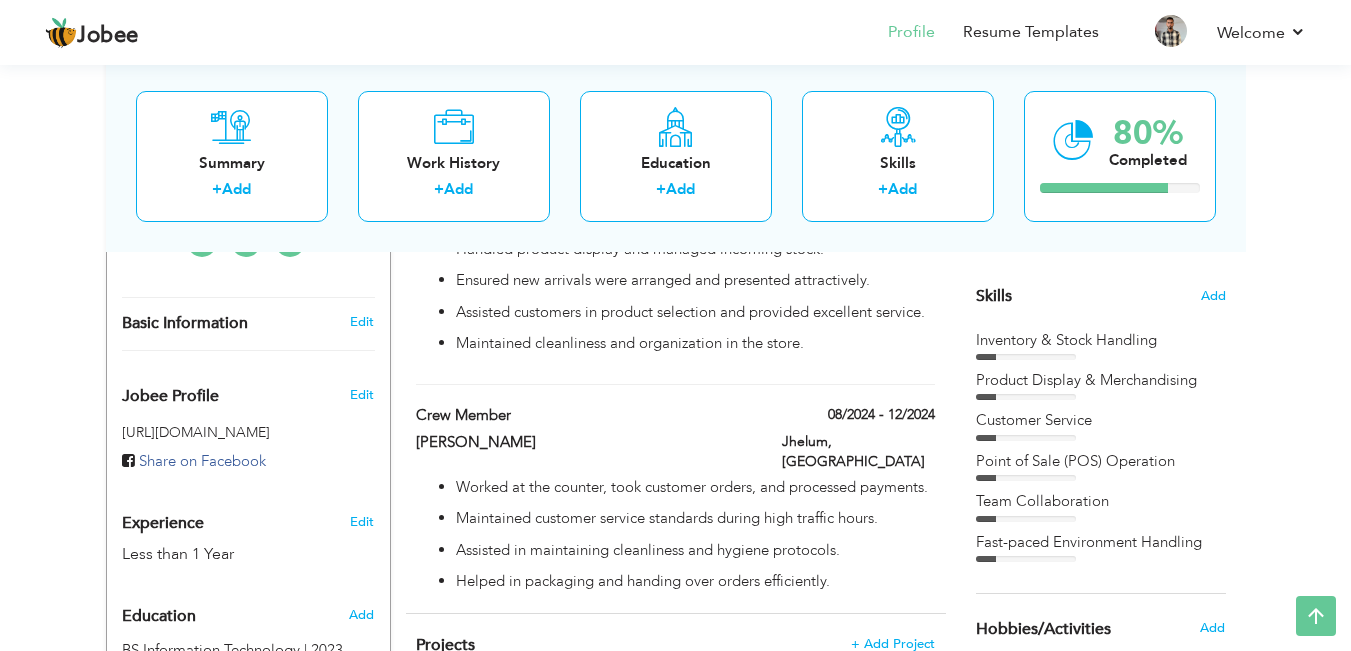 scroll, scrollTop: 421, scrollLeft: 0, axis: vertical 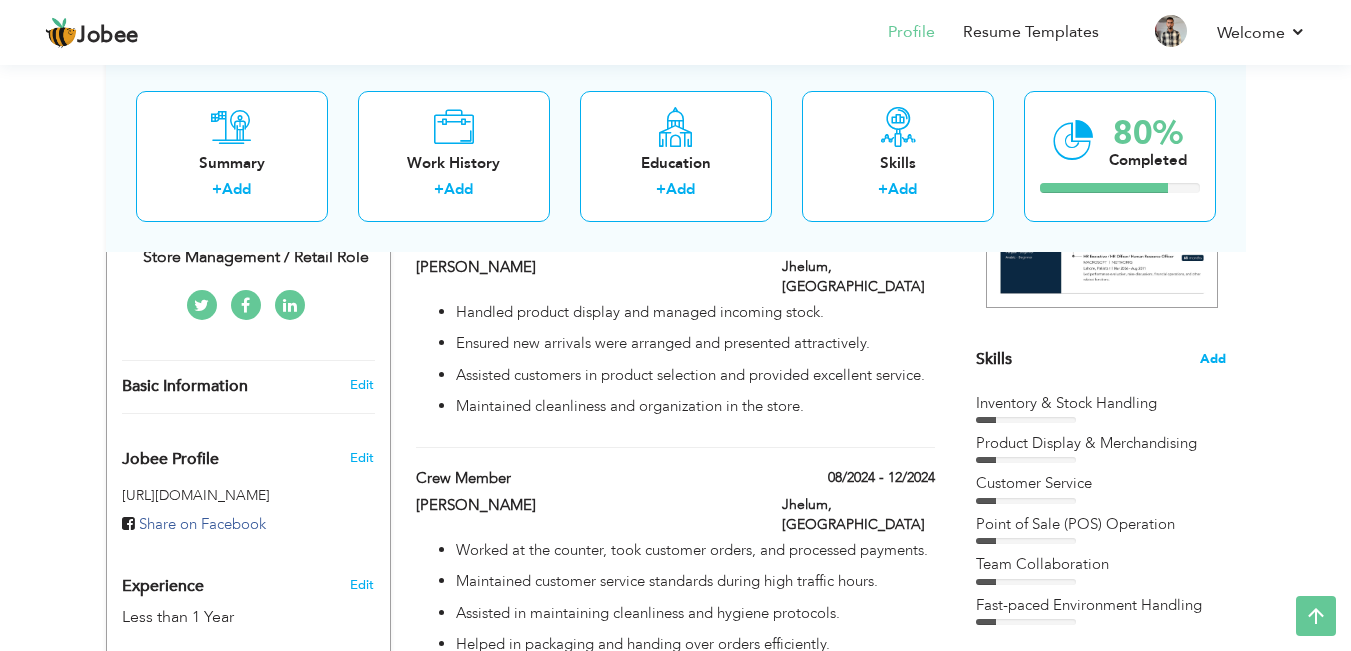 click on "Add" at bounding box center (1213, 359) 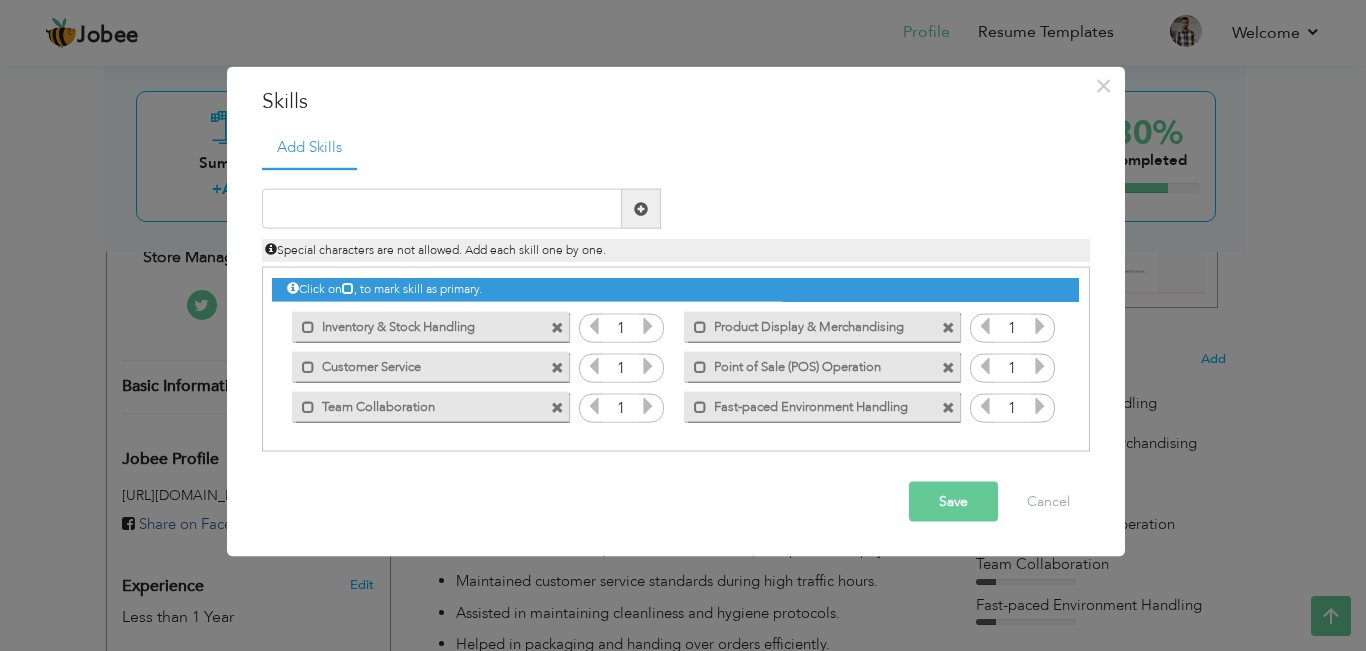 click at bounding box center (648, 326) 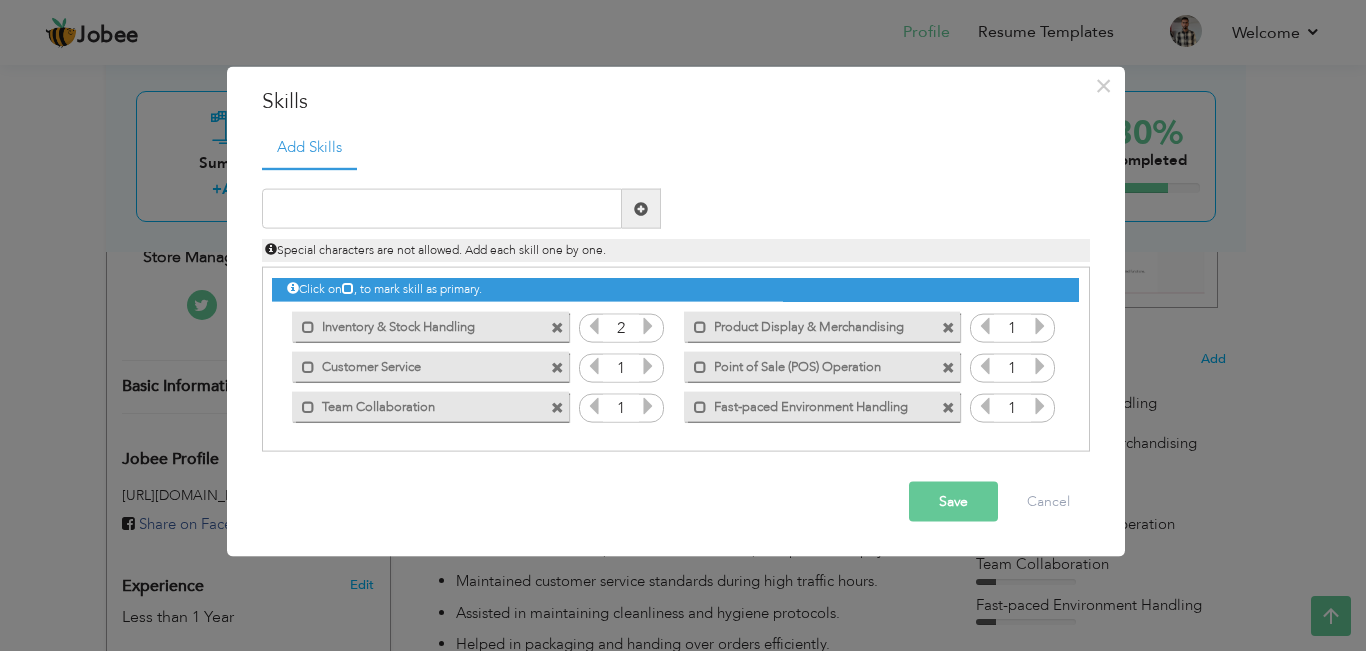 click at bounding box center (648, 326) 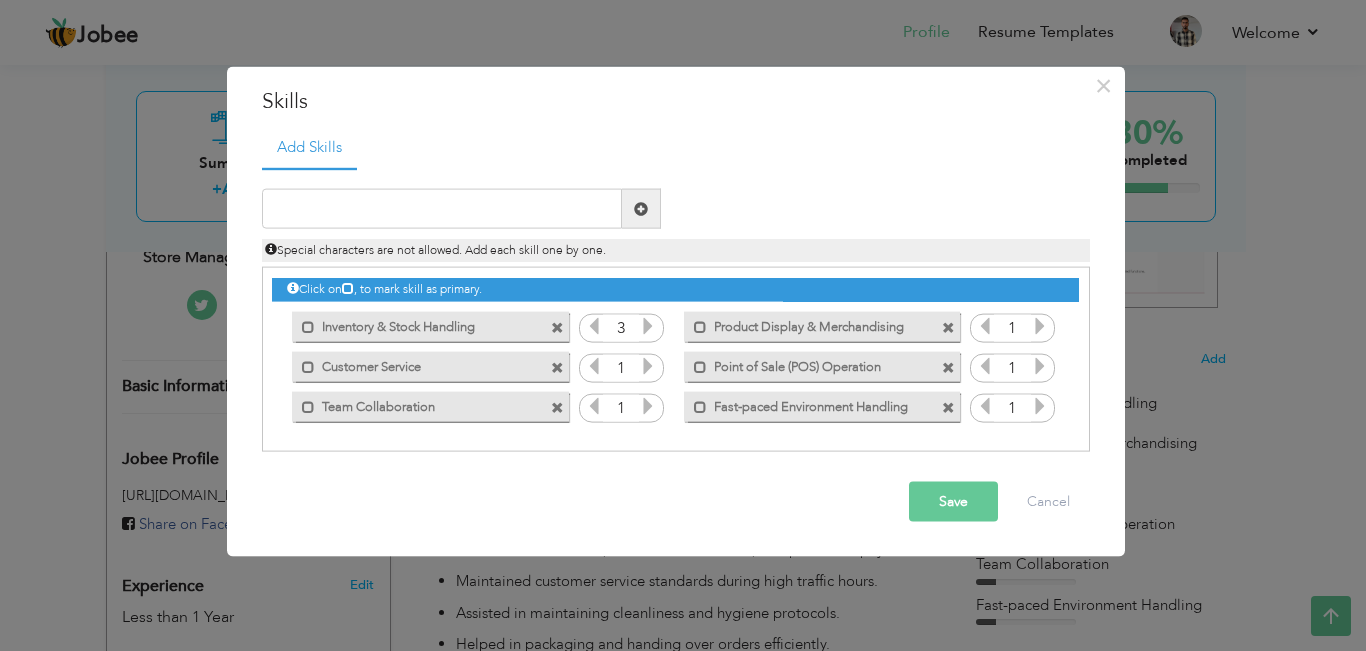 click at bounding box center [648, 326] 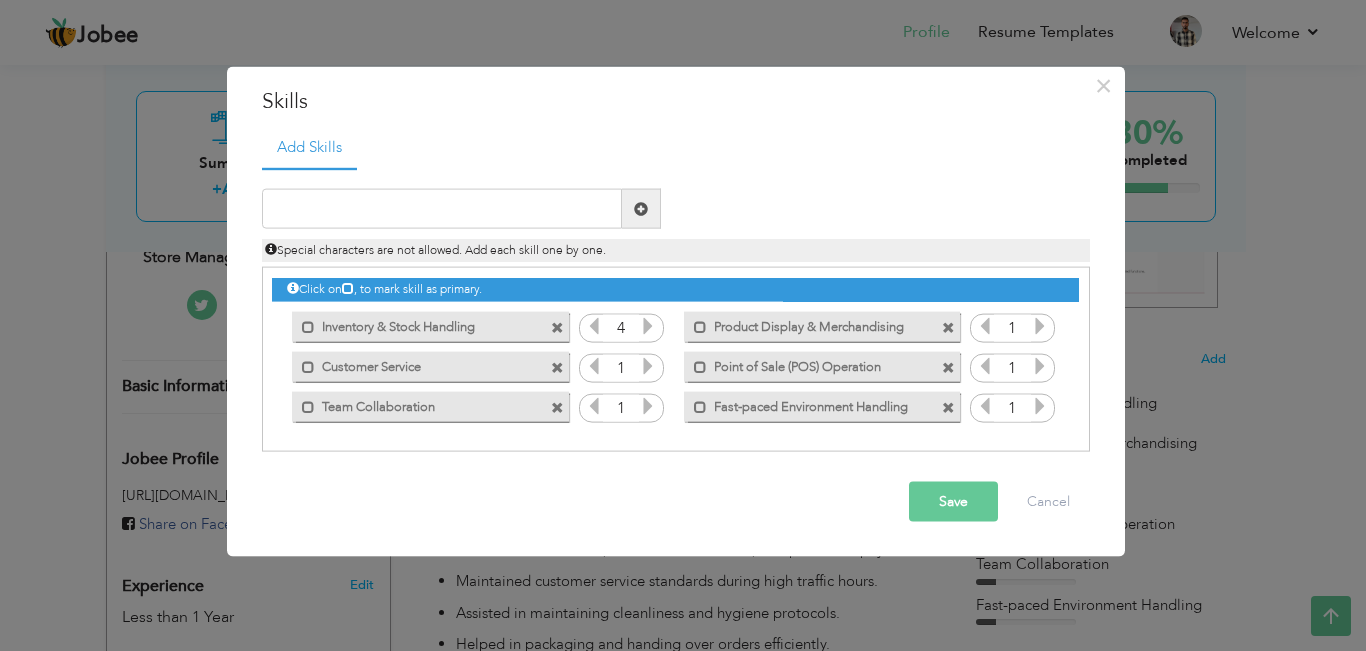 click at bounding box center (648, 326) 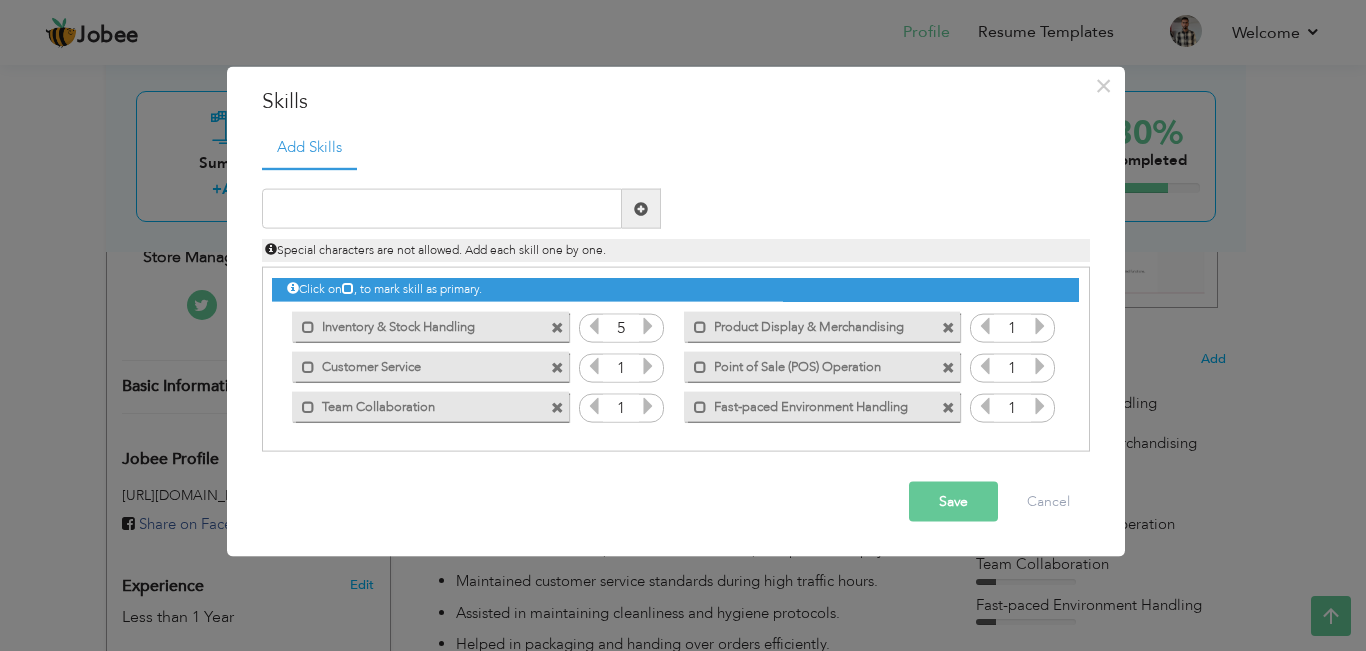 click at bounding box center [648, 326] 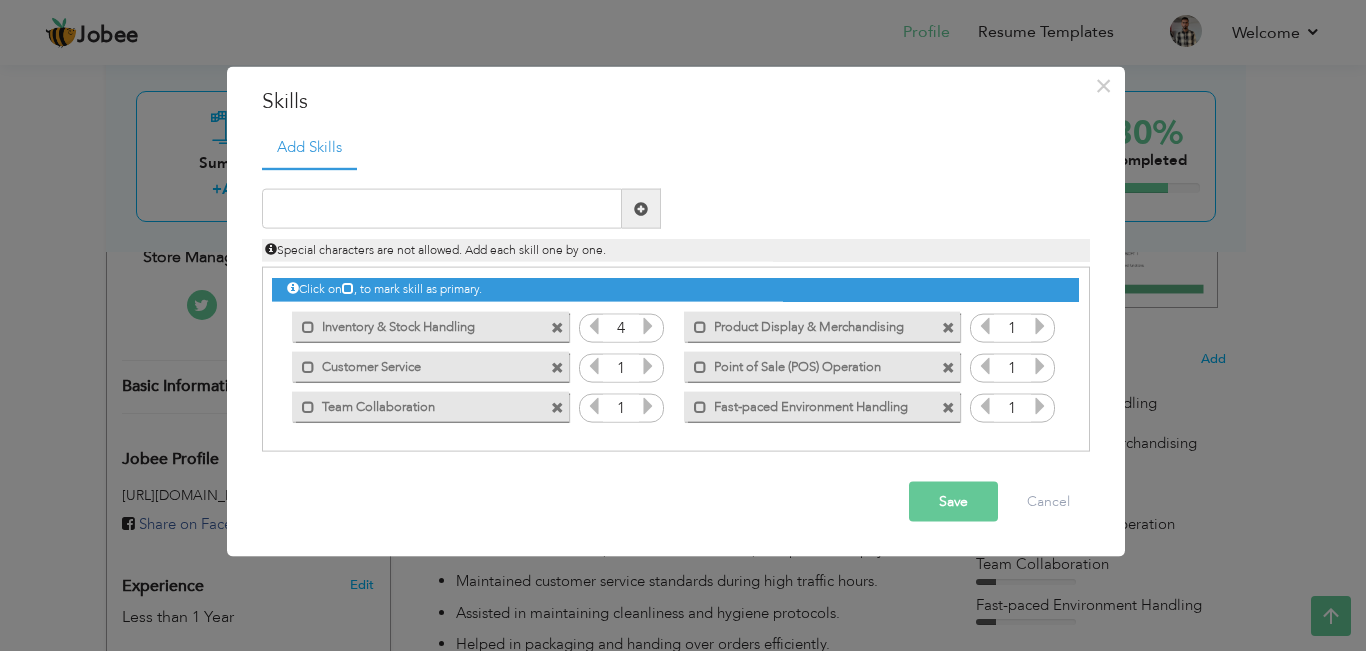 click at bounding box center [648, 366] 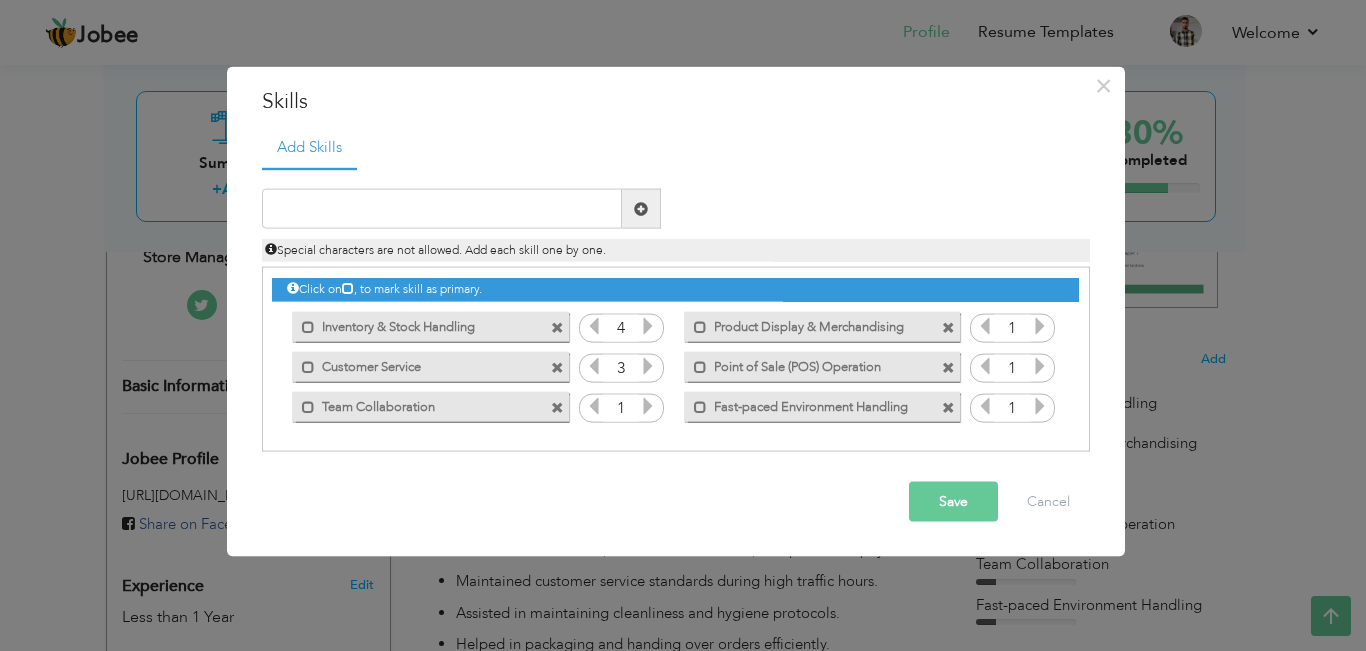 click at bounding box center [648, 366] 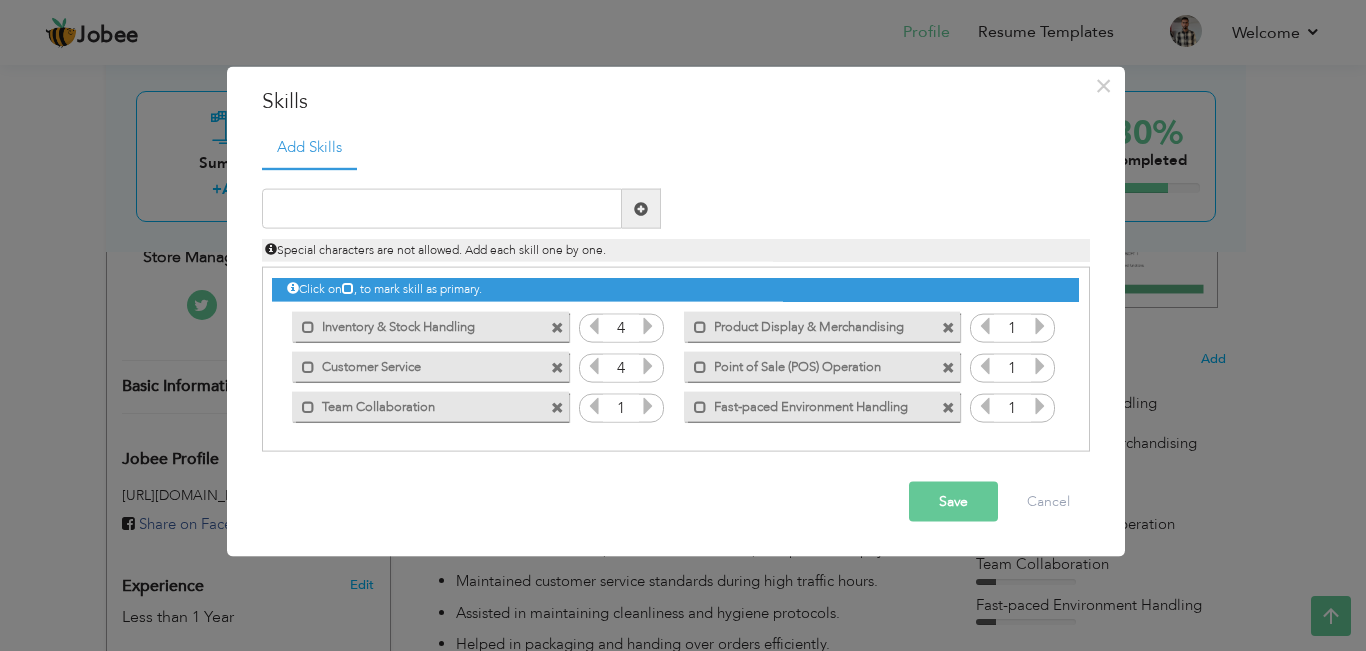 click at bounding box center (648, 406) 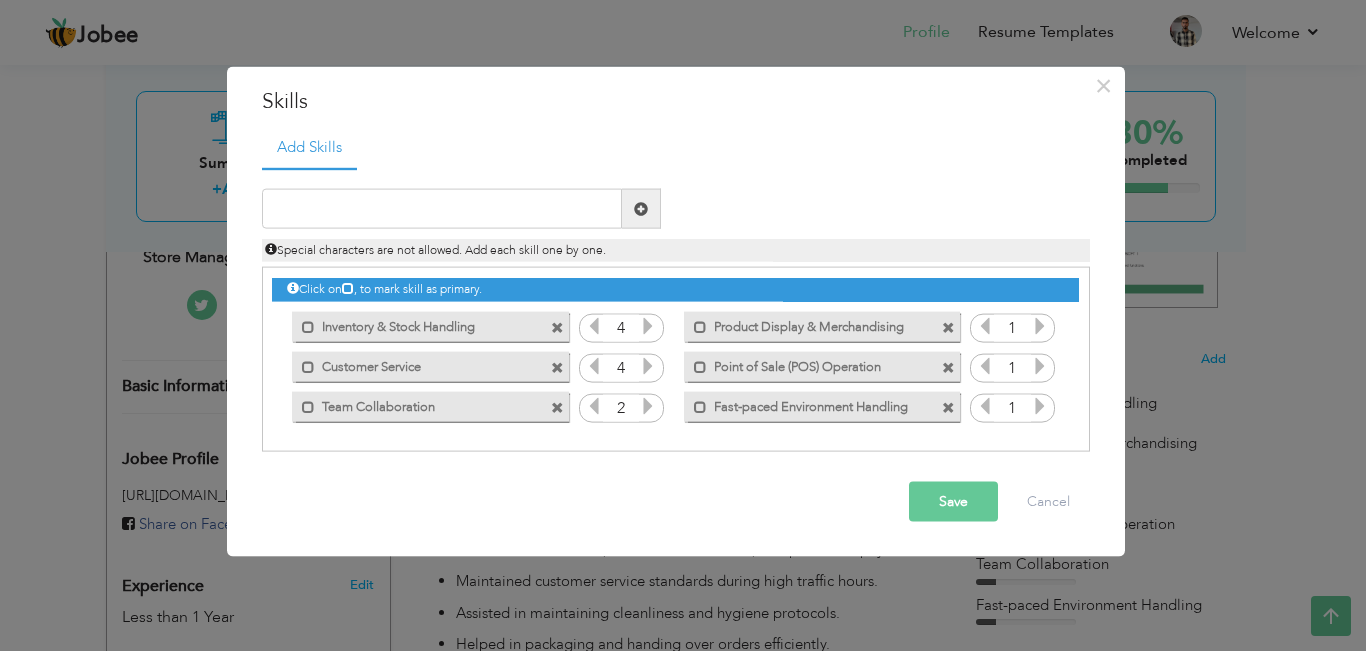 click at bounding box center [648, 406] 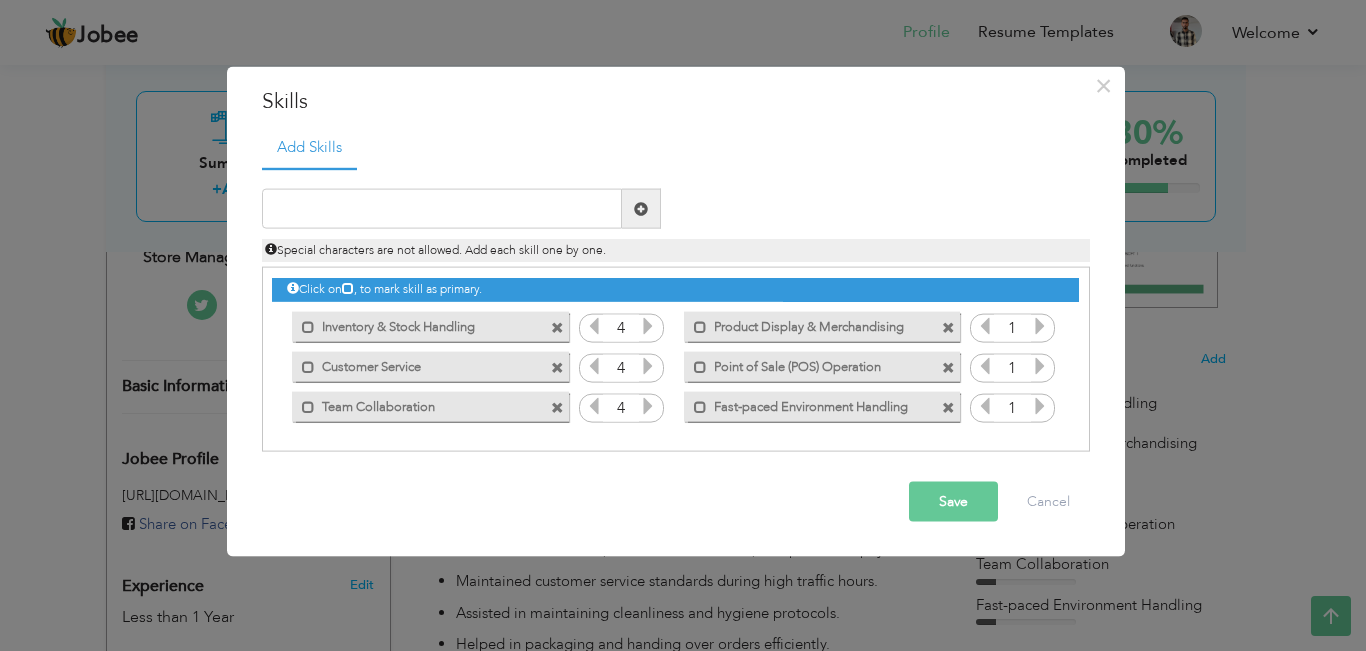 click at bounding box center [985, 326] 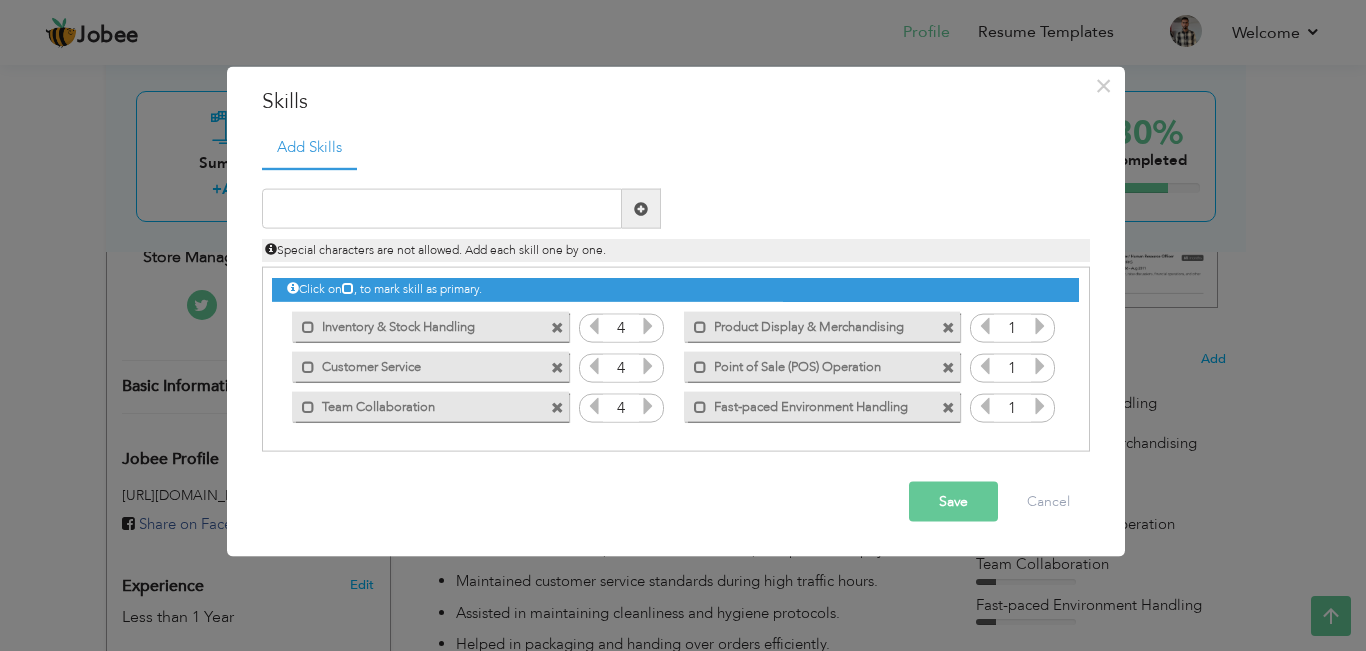 click at bounding box center [1040, 326] 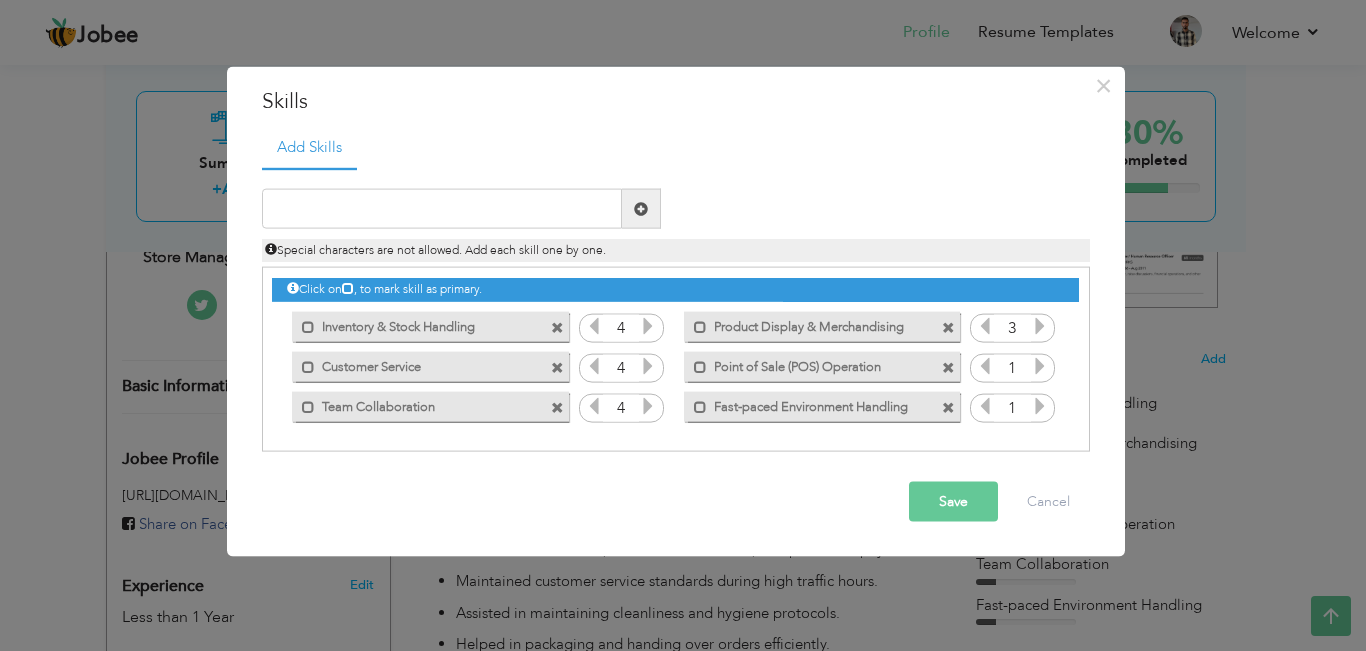 click at bounding box center [1040, 366] 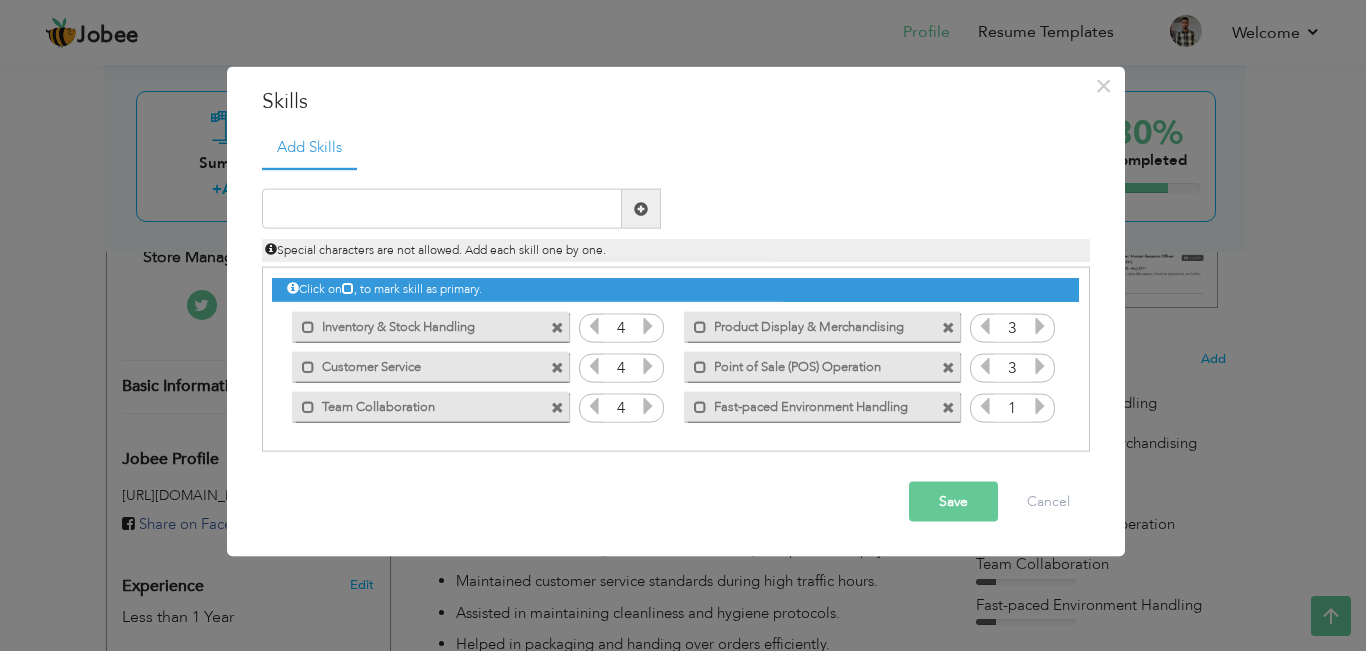 click at bounding box center (1040, 326) 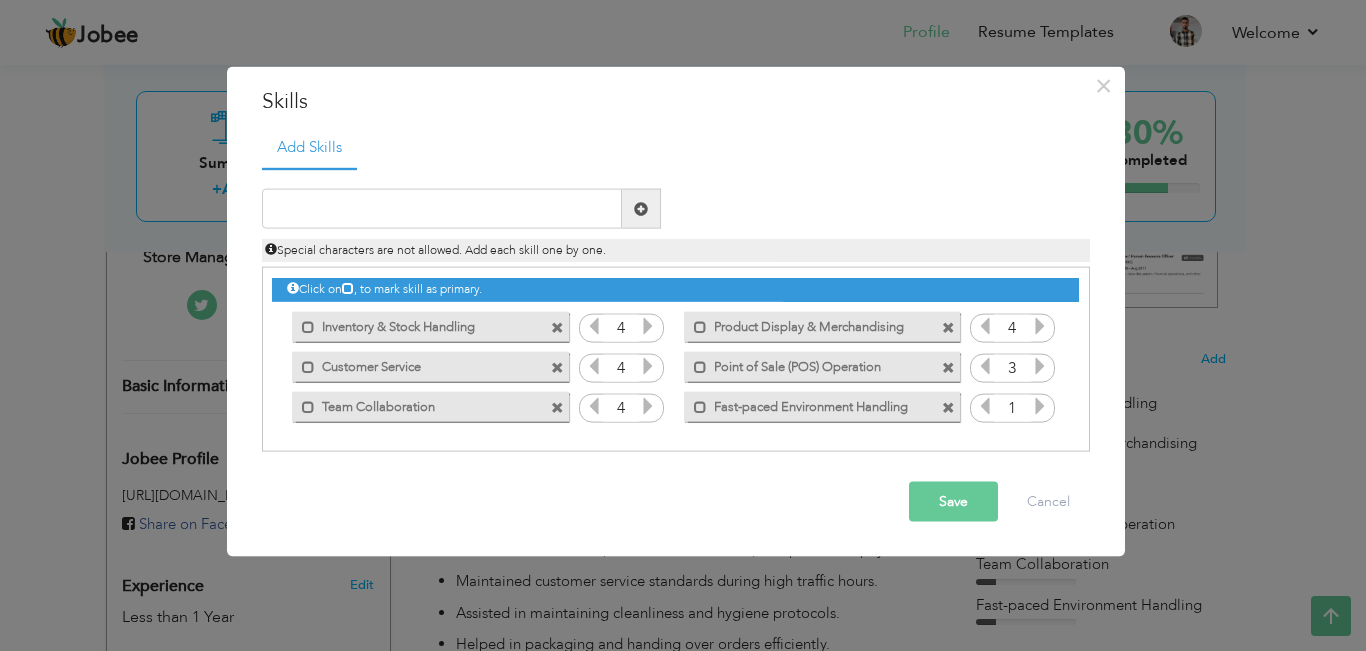 click at bounding box center (1040, 326) 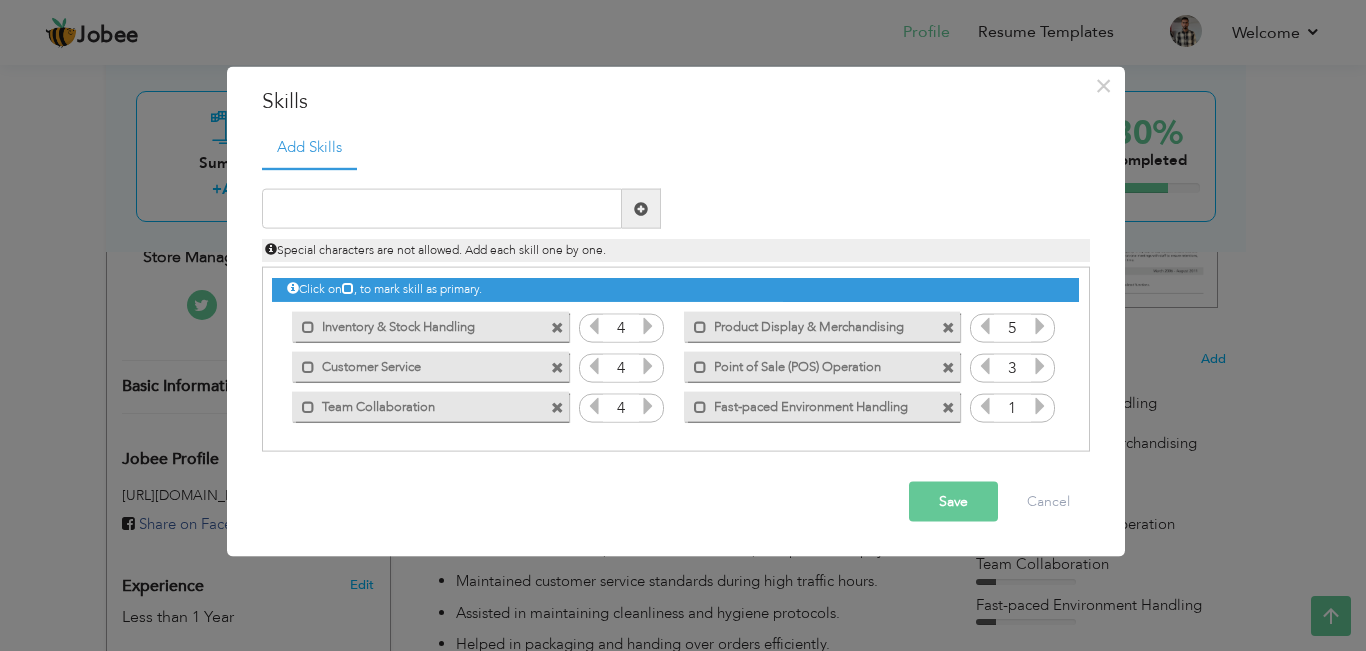 click at bounding box center (1040, 366) 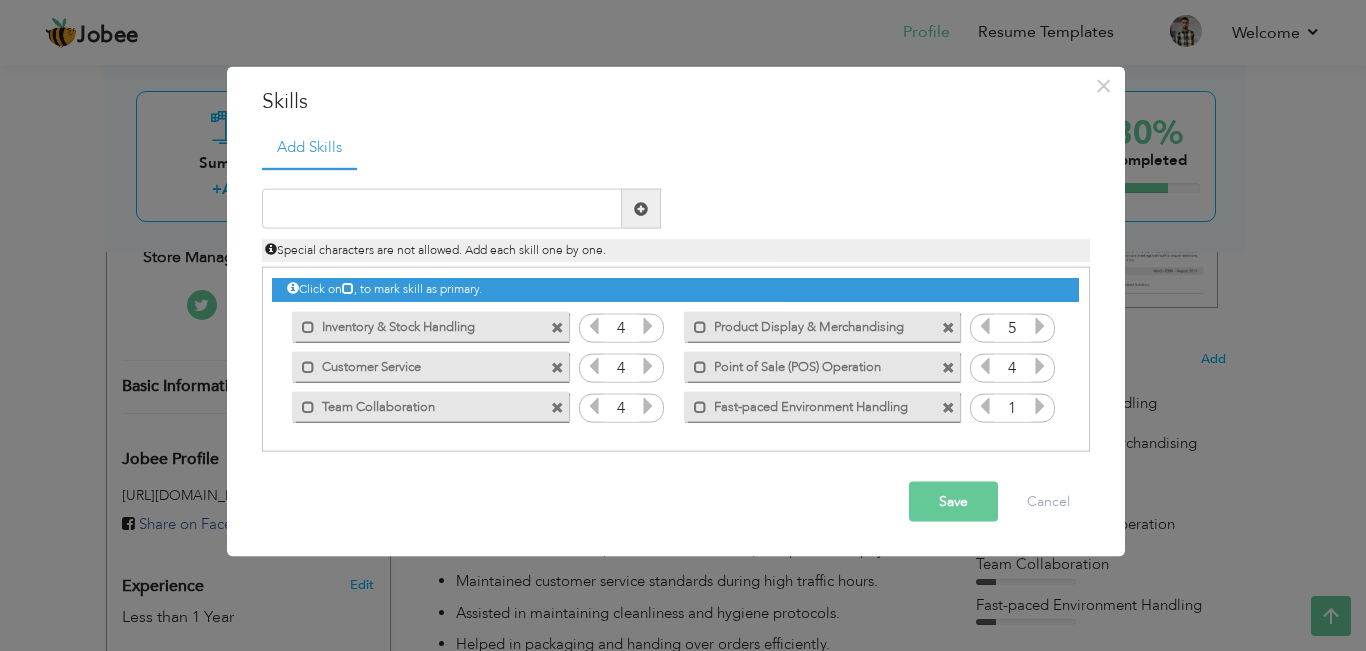 click at bounding box center (1040, 406) 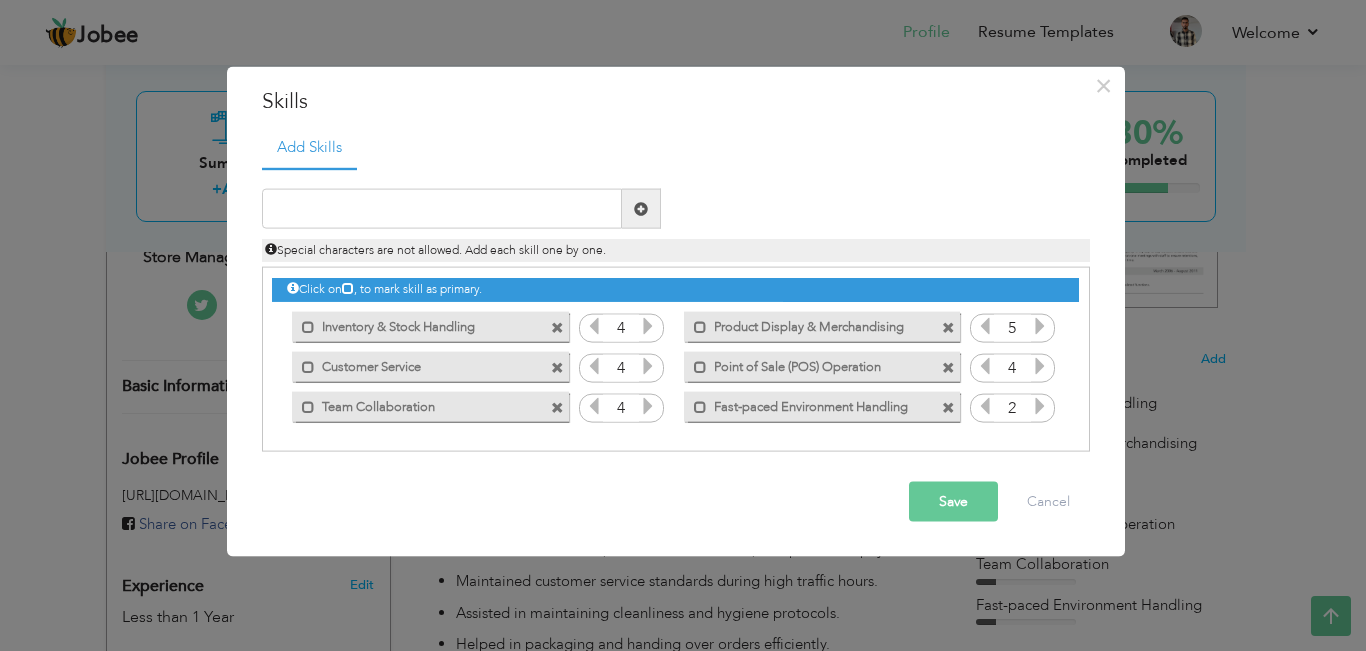 click at bounding box center (1040, 406) 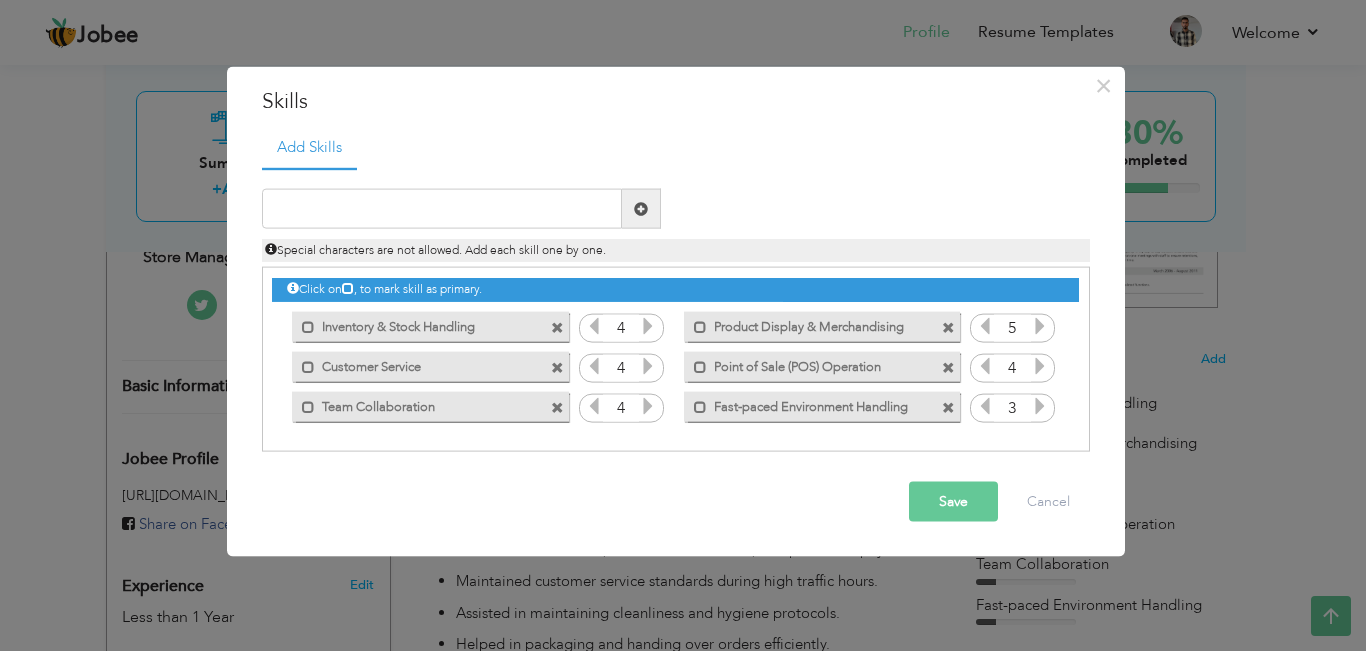 click at bounding box center (1040, 406) 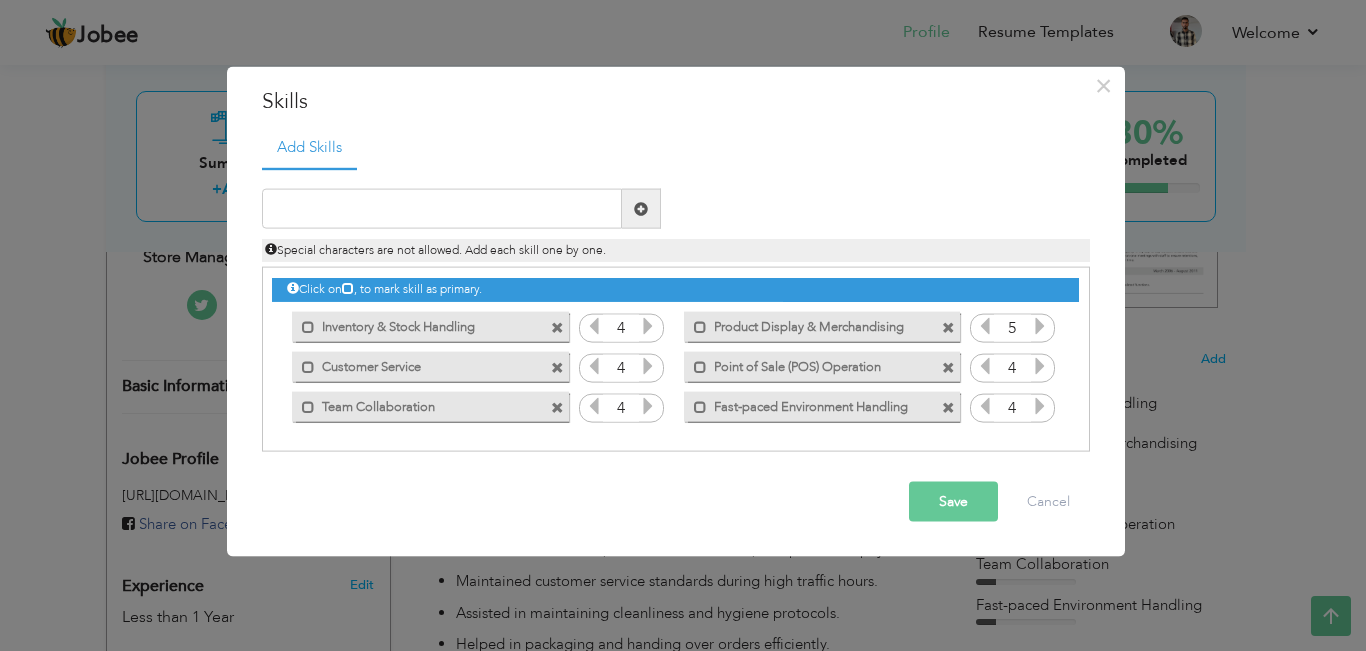 click at bounding box center (1040, 406) 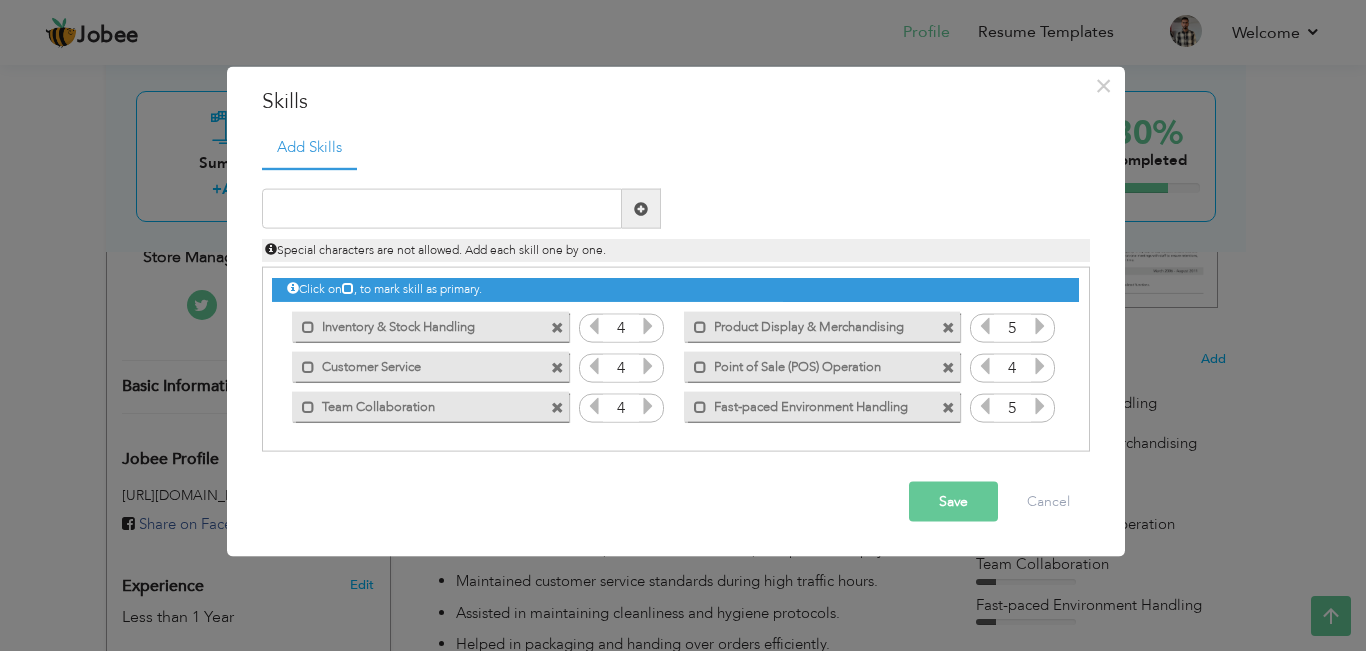 click on "Save" at bounding box center [953, 502] 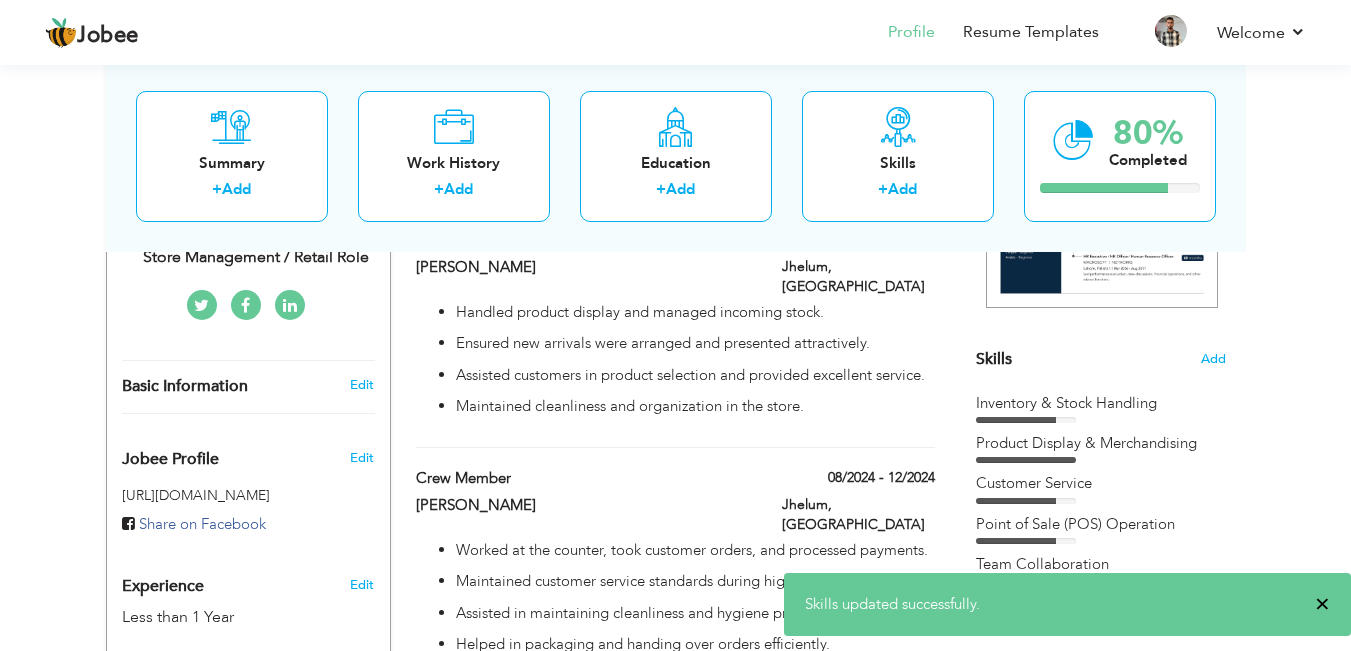 click on "×" at bounding box center (1322, 604) 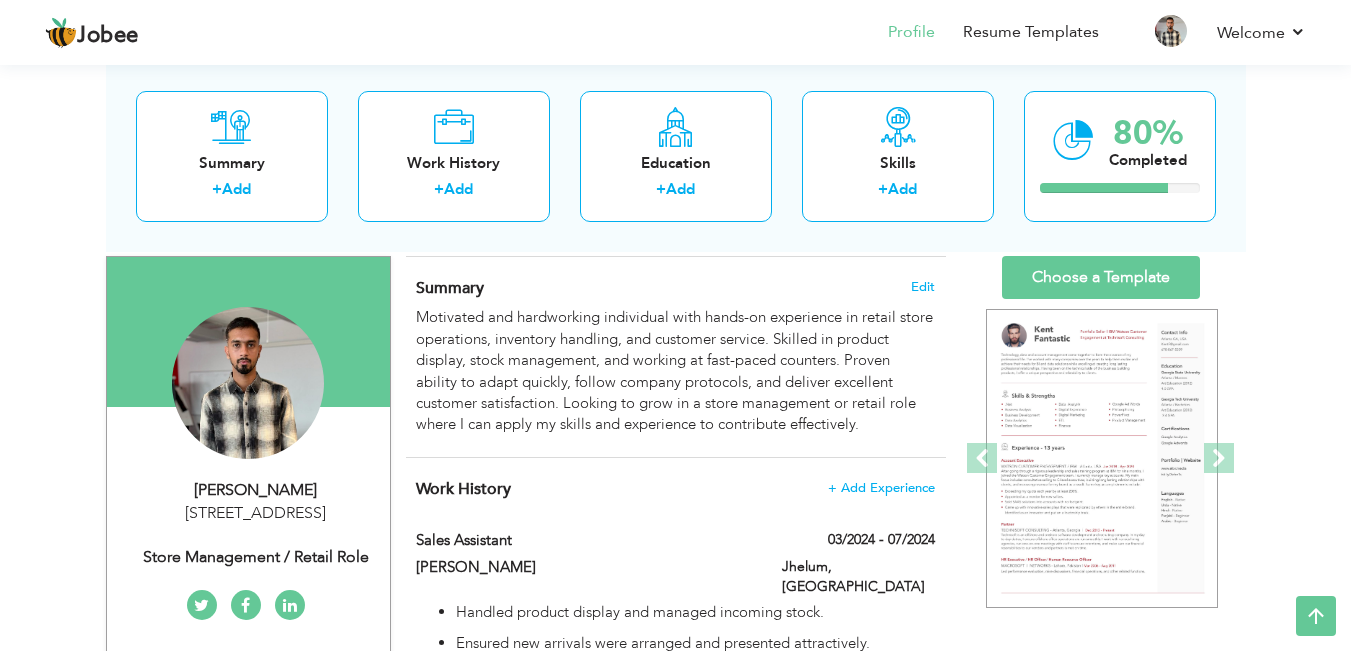 scroll, scrollTop: 0, scrollLeft: 0, axis: both 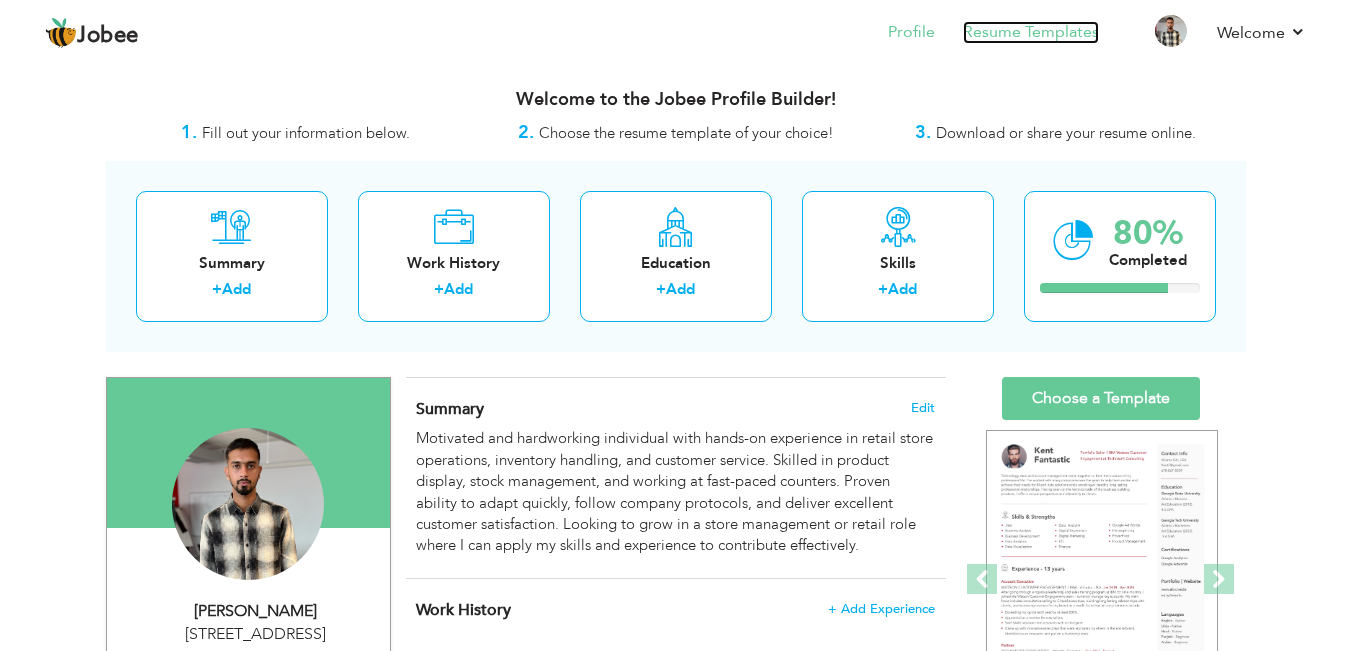 click on "Resume Templates" at bounding box center [1031, 32] 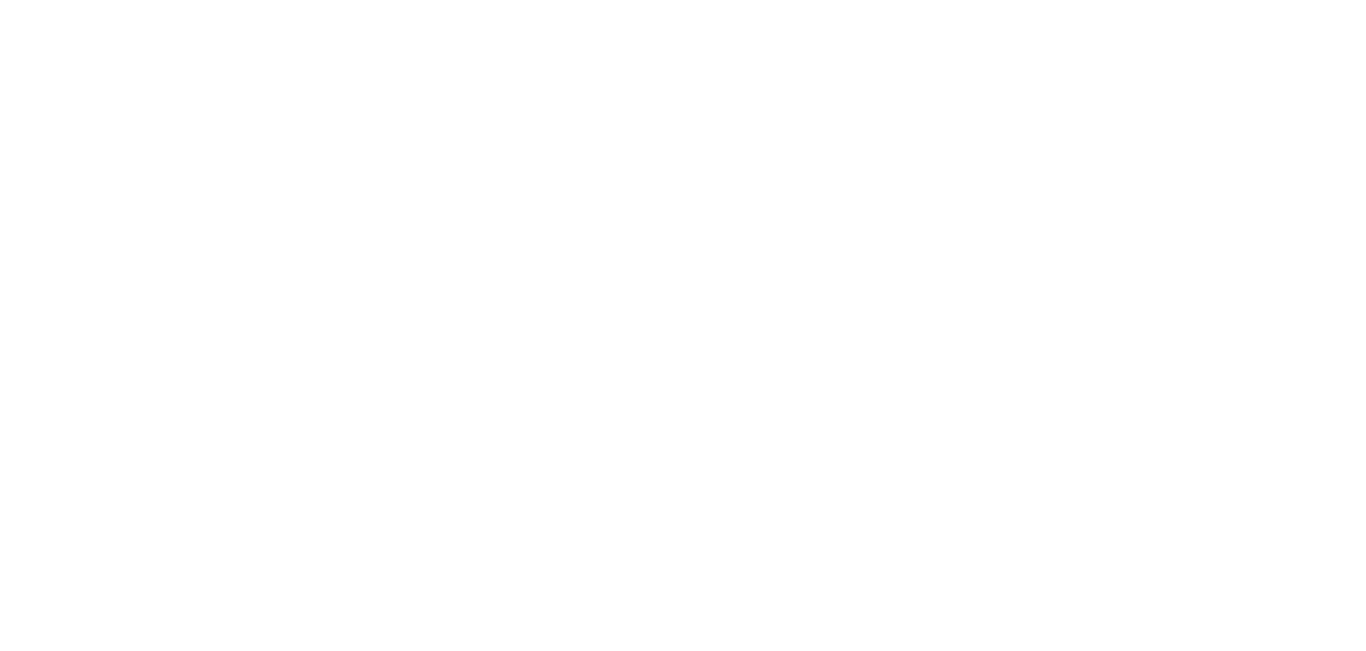 scroll, scrollTop: 0, scrollLeft: 0, axis: both 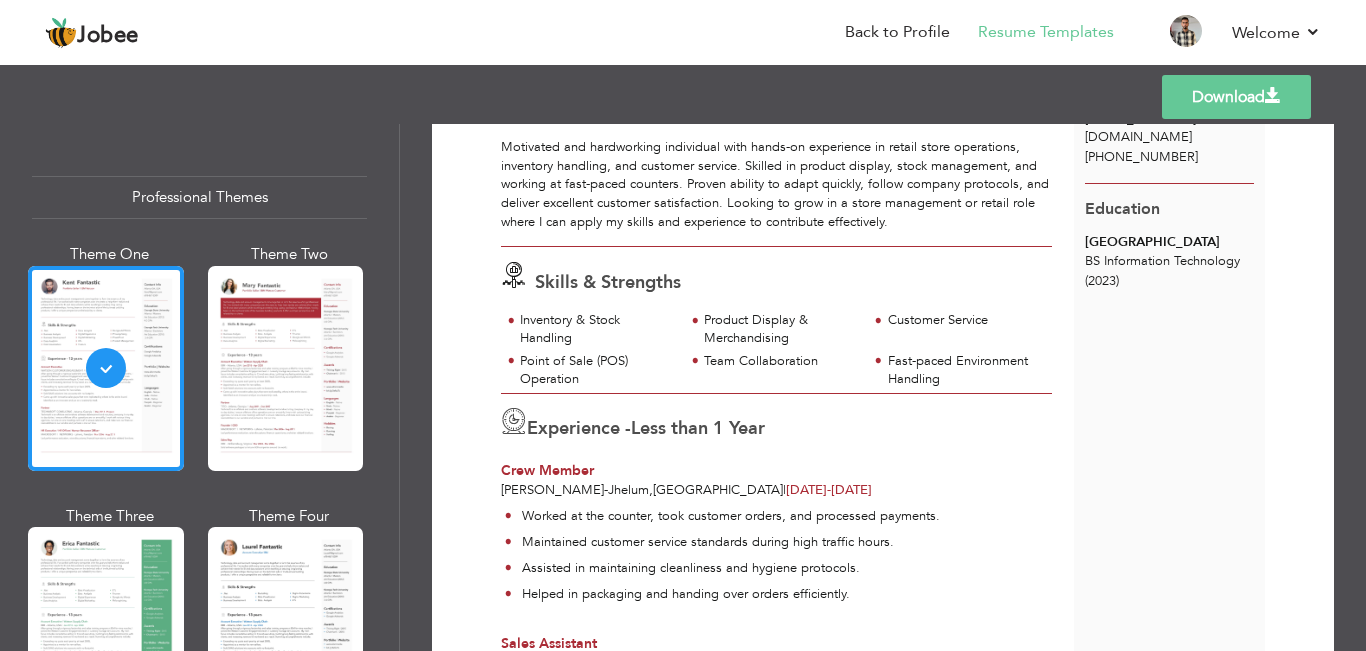 click on "Download" at bounding box center [1236, 97] 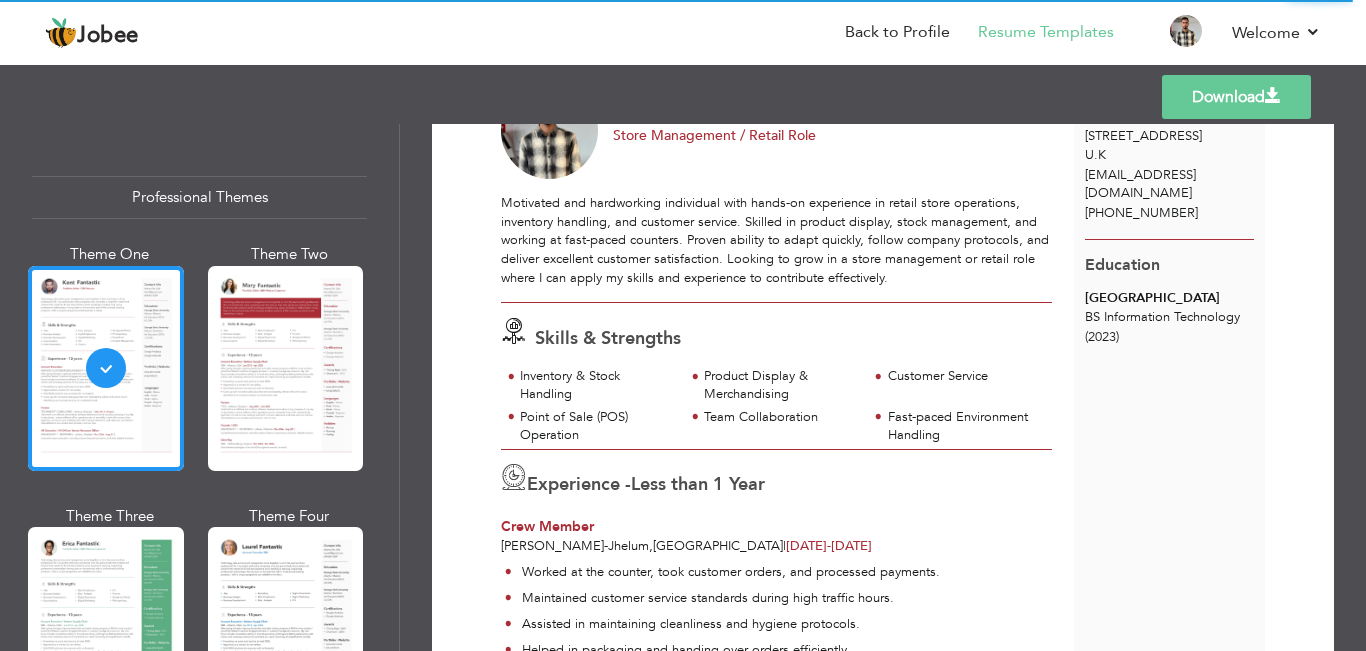 scroll, scrollTop: 110, scrollLeft: 0, axis: vertical 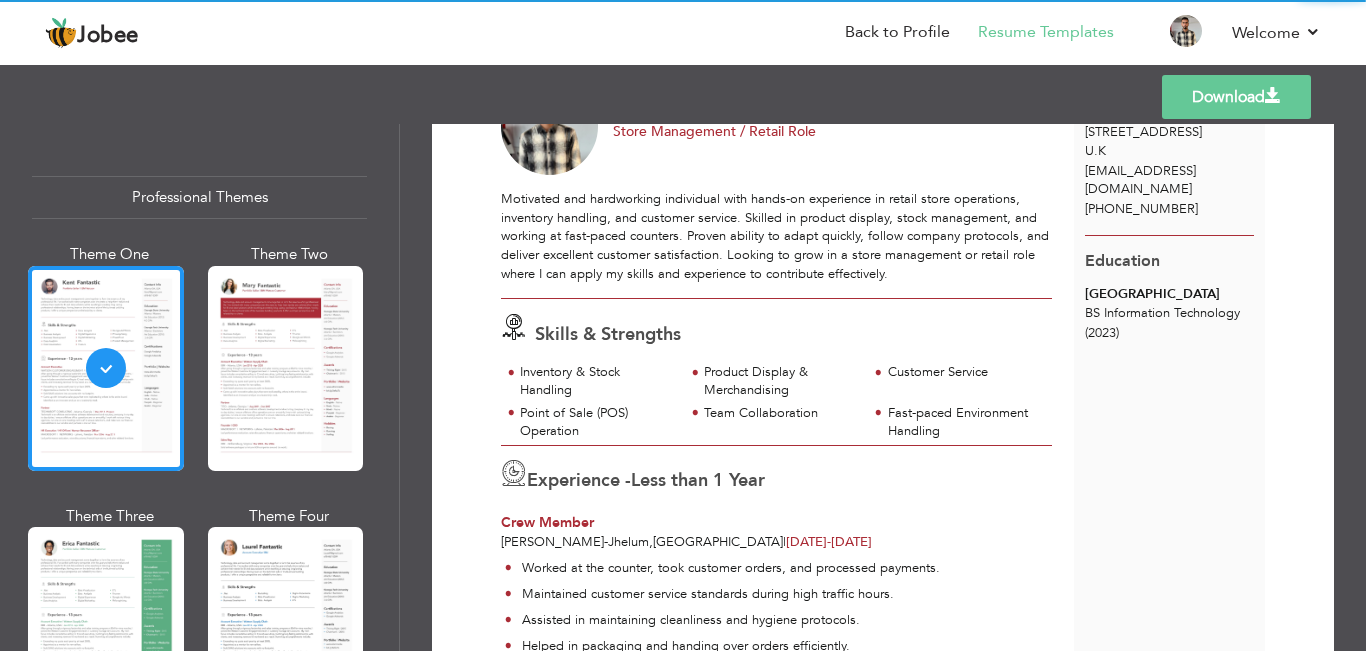 drag, startPoint x: 391, startPoint y: 163, endPoint x: 397, endPoint y: 189, distance: 26.683329 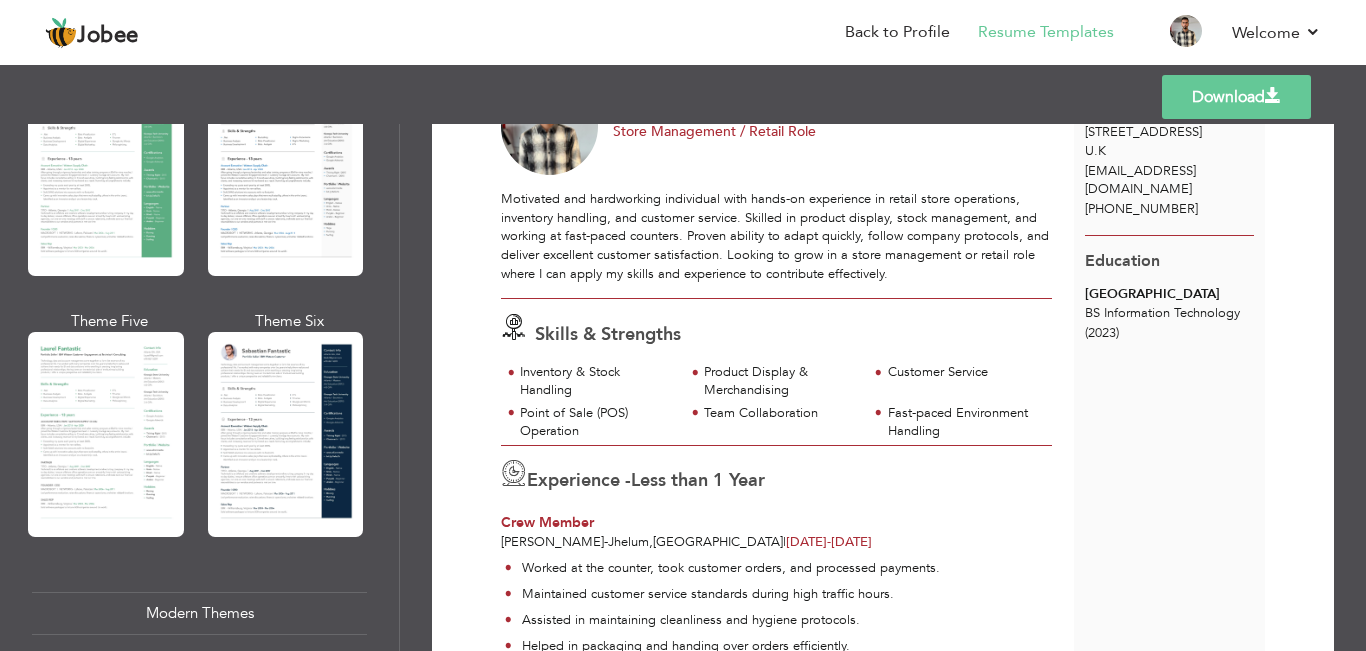 scroll, scrollTop: 465, scrollLeft: 0, axis: vertical 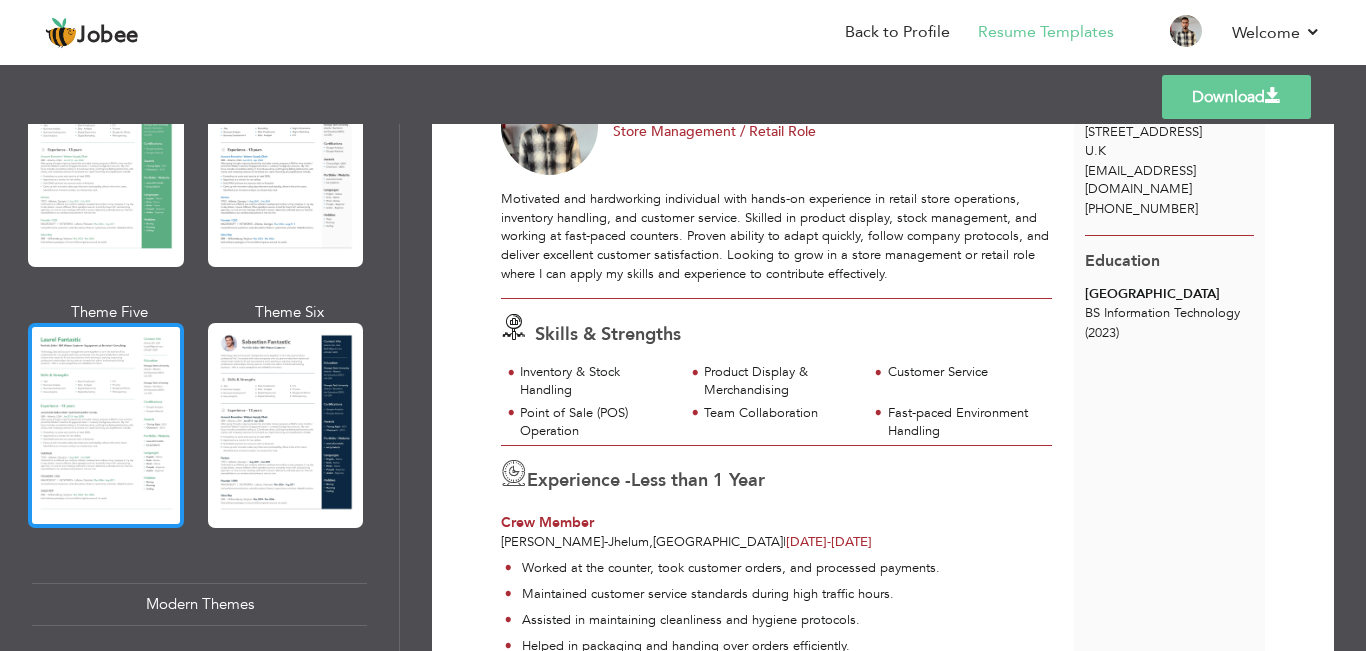 click at bounding box center [106, 425] 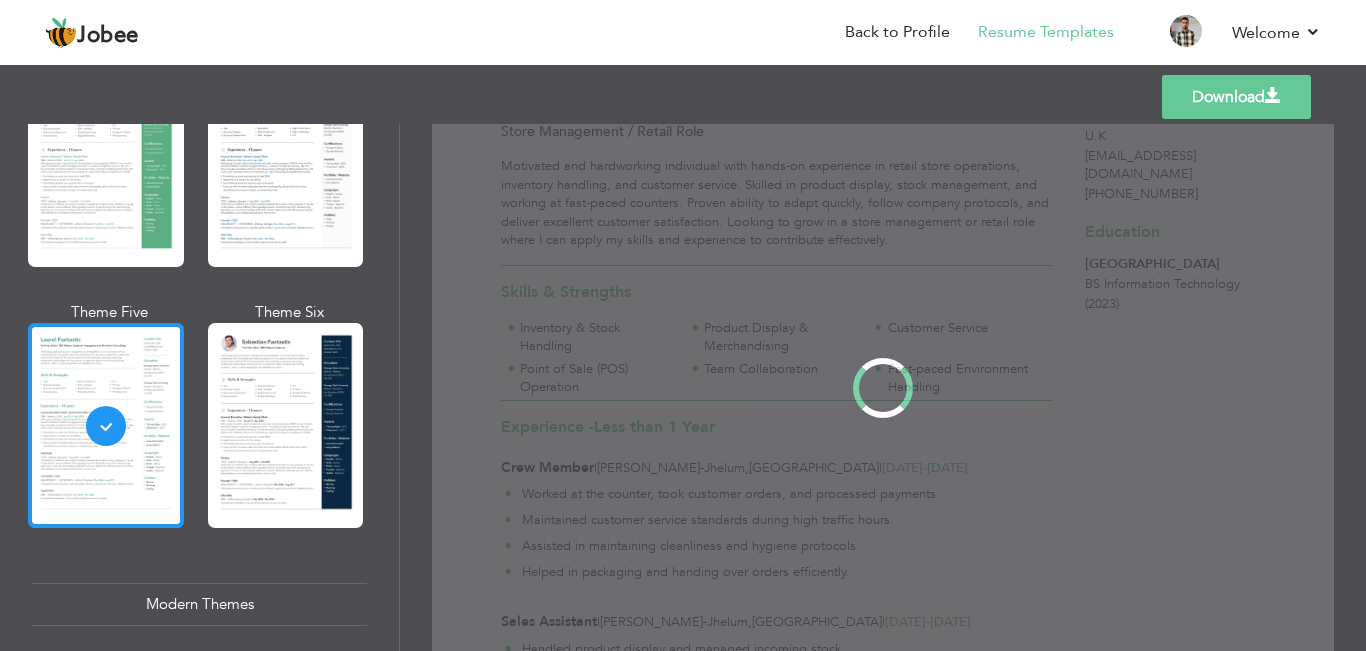scroll, scrollTop: 0, scrollLeft: 0, axis: both 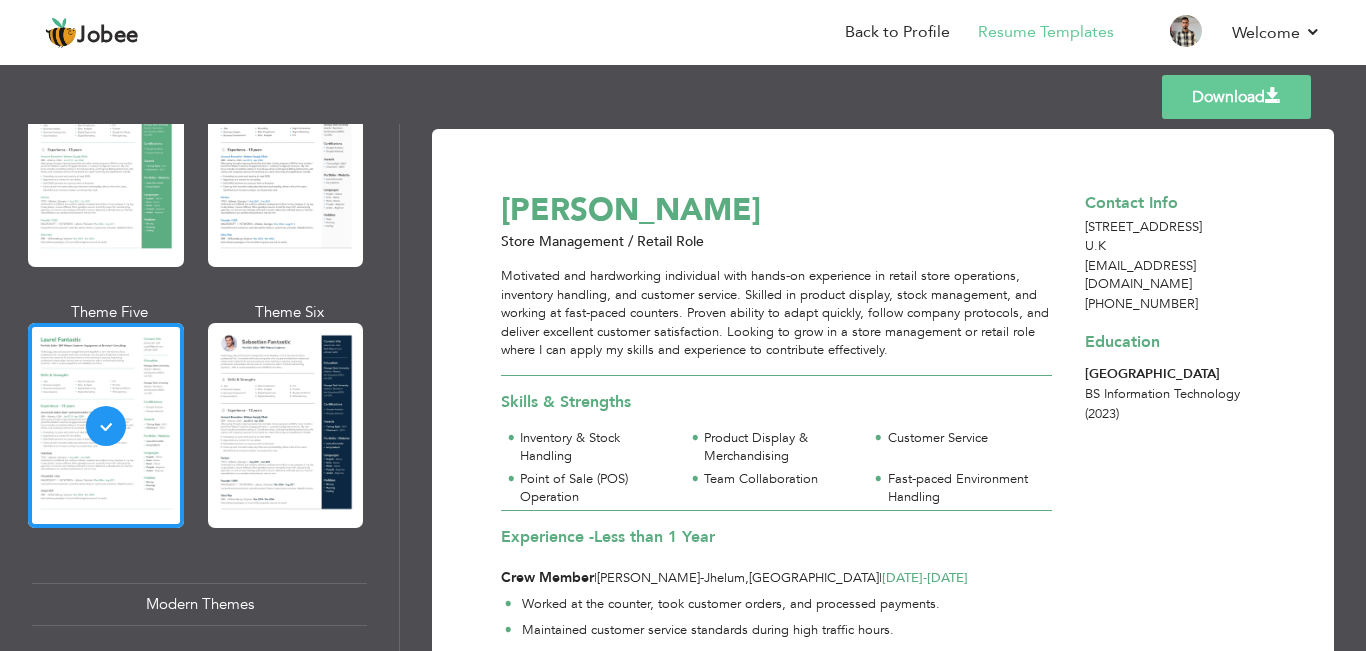 click on "Download" at bounding box center [1236, 97] 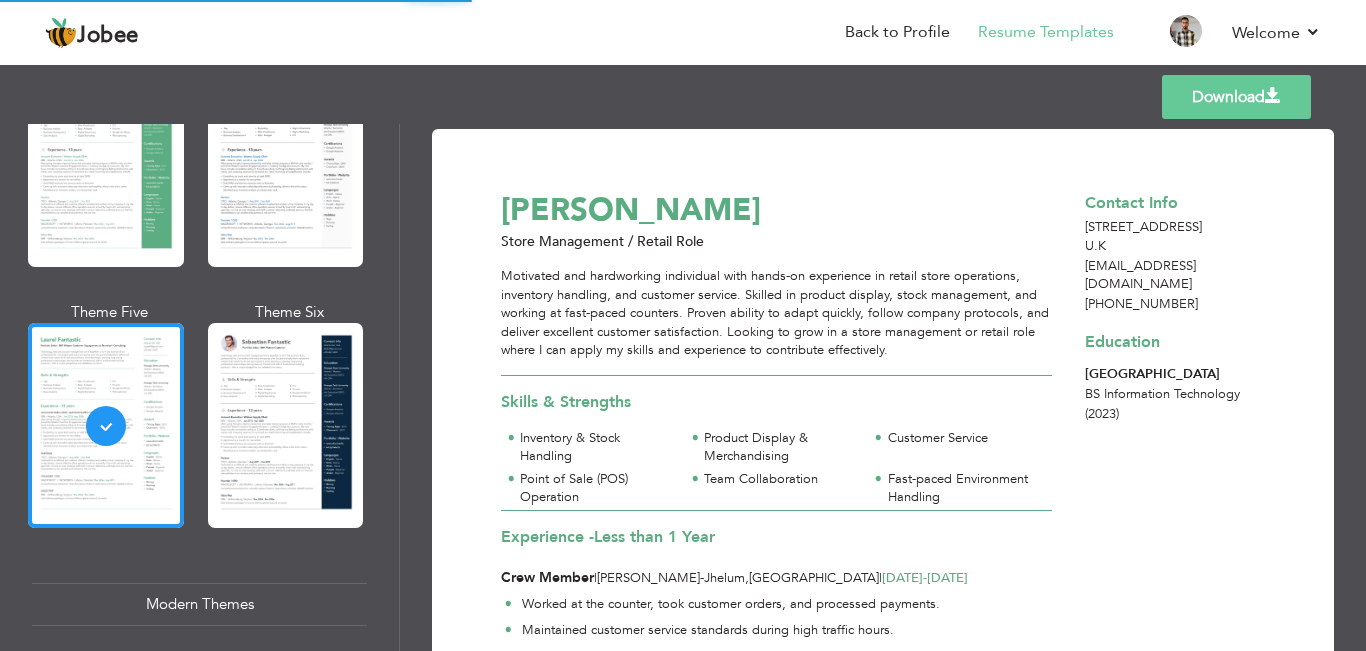 scroll, scrollTop: 758, scrollLeft: 0, axis: vertical 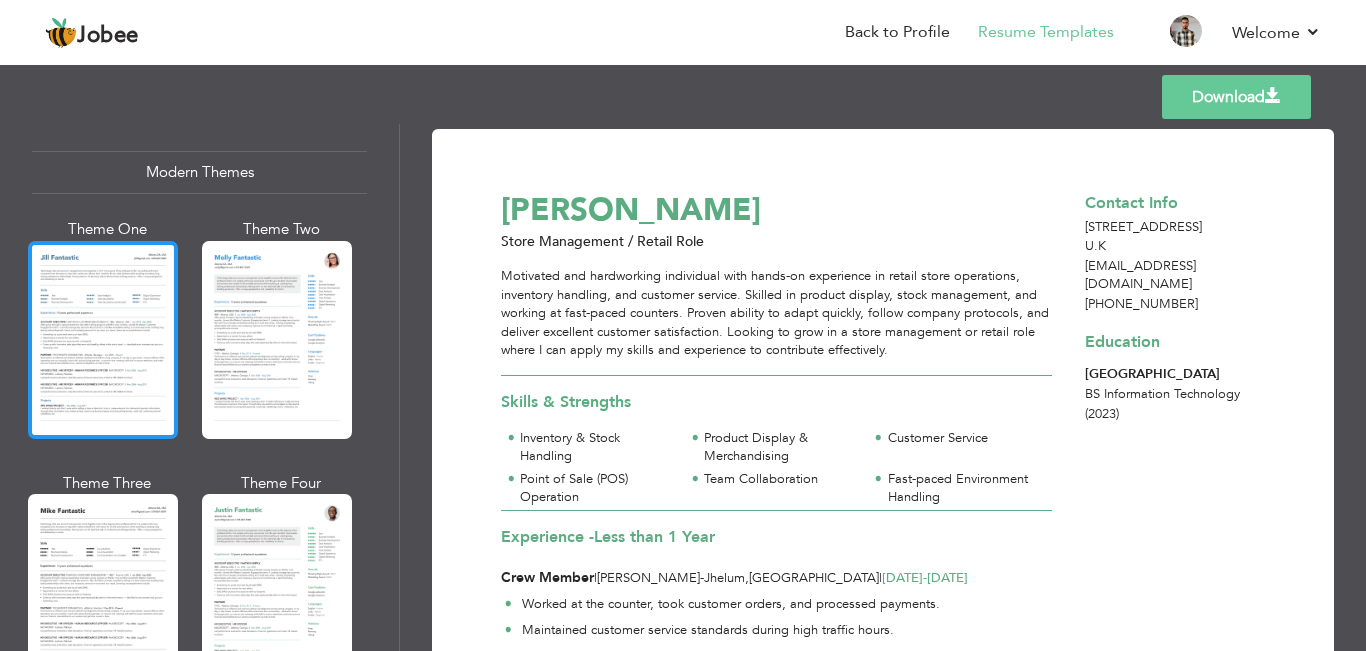 click at bounding box center (103, 340) 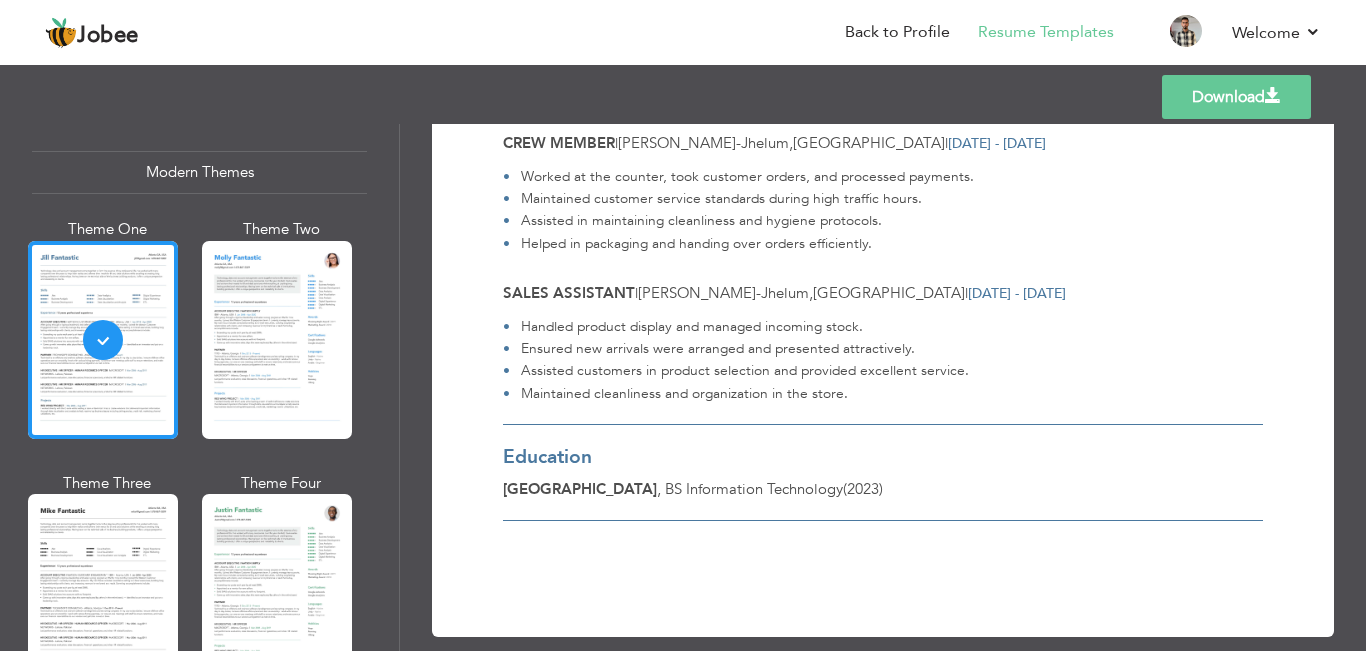 scroll, scrollTop: 540, scrollLeft: 0, axis: vertical 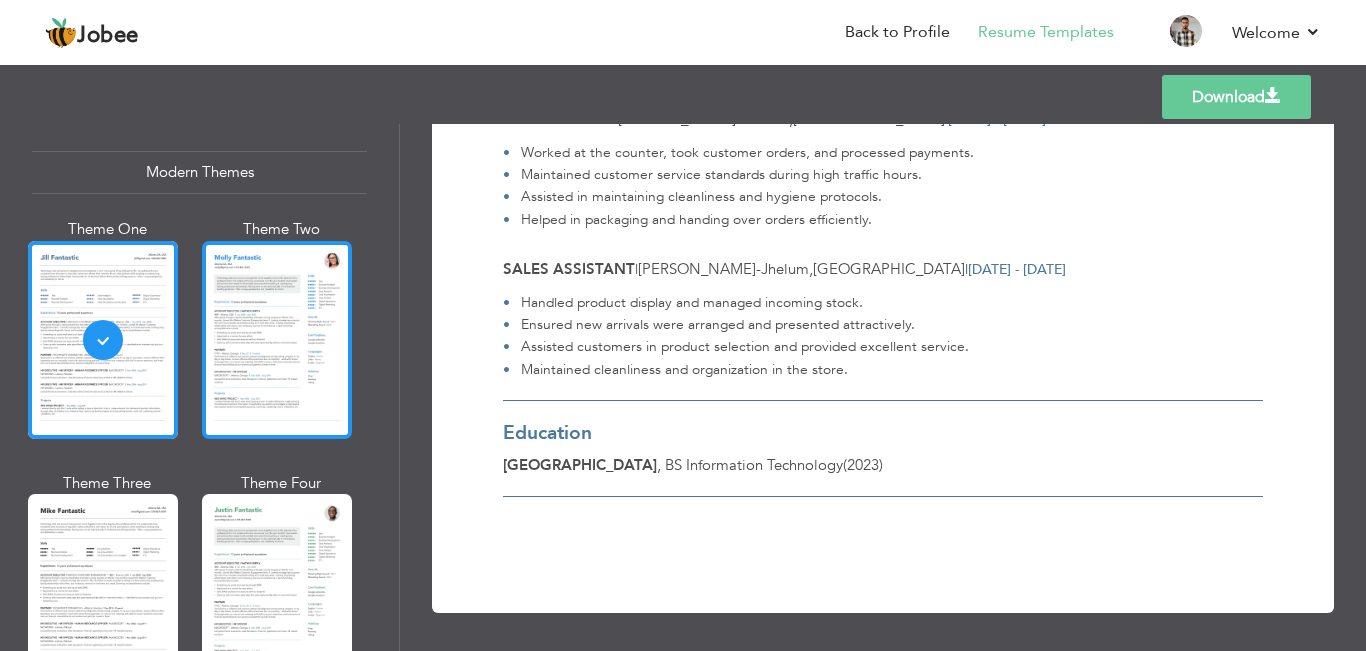 click at bounding box center (277, 340) 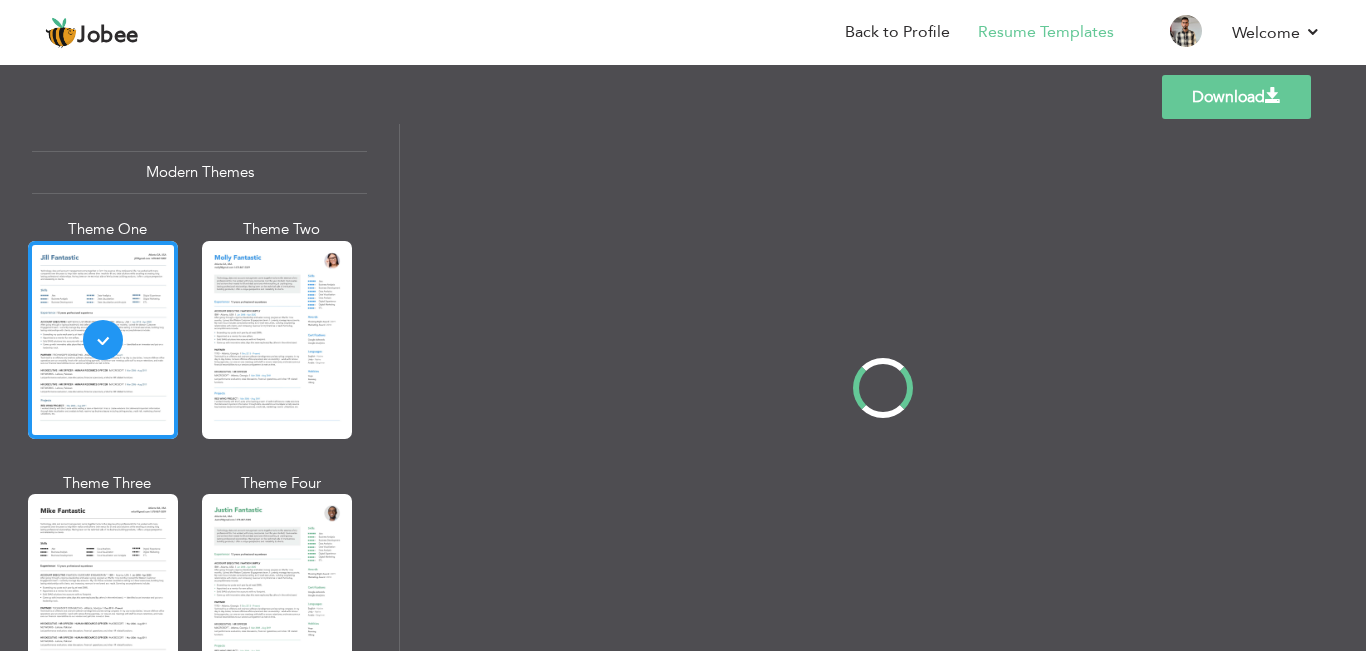 scroll, scrollTop: 0, scrollLeft: 0, axis: both 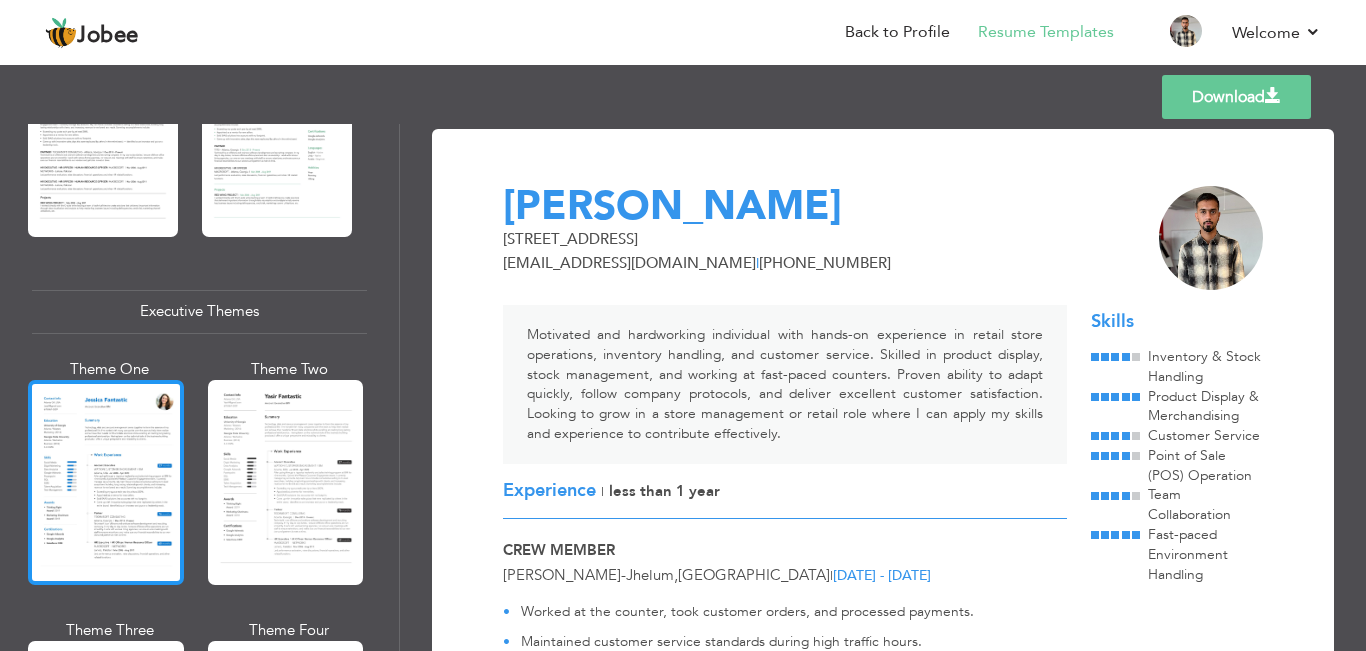 click at bounding box center [106, 482] 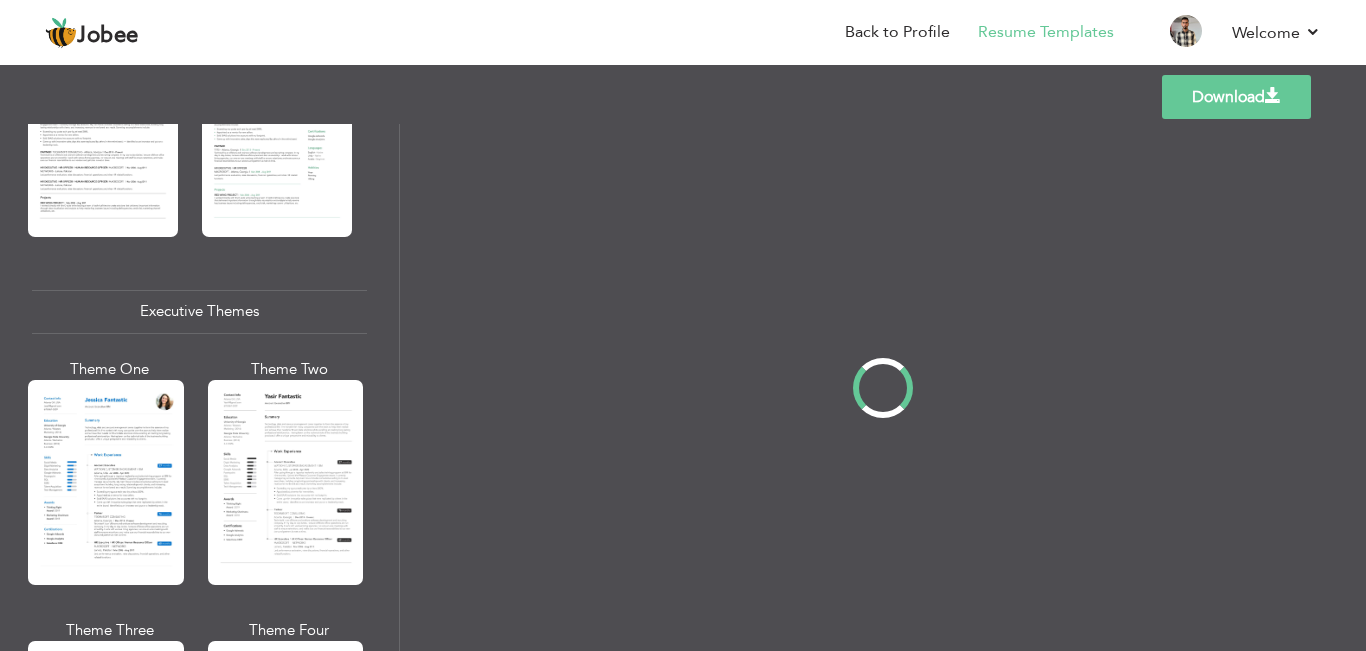 scroll, scrollTop: 1352, scrollLeft: 0, axis: vertical 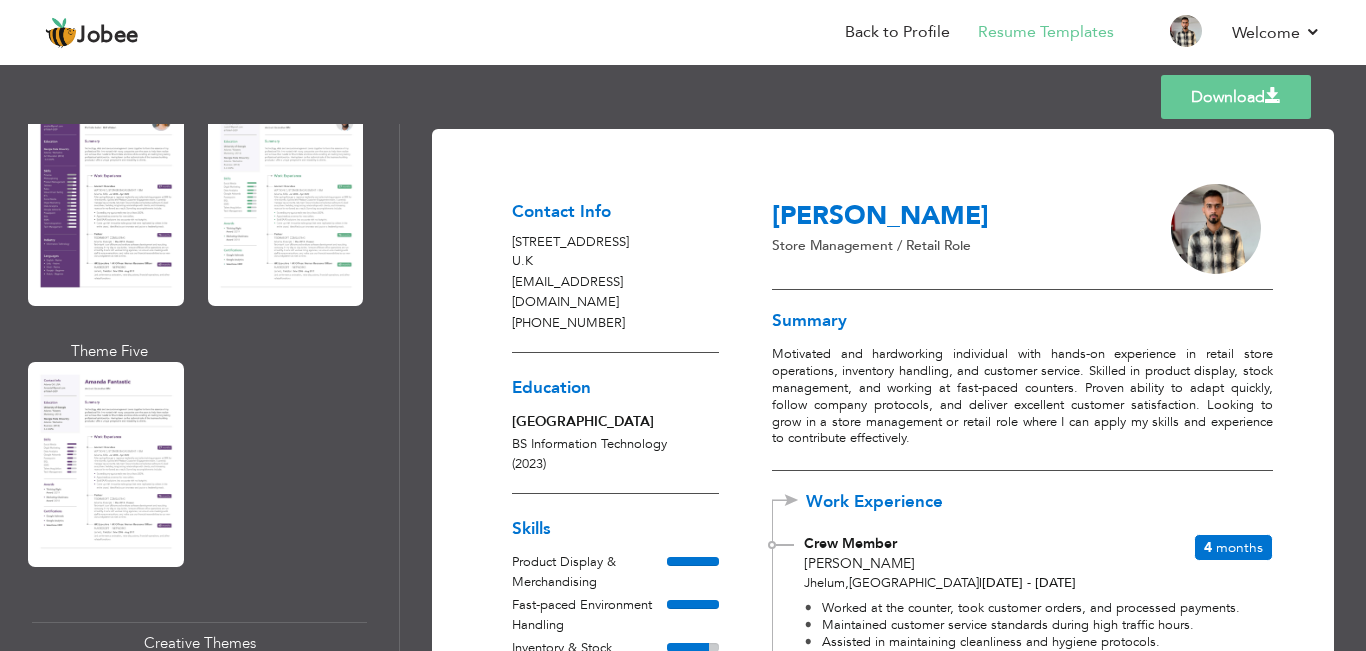 drag, startPoint x: 399, startPoint y: 392, endPoint x: 399, endPoint y: 446, distance: 54 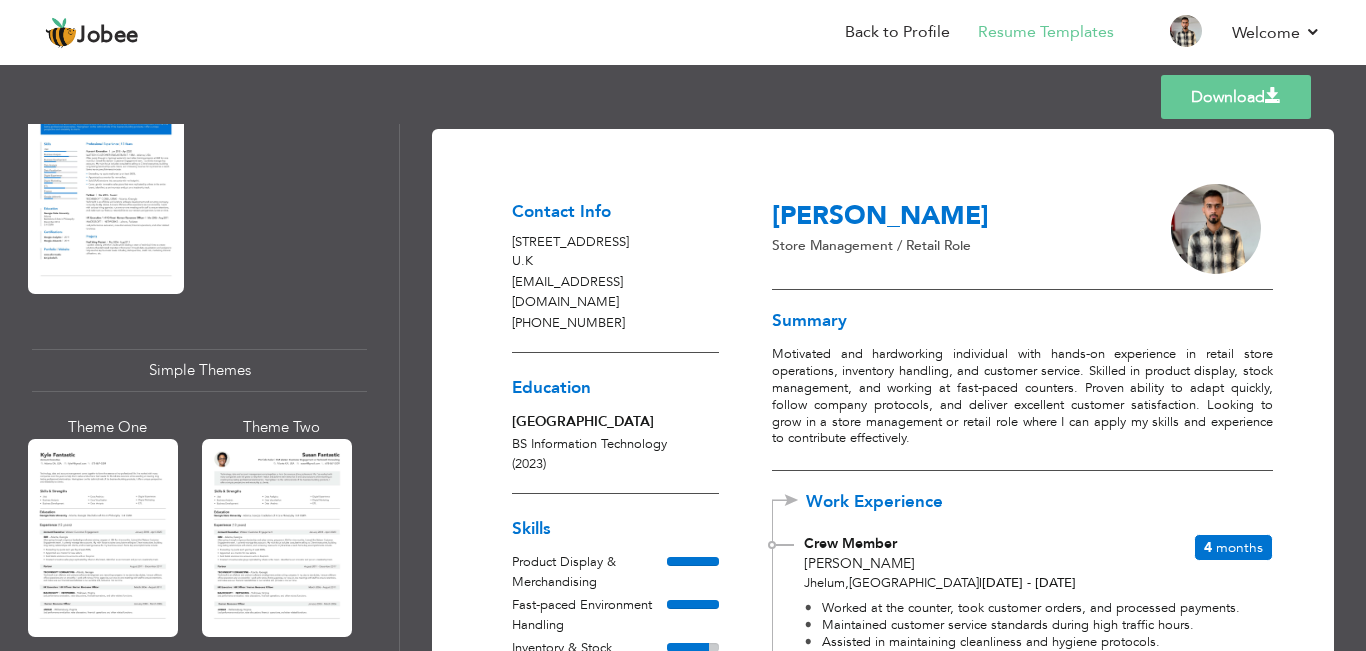 scroll, scrollTop: 3353, scrollLeft: 0, axis: vertical 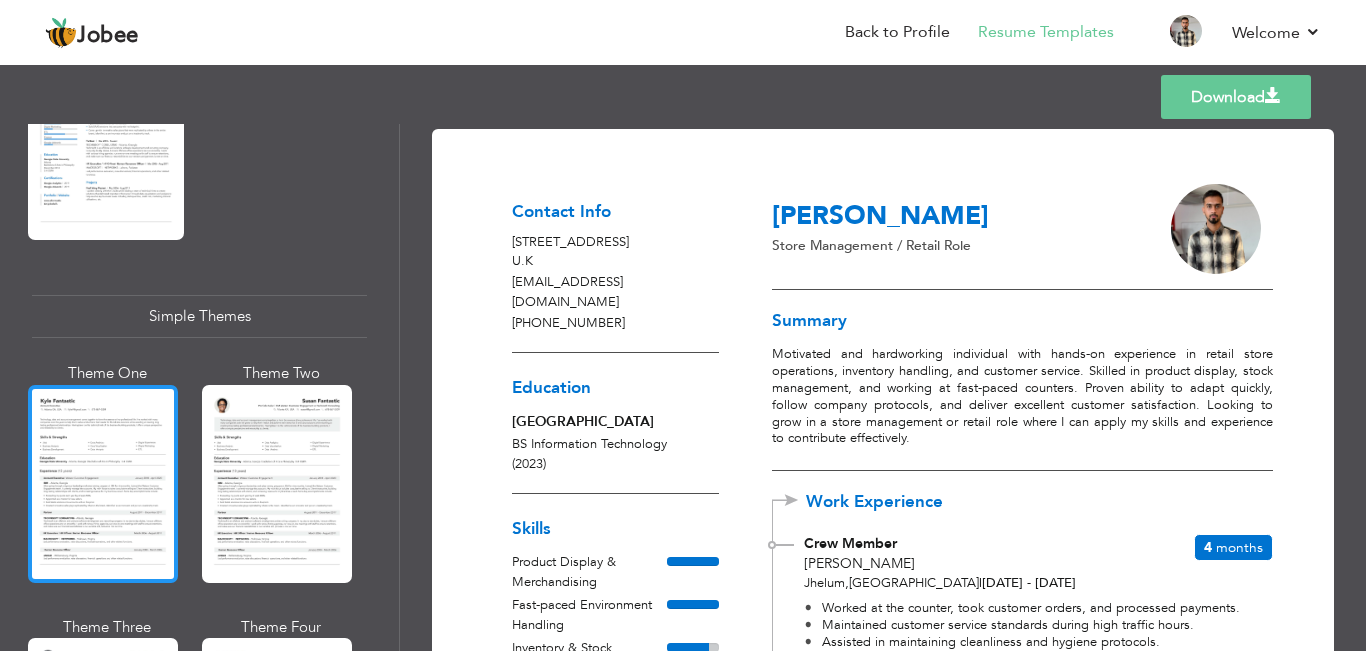 click at bounding box center (103, 484) 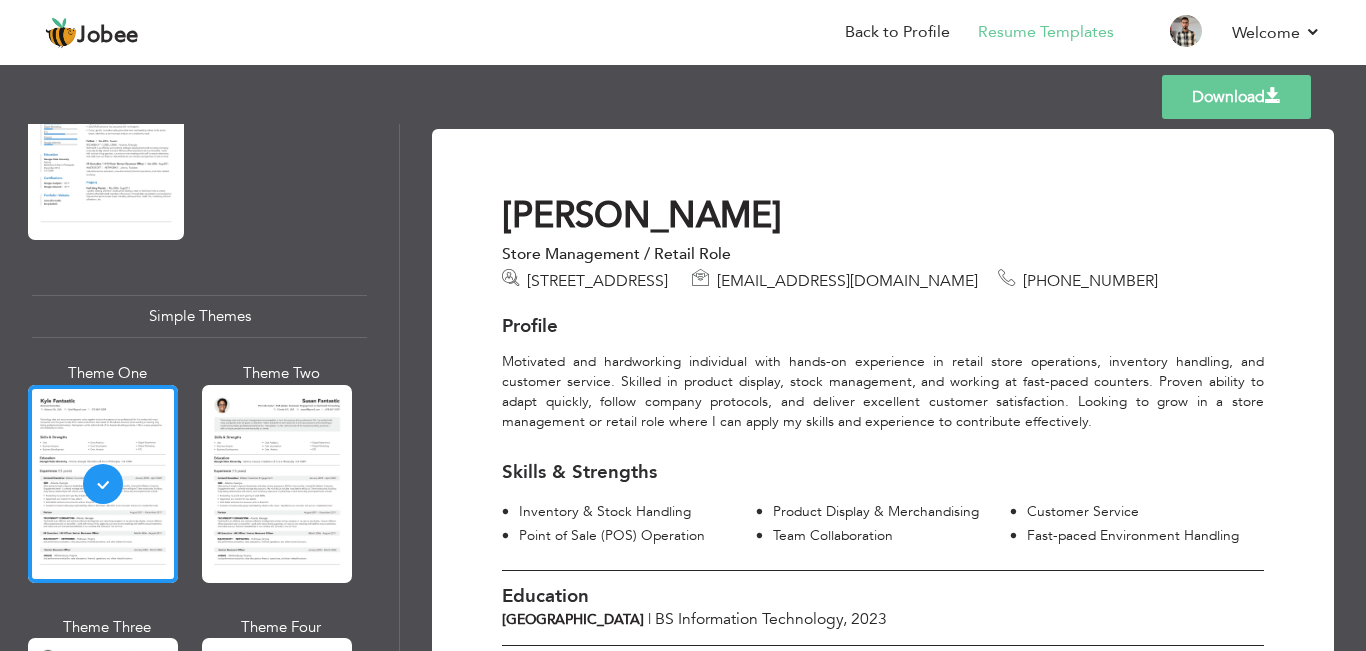 scroll, scrollTop: 3354, scrollLeft: 0, axis: vertical 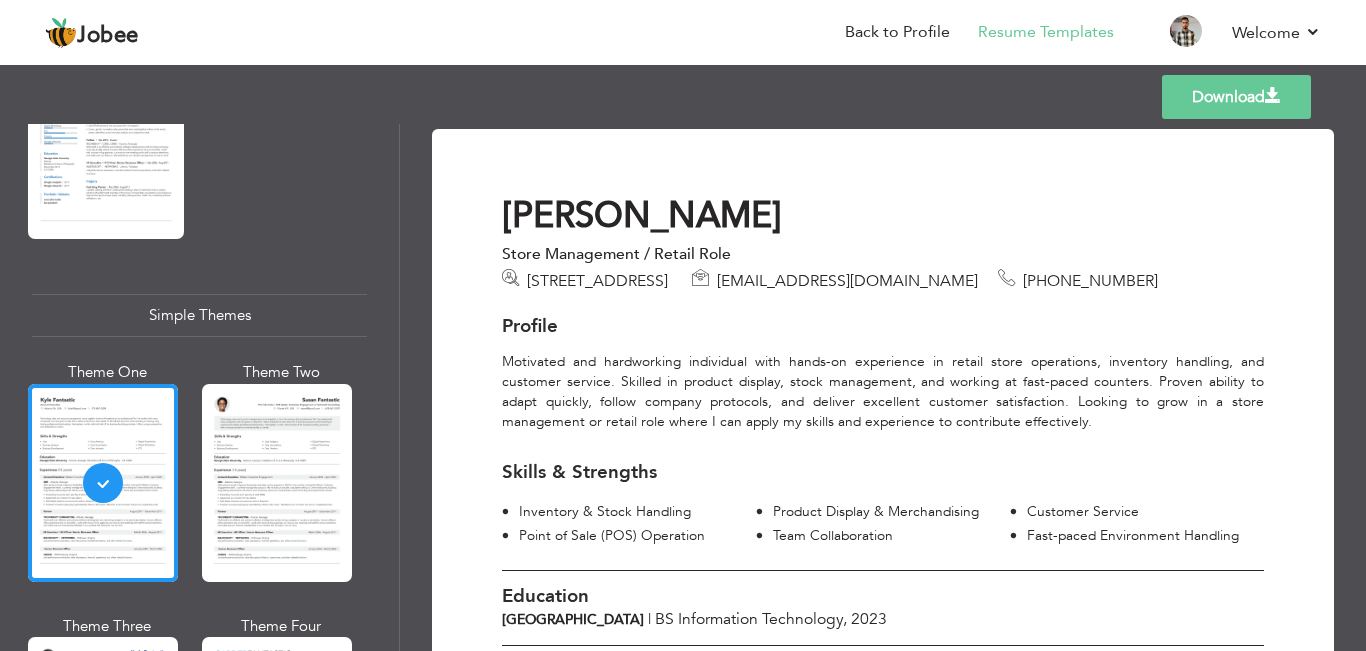 click on "Download" at bounding box center [1236, 97] 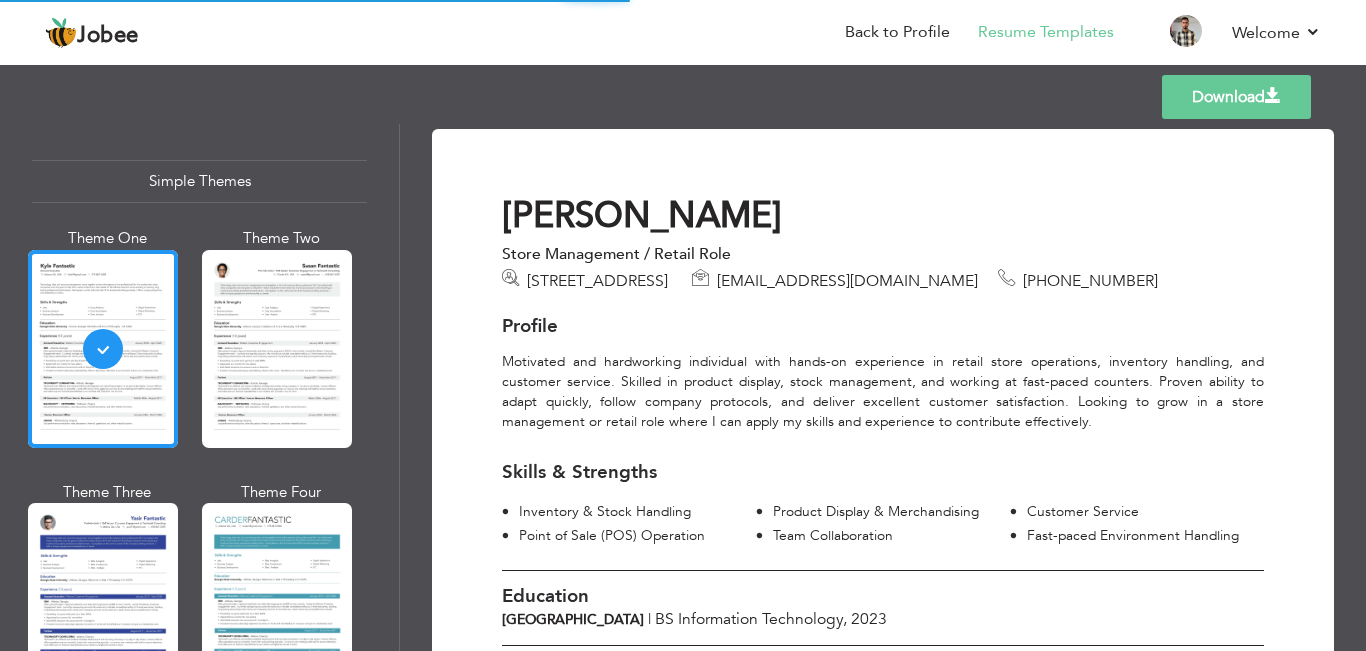 scroll, scrollTop: 3550, scrollLeft: 0, axis: vertical 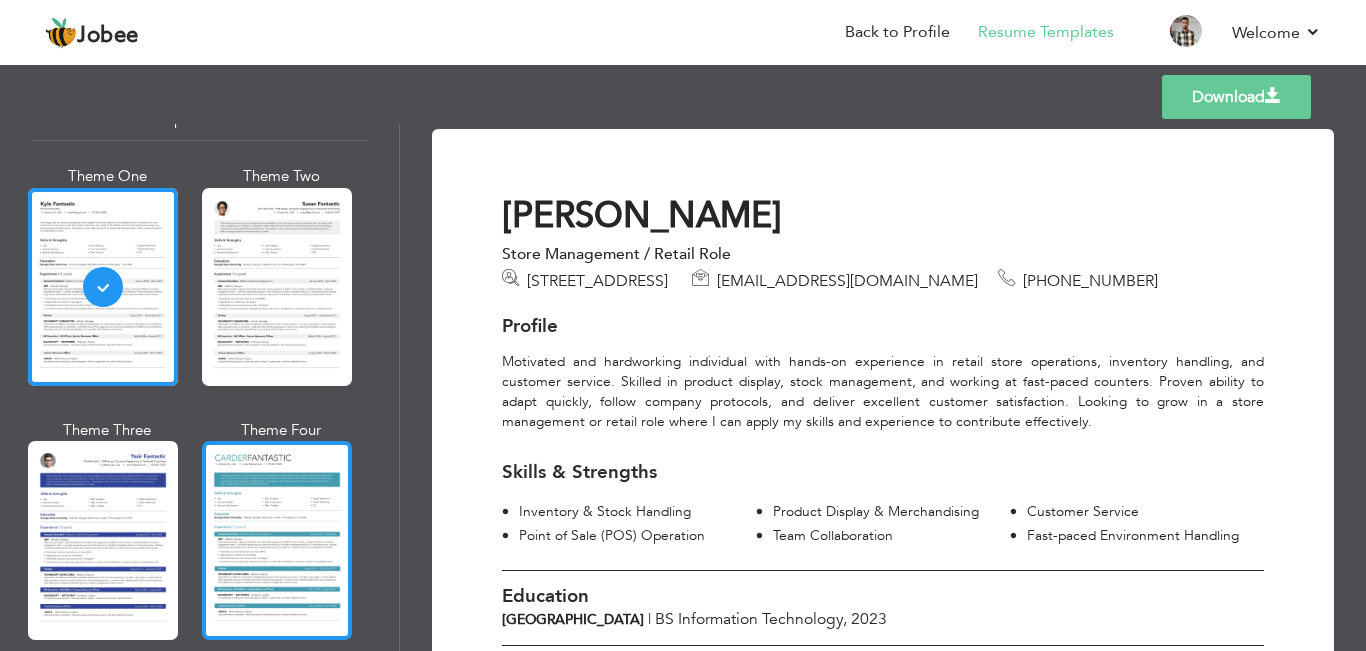 click at bounding box center [277, 540] 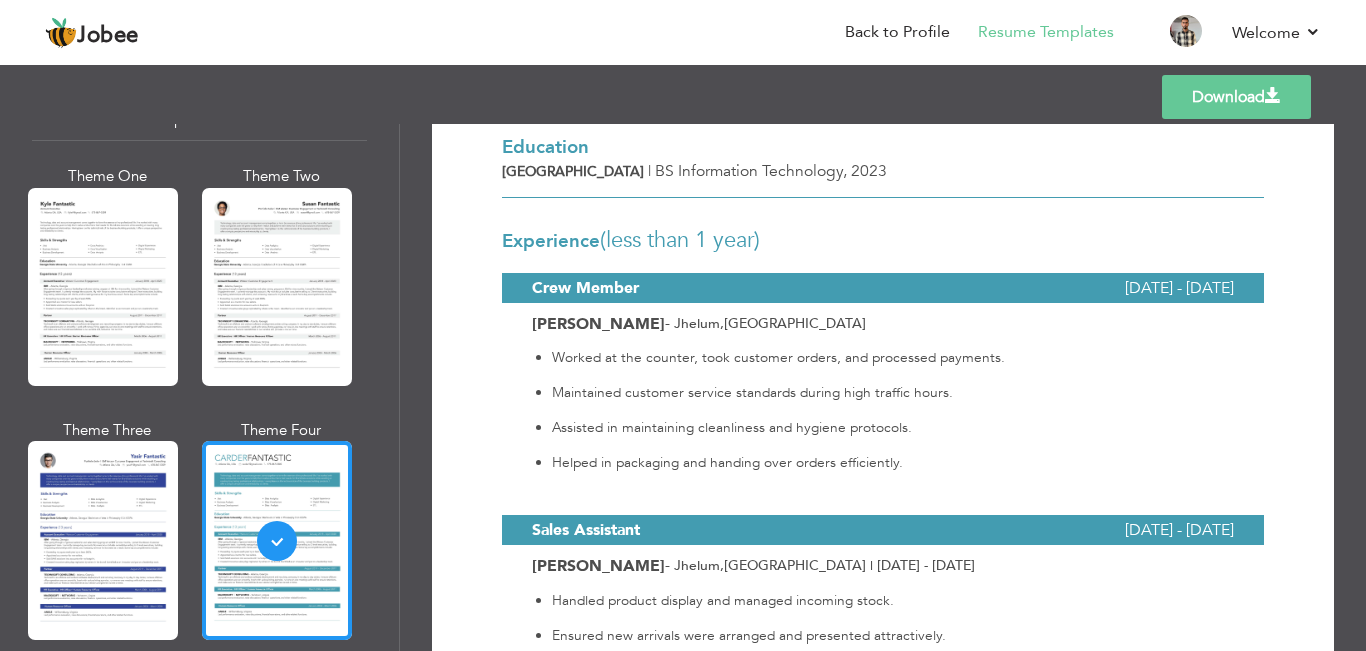 scroll, scrollTop: 0, scrollLeft: 0, axis: both 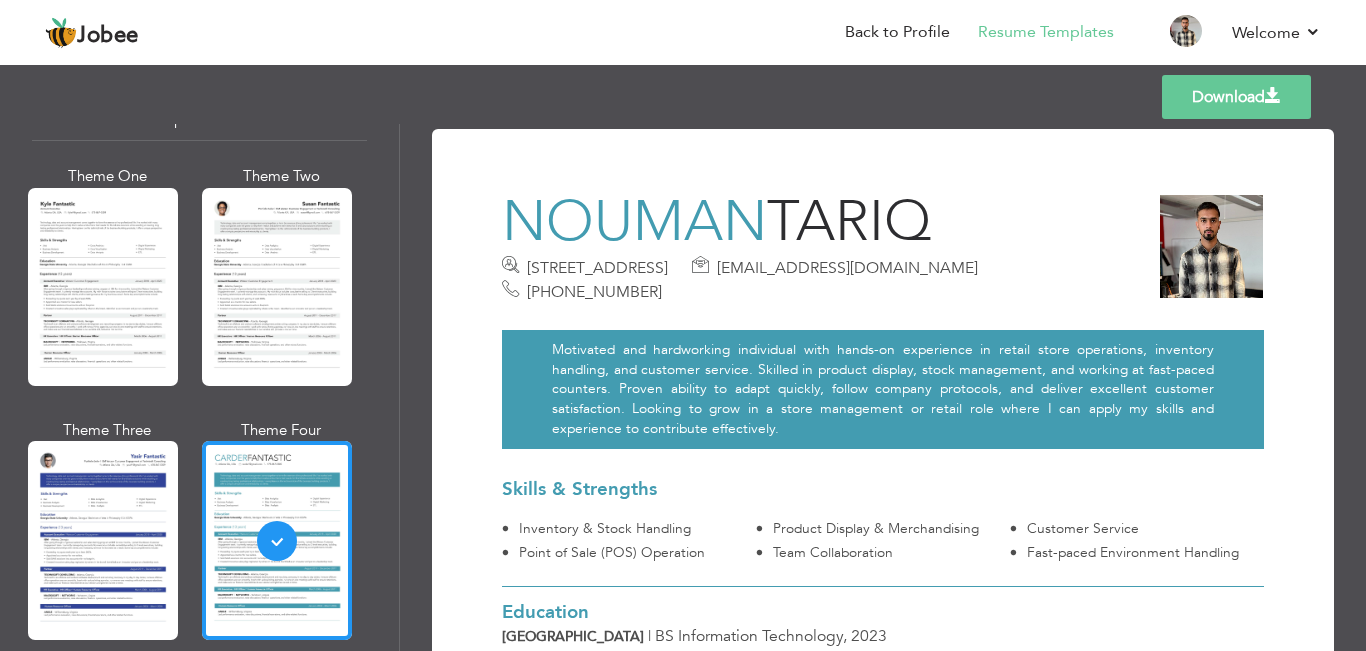 click on "Download" at bounding box center [1236, 97] 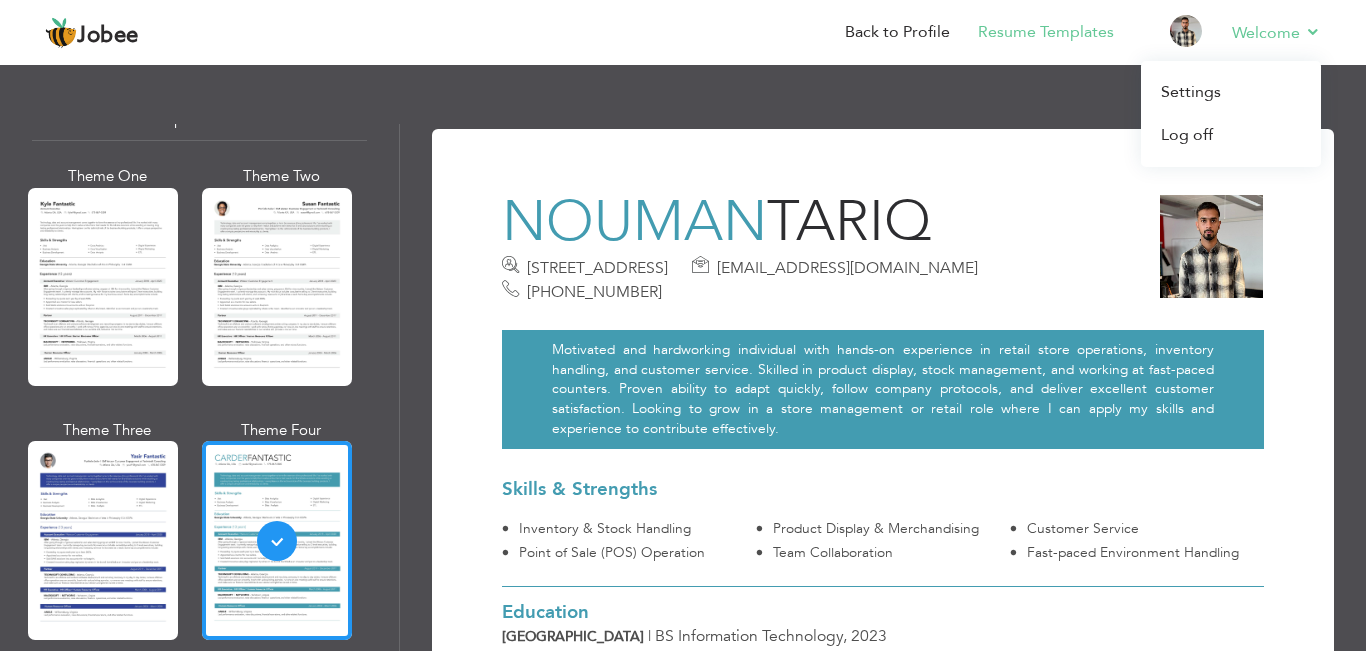 click on "Welcome
Settings
Log off" at bounding box center (1262, 34) 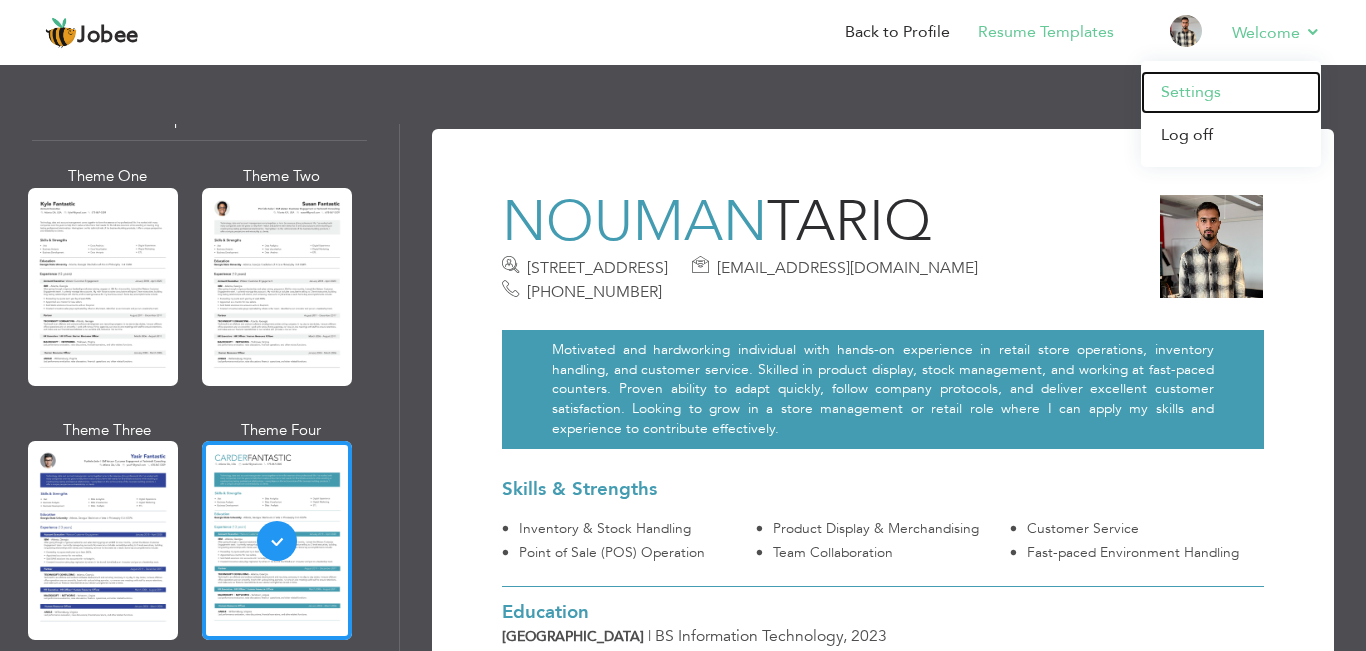 click on "Settings" at bounding box center (1231, 92) 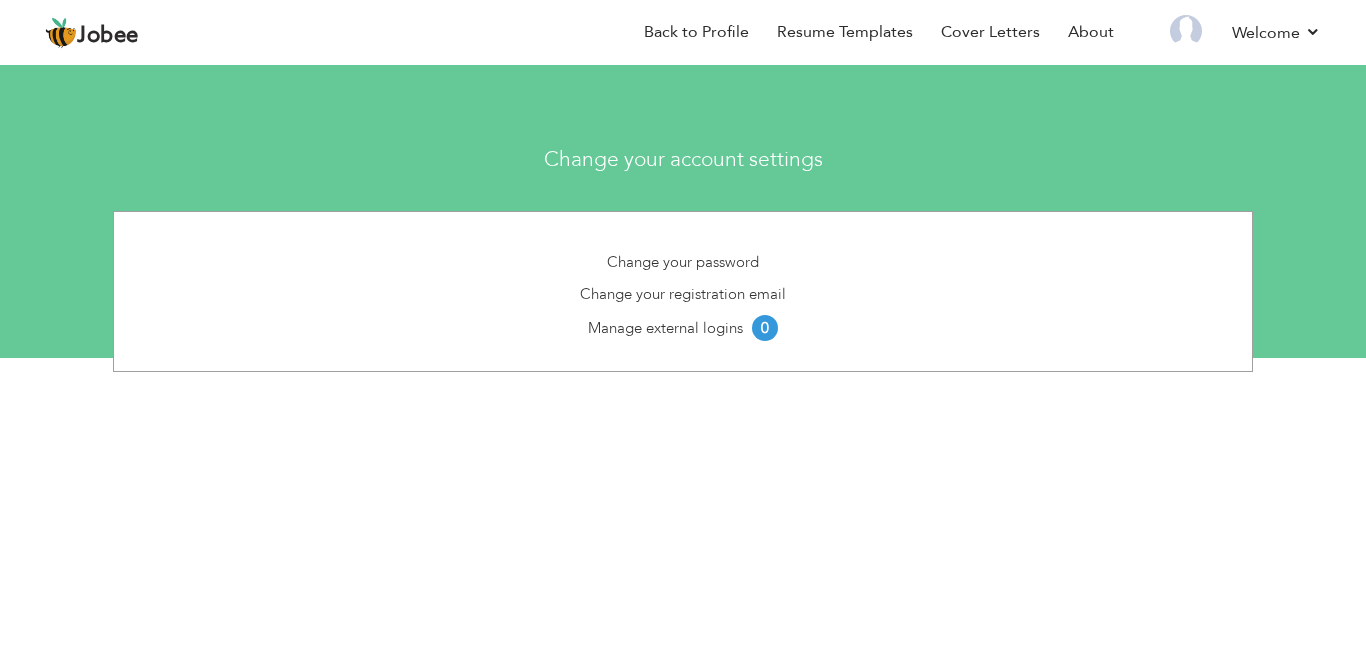 scroll, scrollTop: 0, scrollLeft: 0, axis: both 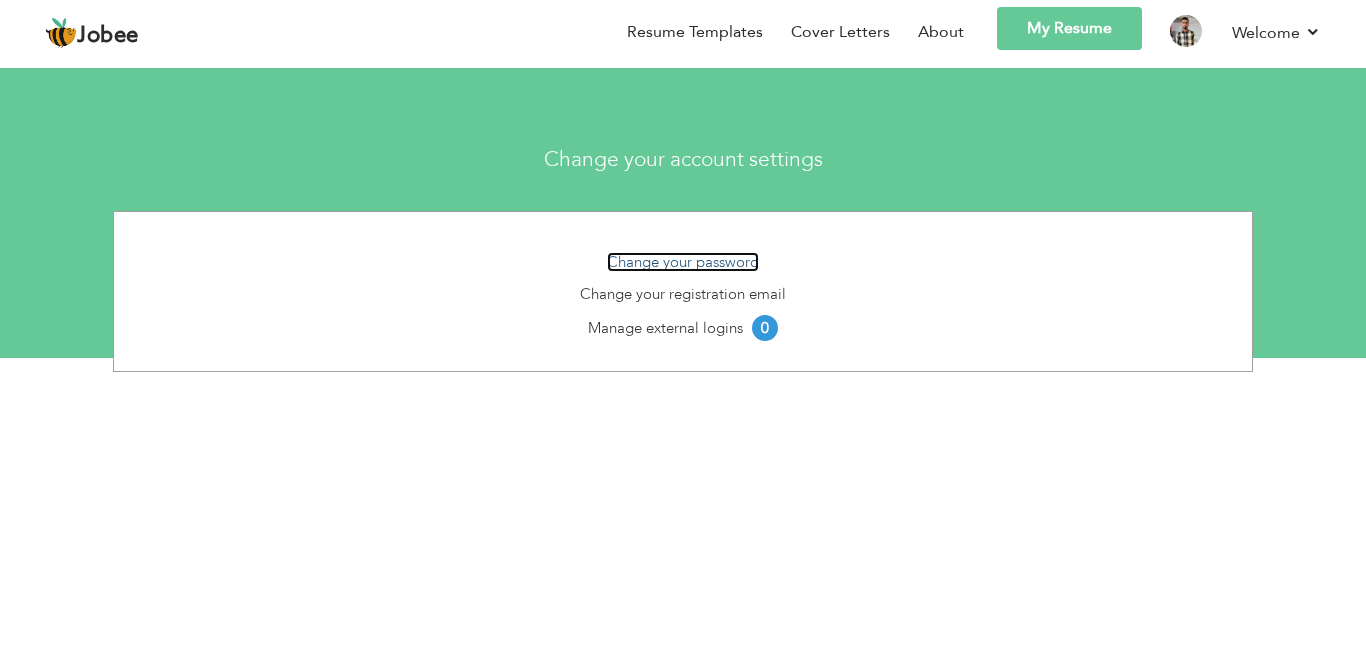click on "Change your password" at bounding box center (683, 262) 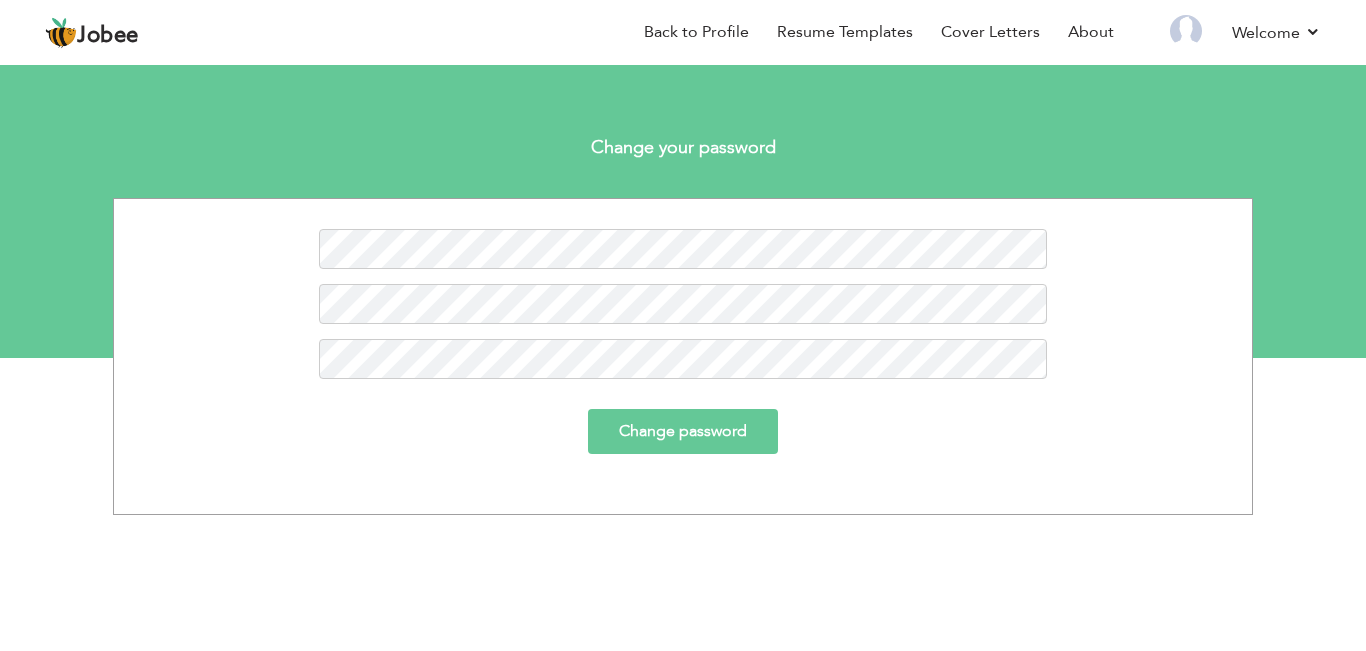 scroll, scrollTop: 0, scrollLeft: 0, axis: both 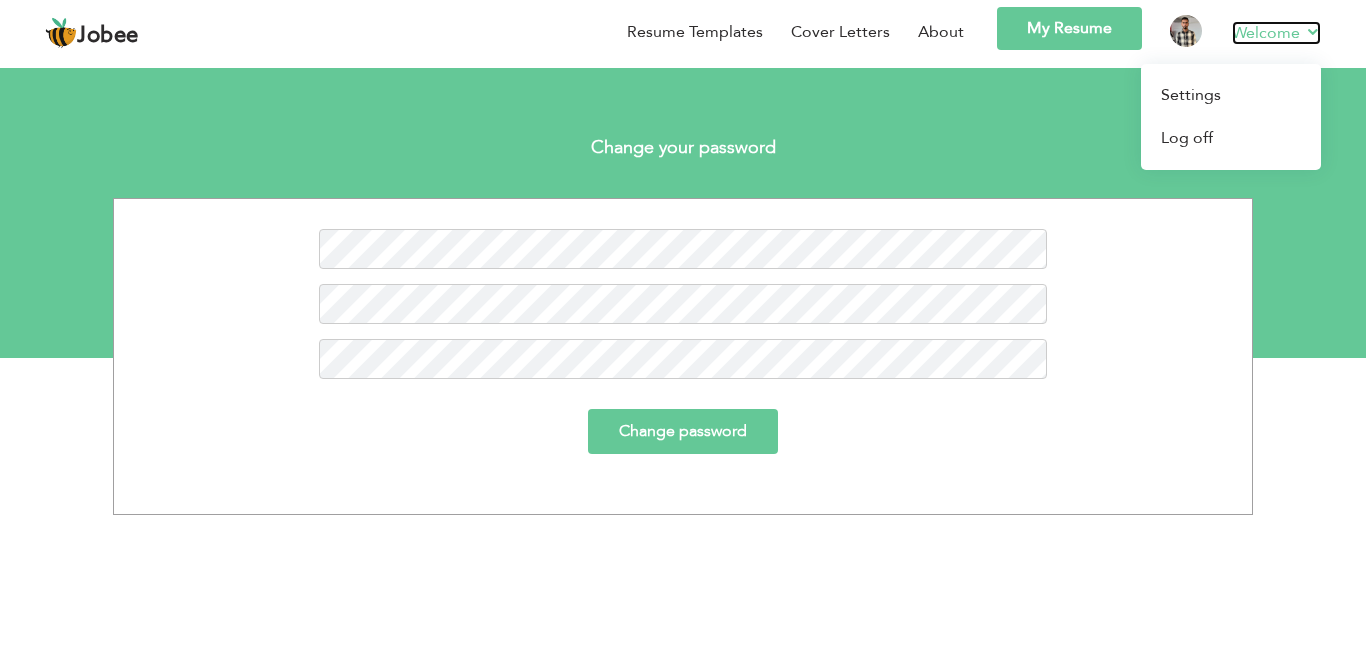 click on "Welcome" at bounding box center (1276, 33) 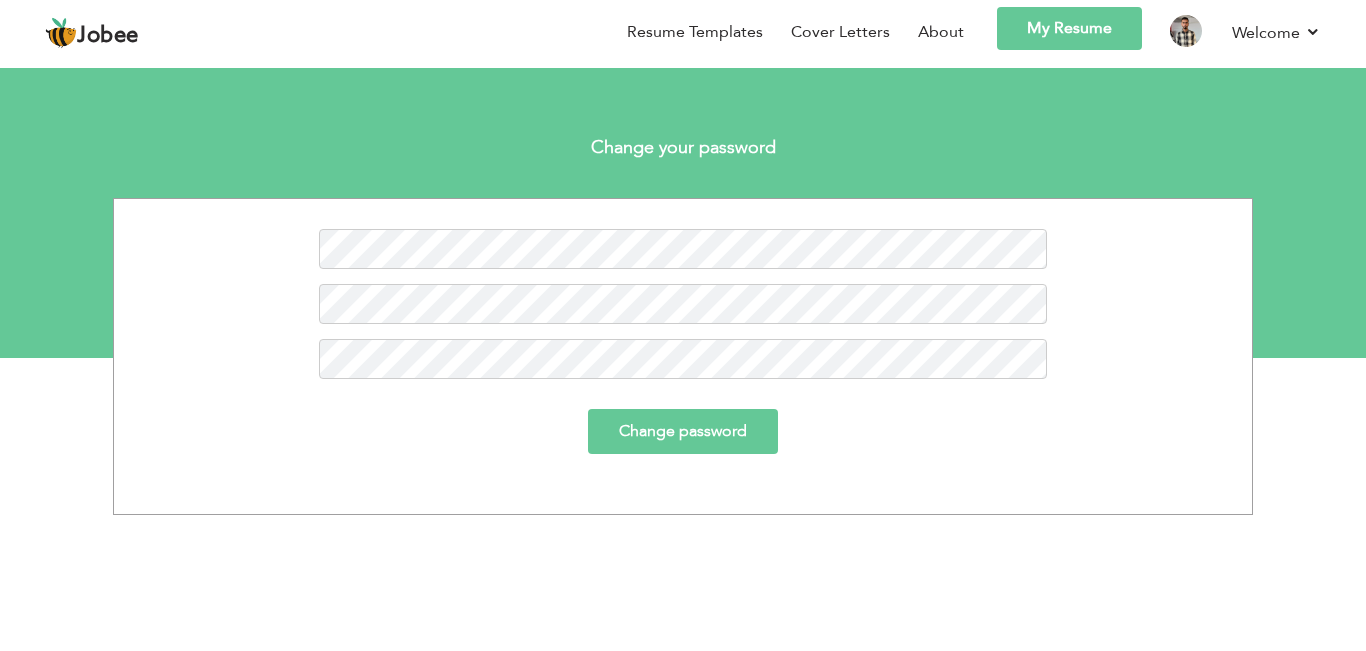 click on "Change password" at bounding box center (683, 431) 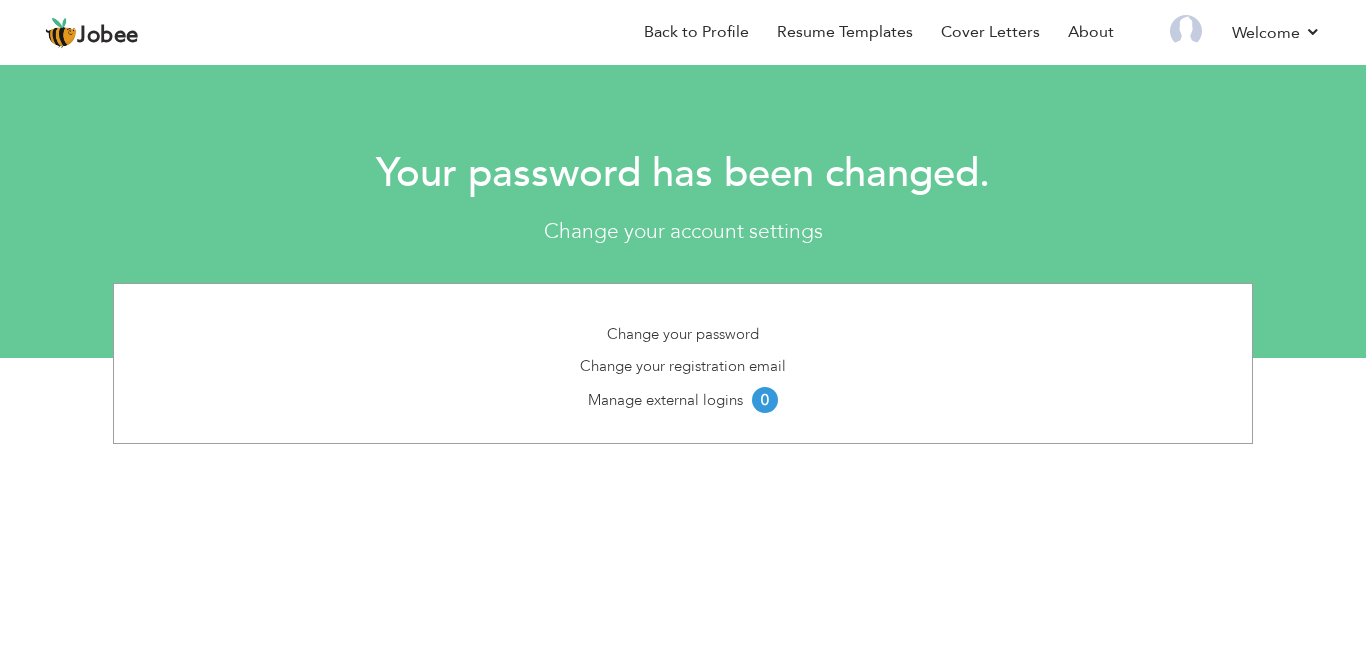 scroll, scrollTop: 0, scrollLeft: 0, axis: both 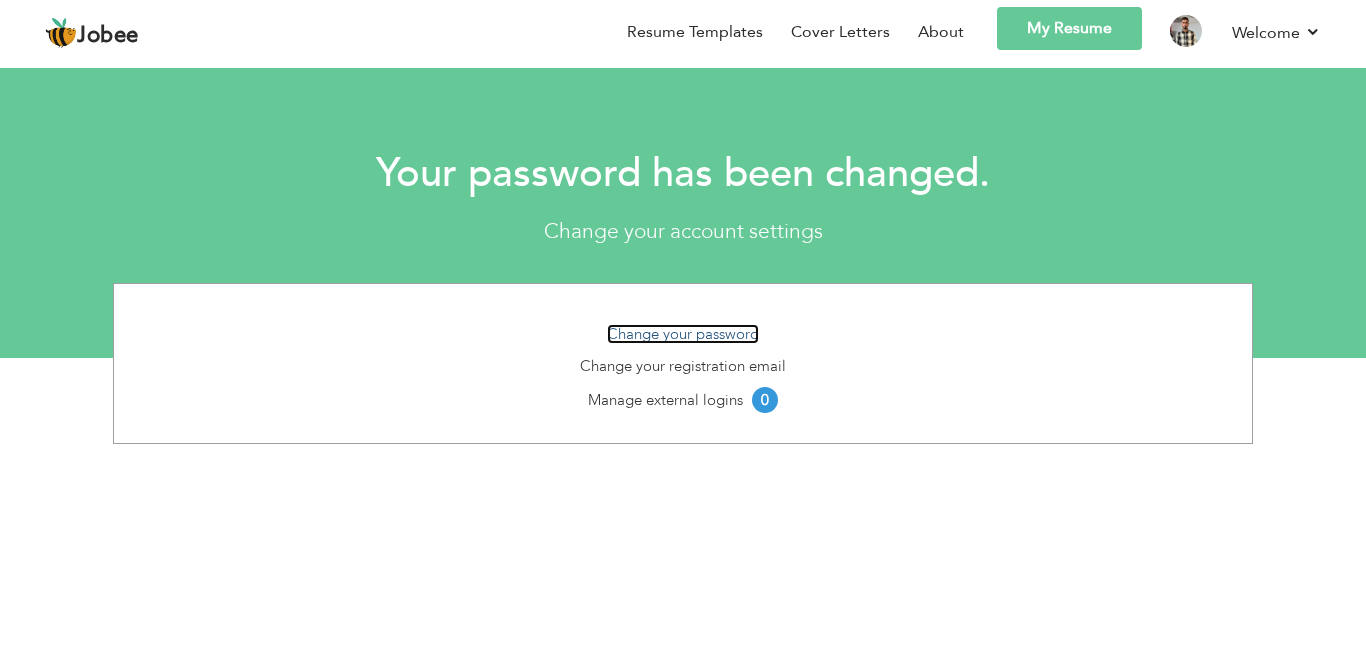click on "Change your password" at bounding box center (683, 334) 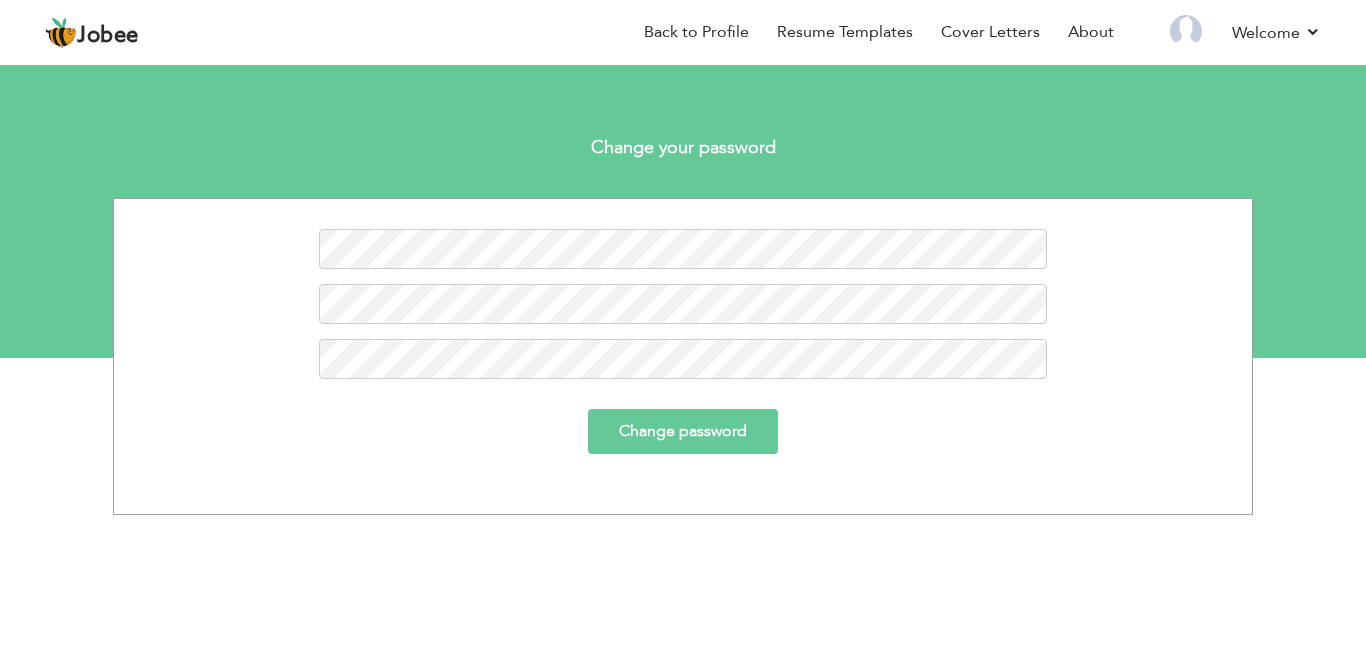 scroll, scrollTop: 0, scrollLeft: 0, axis: both 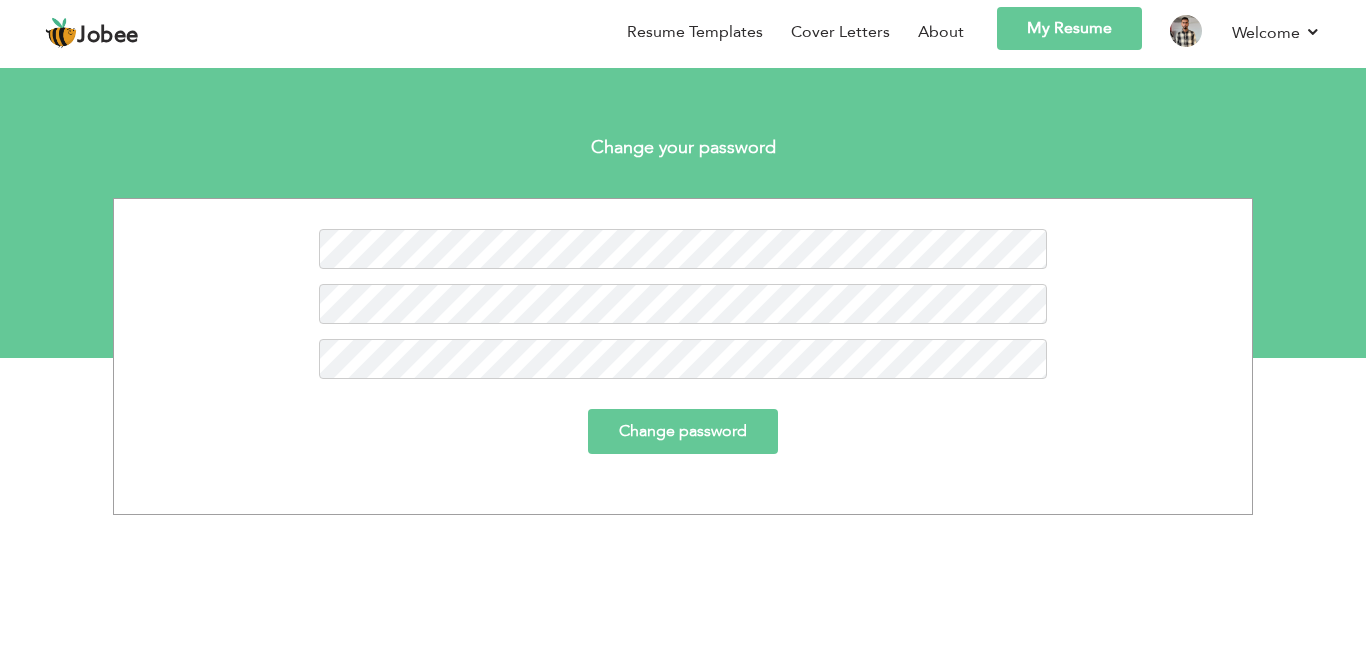 click on "Change password" at bounding box center (683, 431) 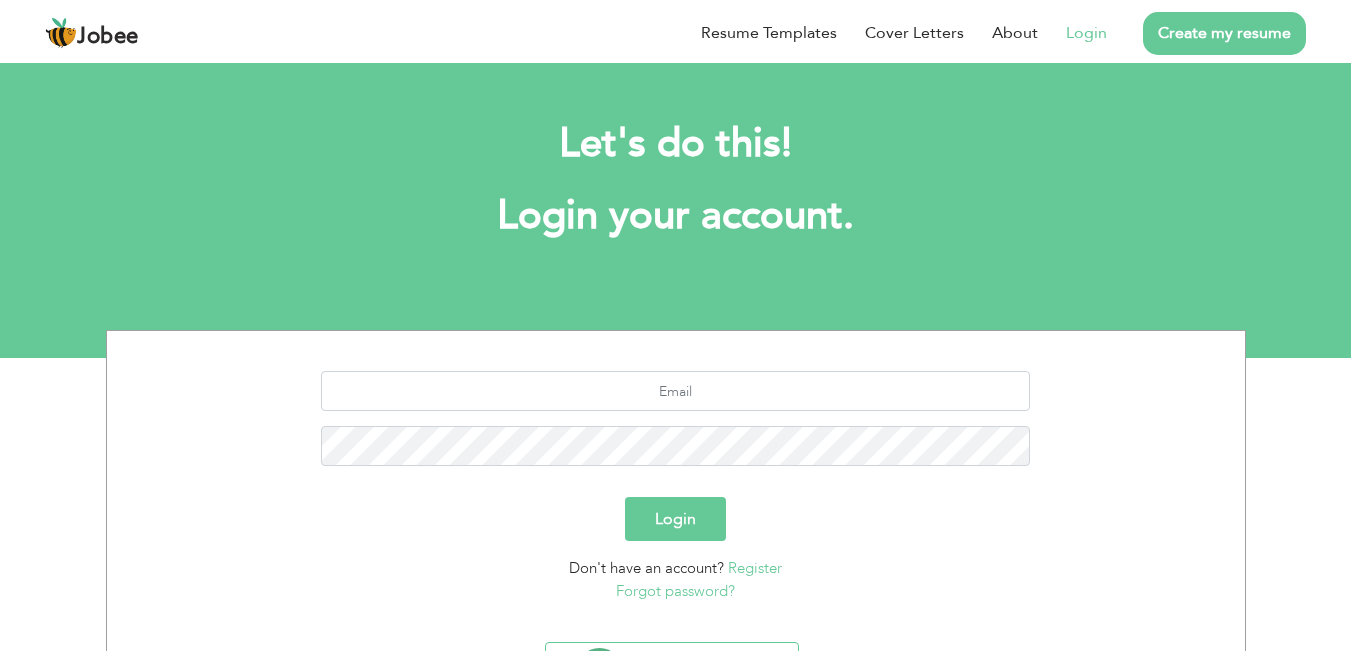 scroll, scrollTop: 0, scrollLeft: 0, axis: both 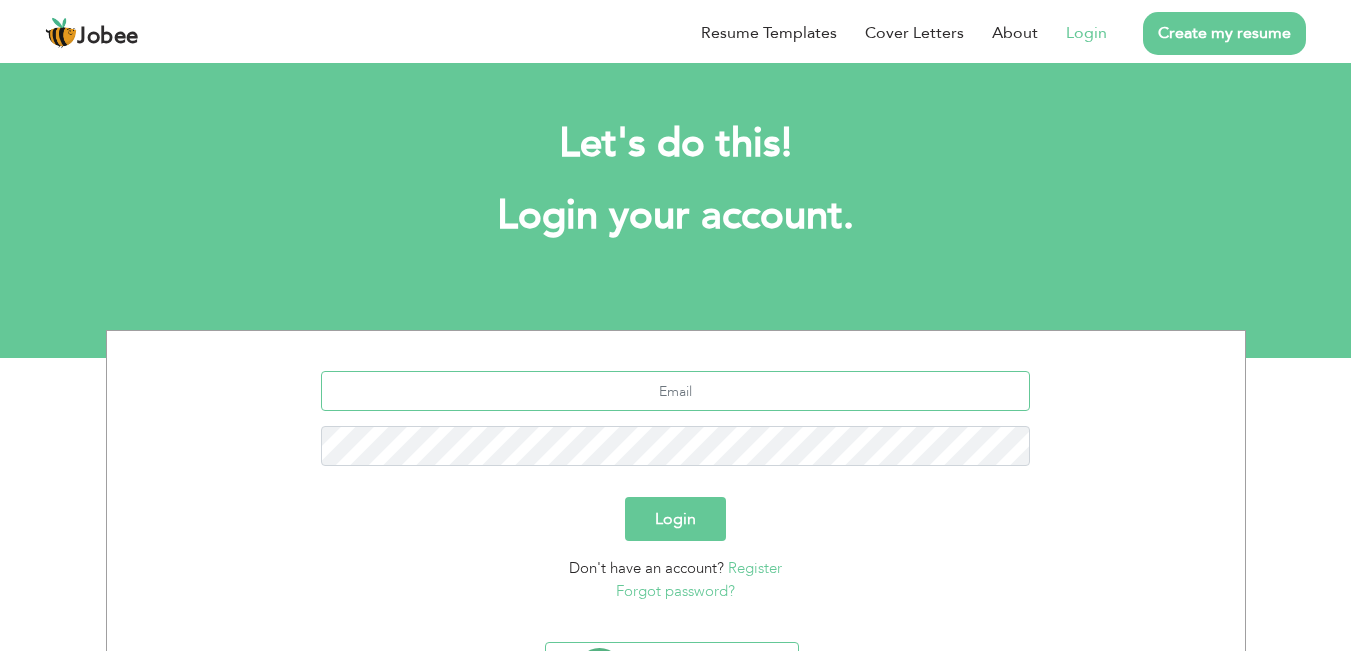 type on "[EMAIL_ADDRESS][DOMAIN_NAME]" 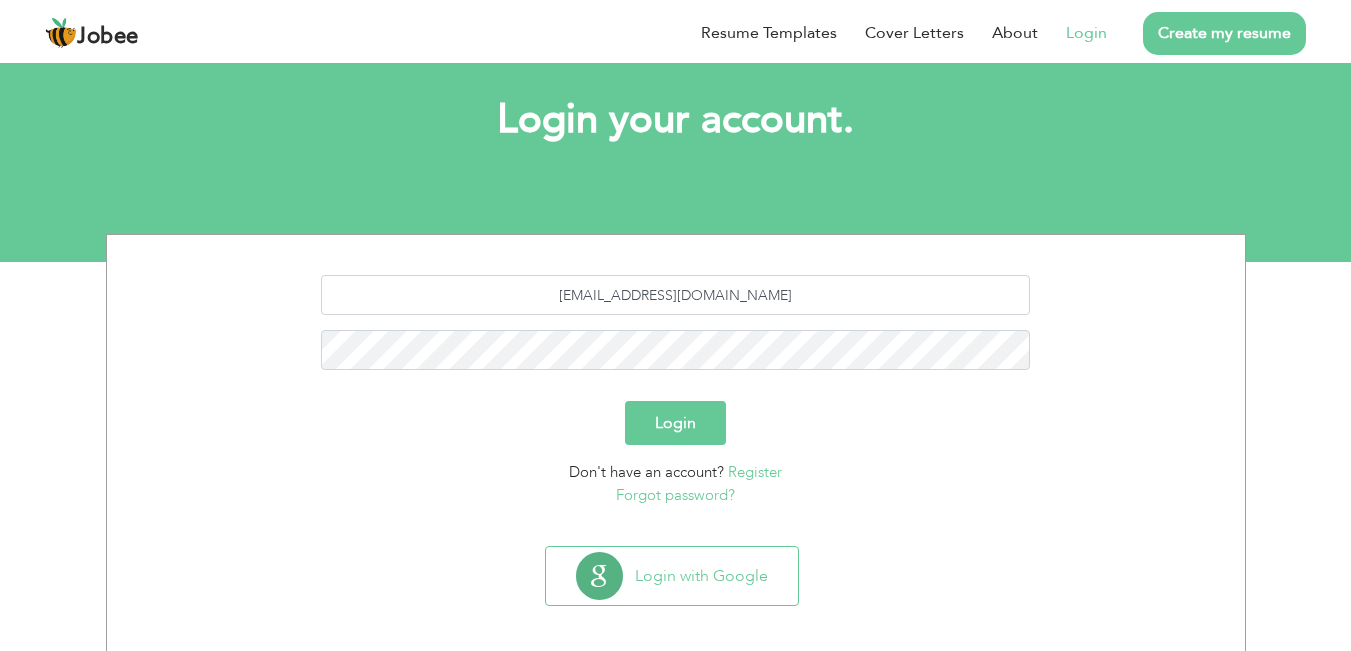 scroll, scrollTop: 98, scrollLeft: 0, axis: vertical 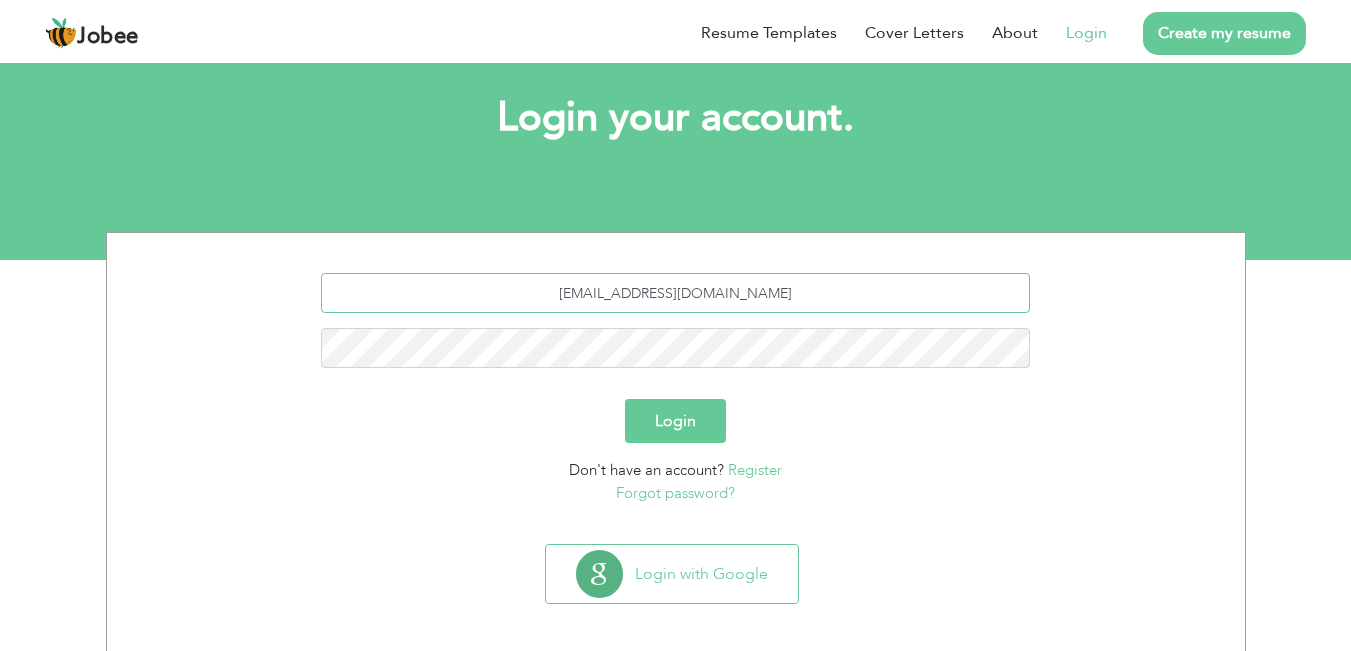 drag, startPoint x: 783, startPoint y: 297, endPoint x: 582, endPoint y: 279, distance: 201.80437 